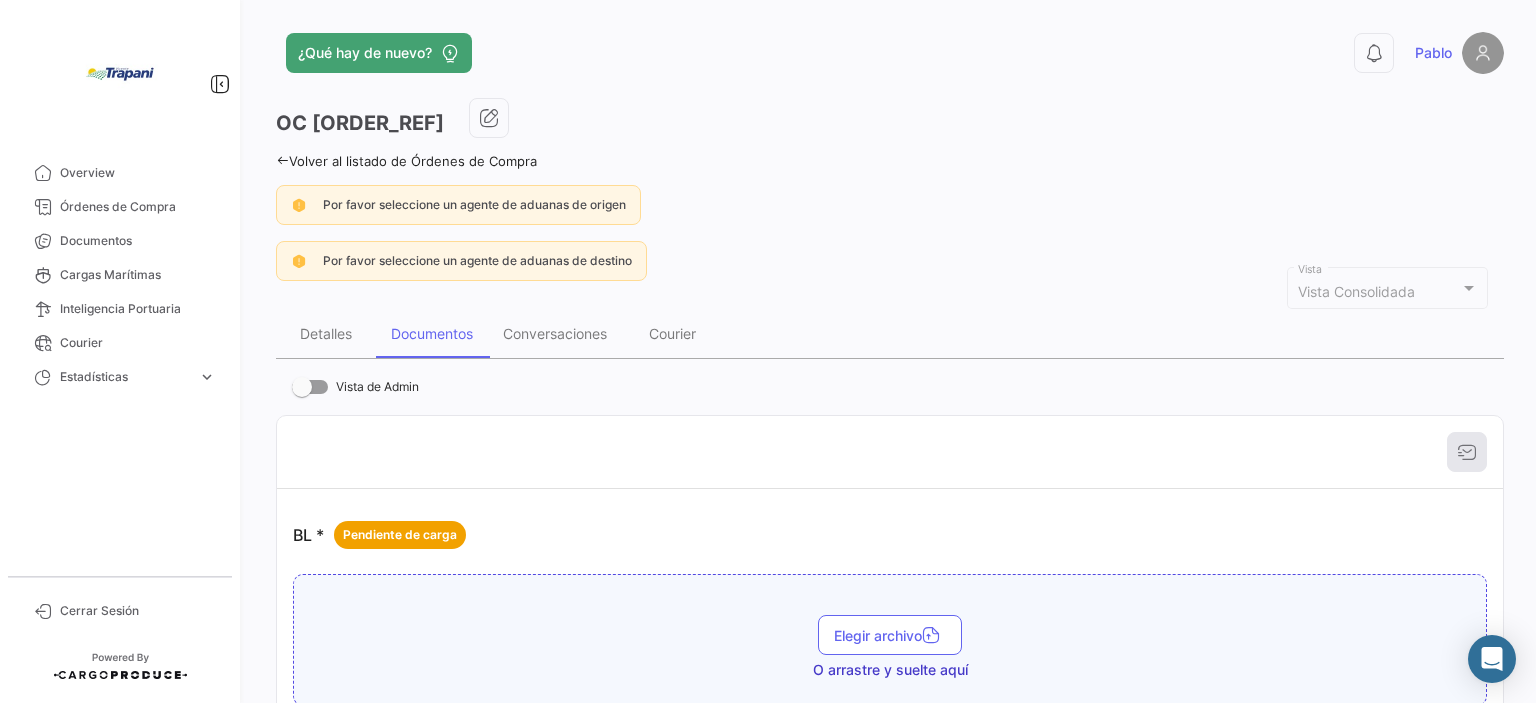 scroll, scrollTop: 0, scrollLeft: 0, axis: both 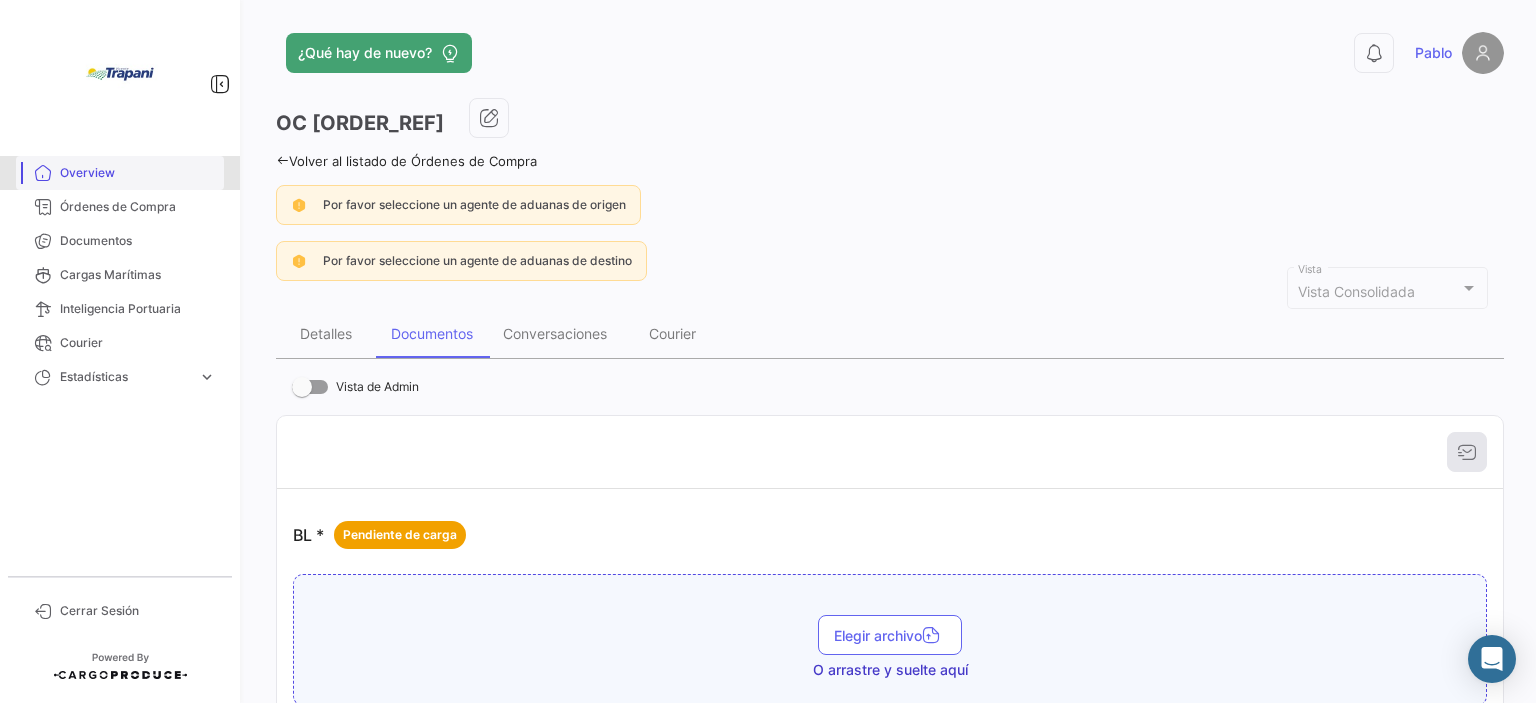 click on "Overview" at bounding box center (138, 173) 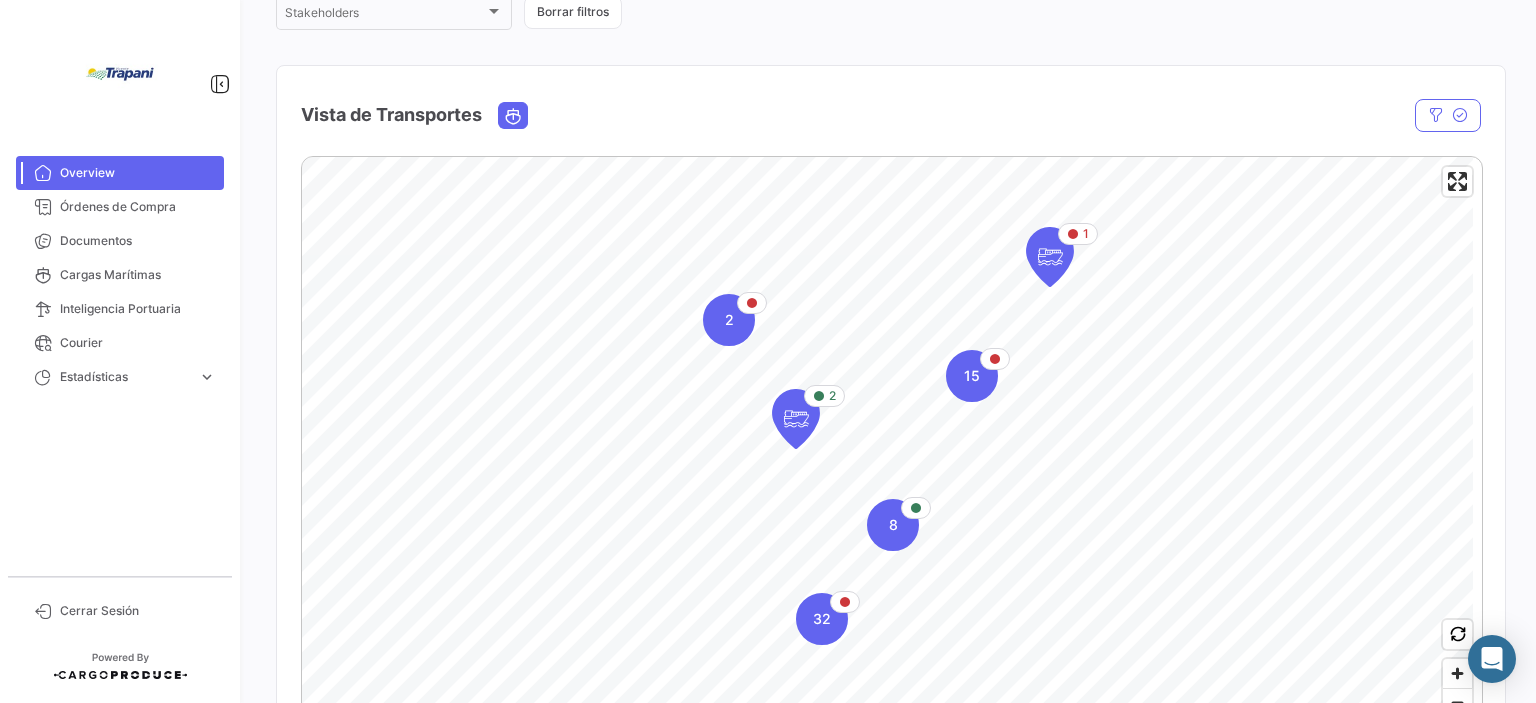 scroll, scrollTop: 300, scrollLeft: 0, axis: vertical 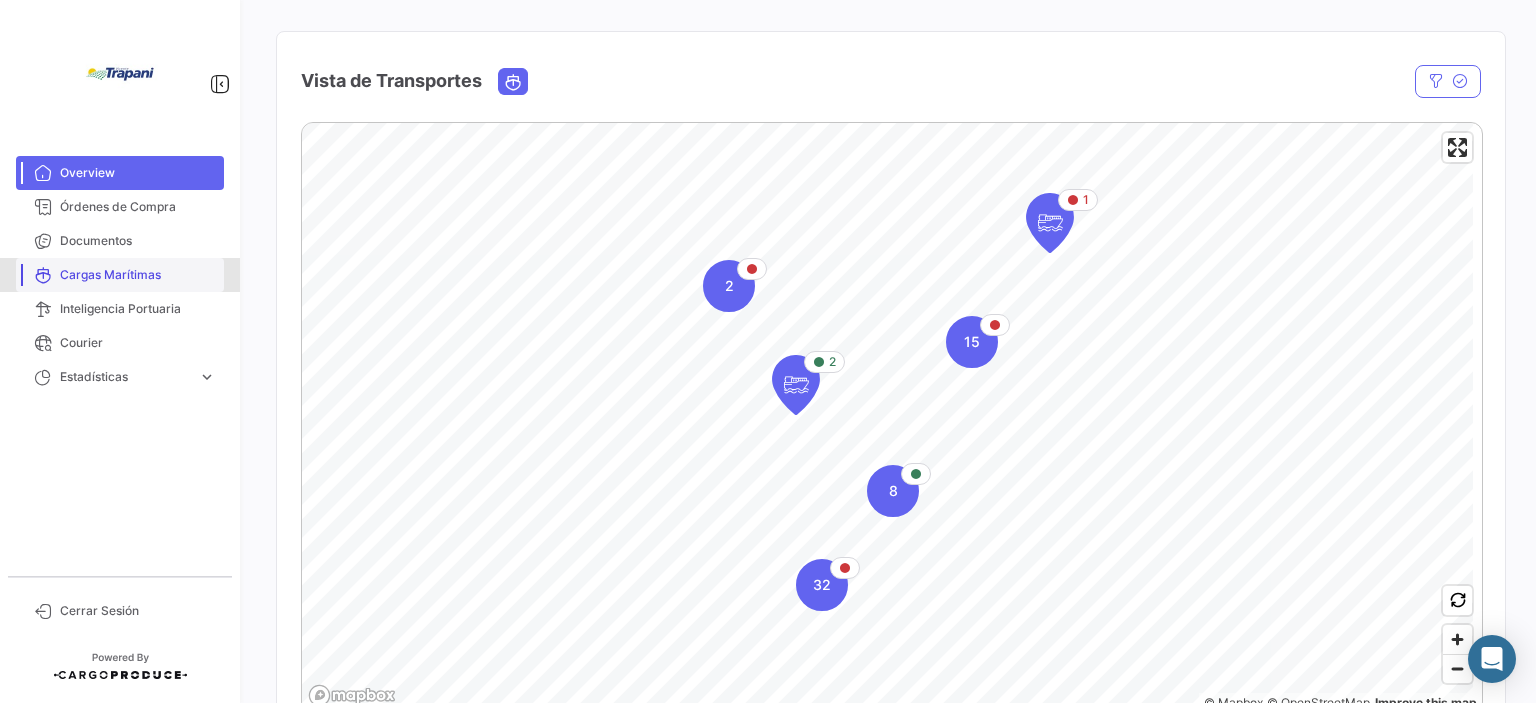 click on "Cargas Marítimas" at bounding box center (138, 275) 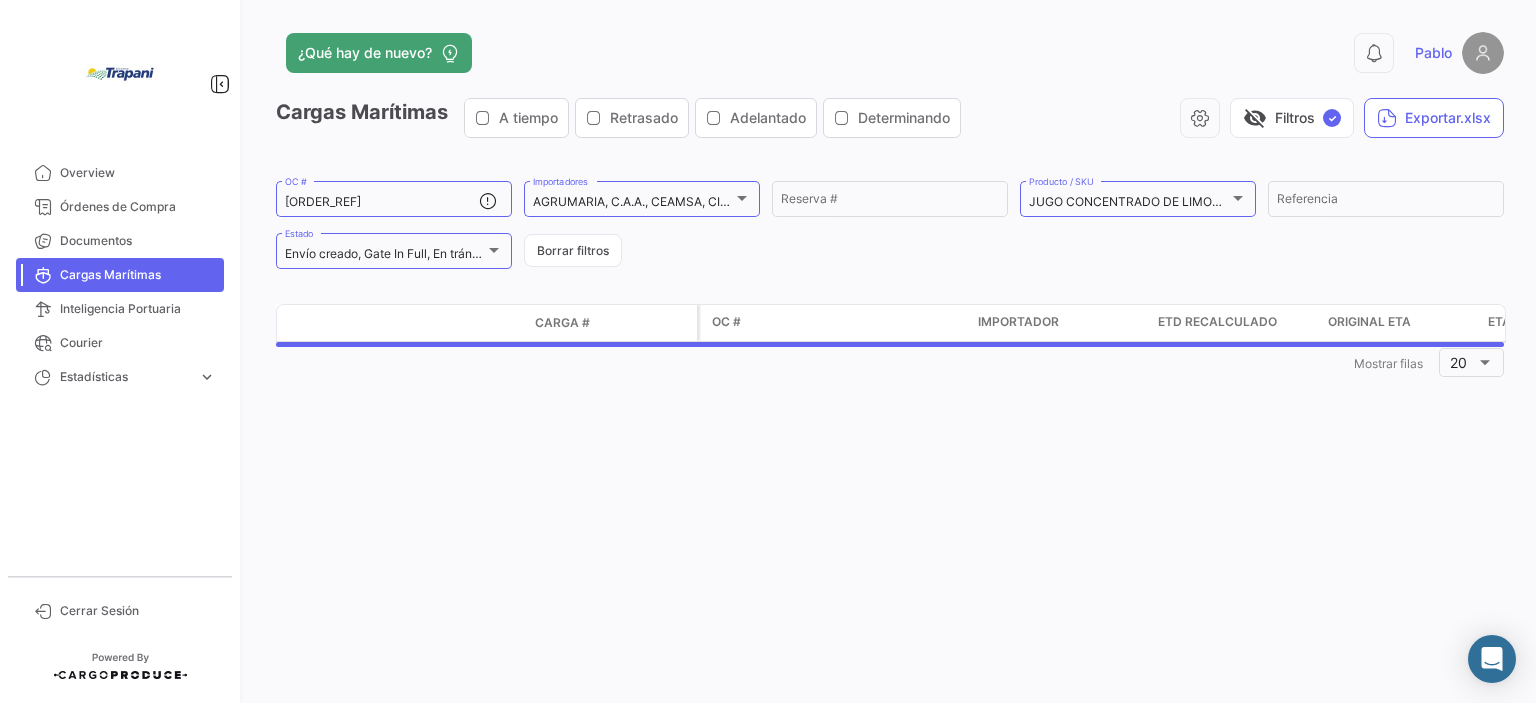 scroll, scrollTop: 0, scrollLeft: 0, axis: both 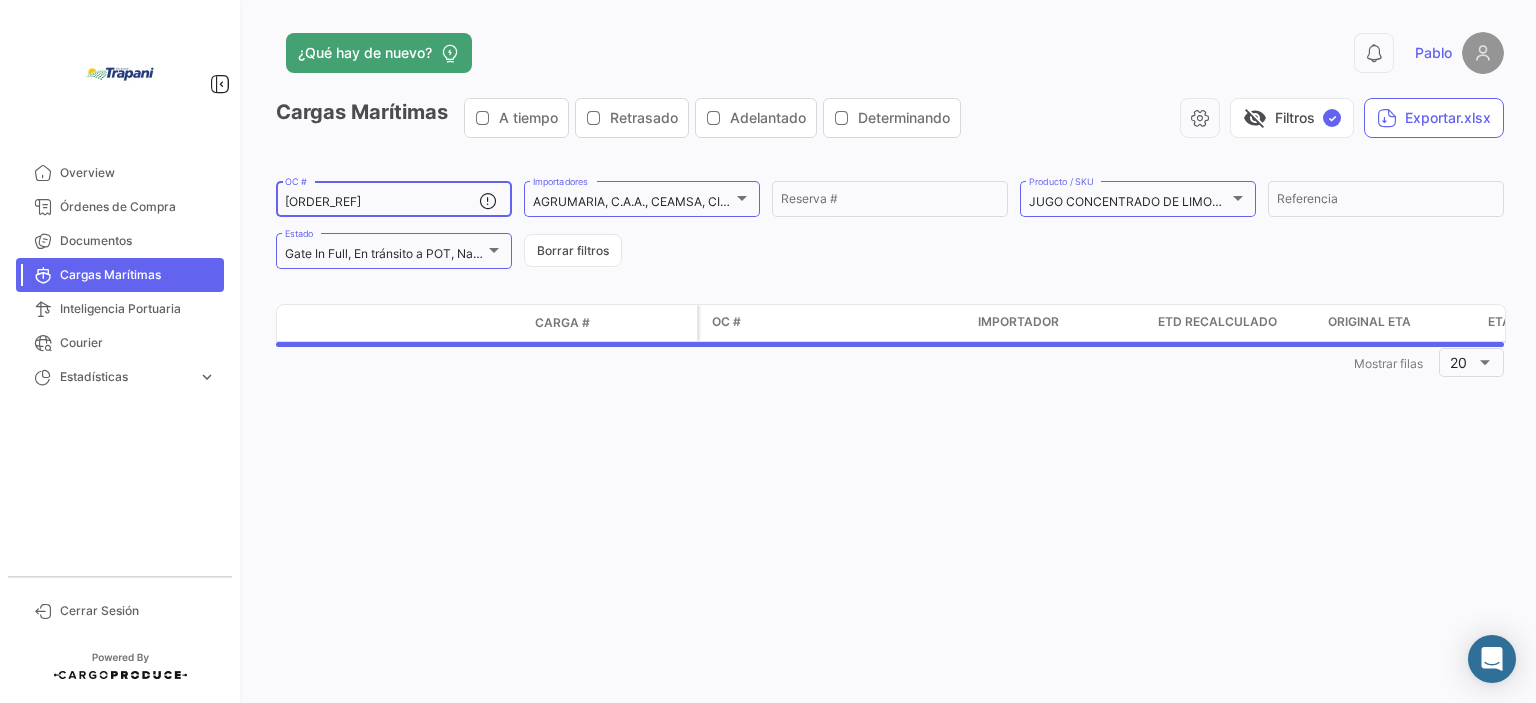 click on "[ORDER_REF]" at bounding box center (382, 202) 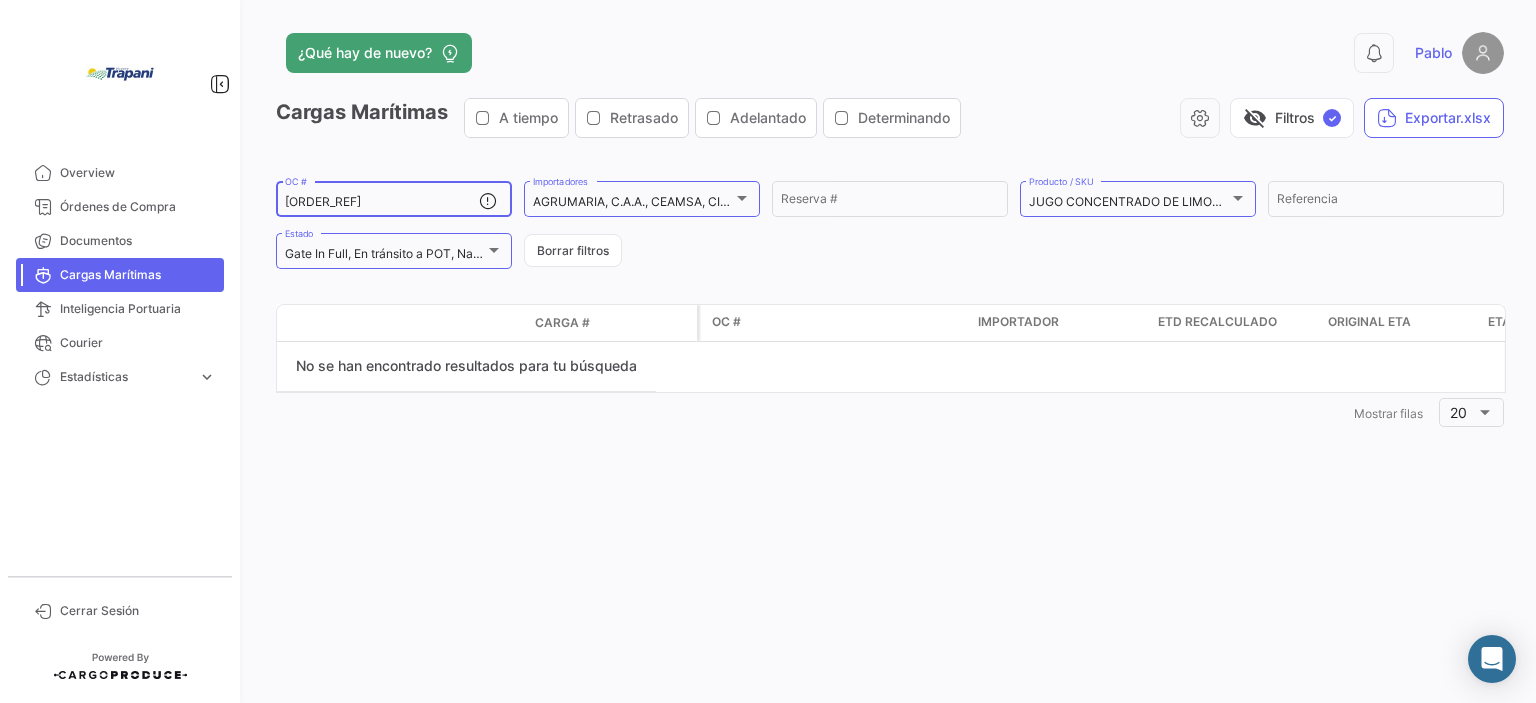 drag, startPoint x: 374, startPoint y: 211, endPoint x: 265, endPoint y: 201, distance: 109.457756 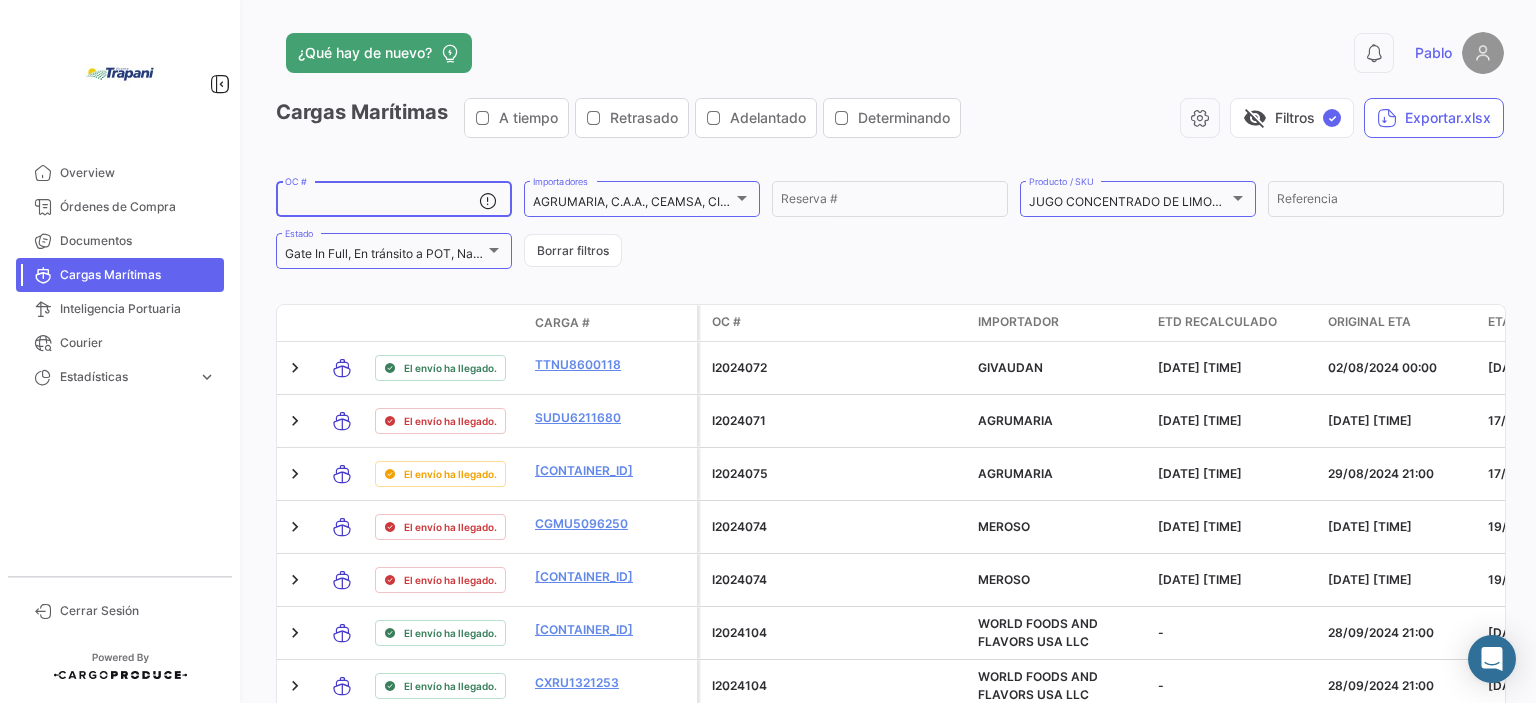 paste on "I2025129" 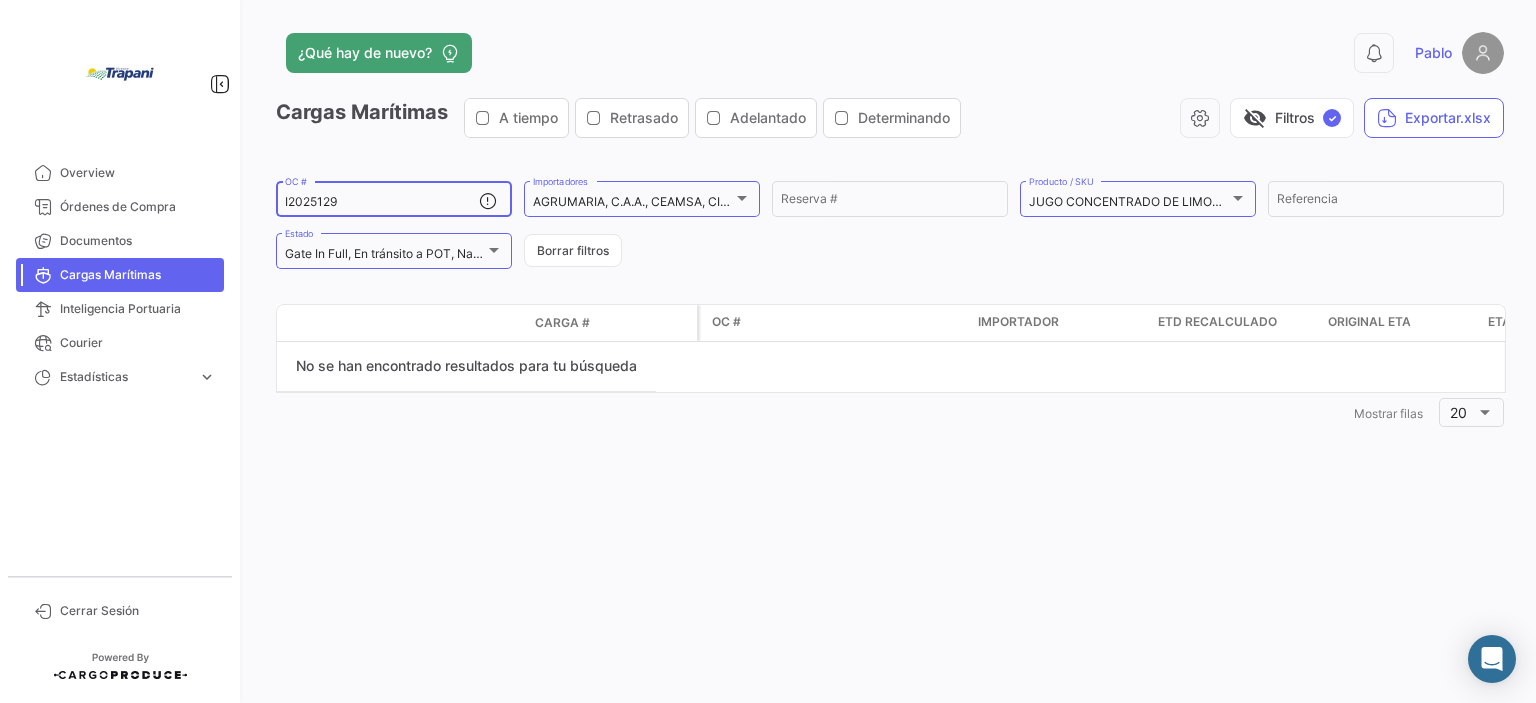type on "I2025129" 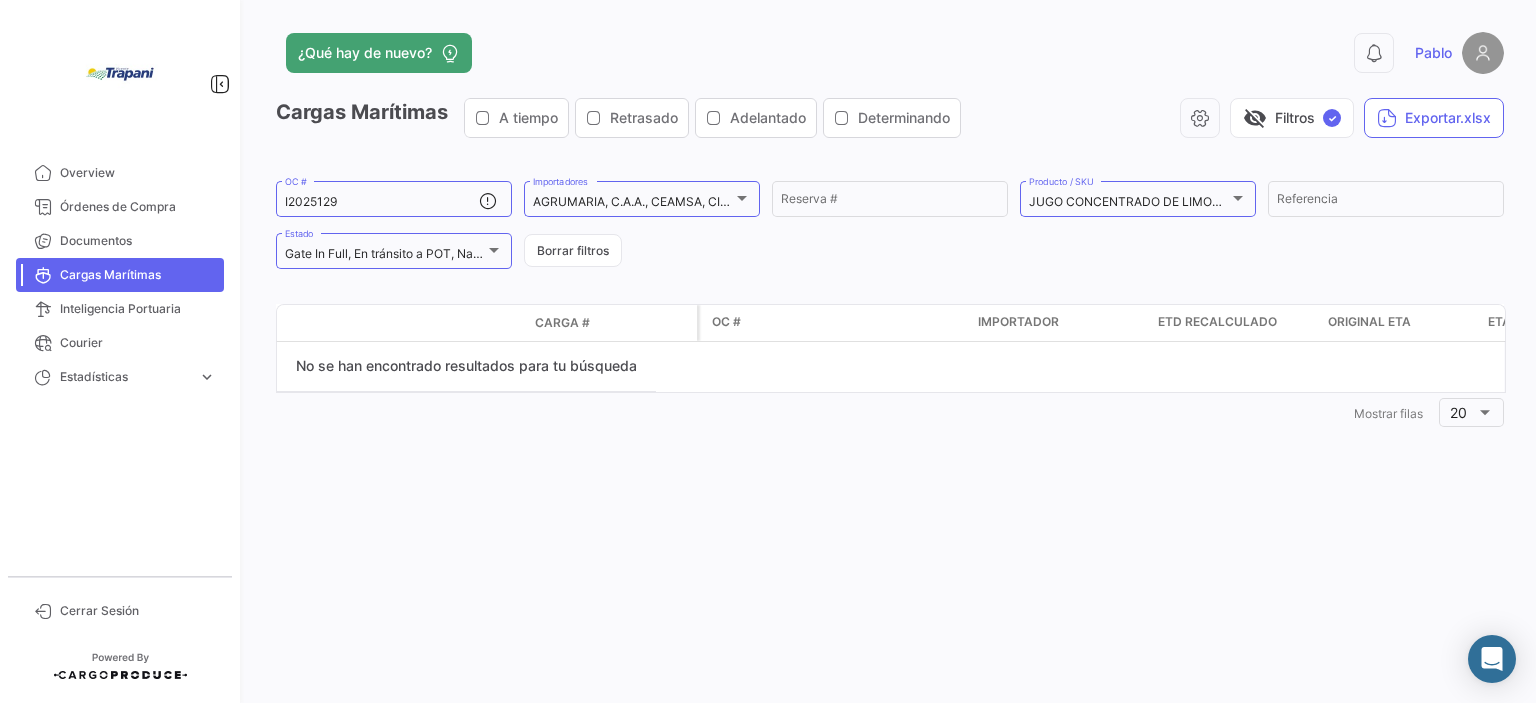click on "¿Qué hay de nuevo?  0  [PERSON_NAME]   Cargas Marítimas   A tiempo   Retrasado   Adelantado   Determinando   visibility_off   Filtros  ✓  Exportar.xlsx   OC #   AGRUMARIA, C.A.A., CEAMSA, CITROJUGO, CITRUS & ALLIED ESSENCES LTD, CP KELCO APS,., DIANA FOOD SAS, DÖHLER HOLLAND B.V., FIRMENICH, GIVAUDAN, GIVAUDAN NEDERLAND BV, GlobalFood Suppliers GmbH, GREENWOOD ASSOCIATES, INC, HERBSTREITH & FOX Gmbh Pektin-fabrik Werder, International Beer Breweries Ltd., MEROSO, MEROSO FOODS NV, NATUREX AG, OSEM FOOD INDUSTRIES  LTD, PRODALIM BV, RAUCH FRUCHSÄFTE GmbH & CO. OG, SEANA INTERNATIONAL LTD., TRADE CHANNEL INC, UNGERER & CO INC, WFF, WORLD FOODS AND FLAVORS USA LLC, XIAMEN CONCENTRADING IMPORT & EXPORT CO.,LTD  Importadores Reserva # JUGO CONCENTRADO DE LIMON, JUGO CONCENTRADO CLARO270, JUGO CONCENTRADO TURBIO22, CASCARA DESHIDRATA DE LIMON, ACEITE ESENCIAL DE LIMON, FASE ACUOSA Producto / SKU  Referencia  Estado  Borrar filtros  Modo de Transporte Estado de Envio Carga # Póliza OC # Carga Protegida  1" 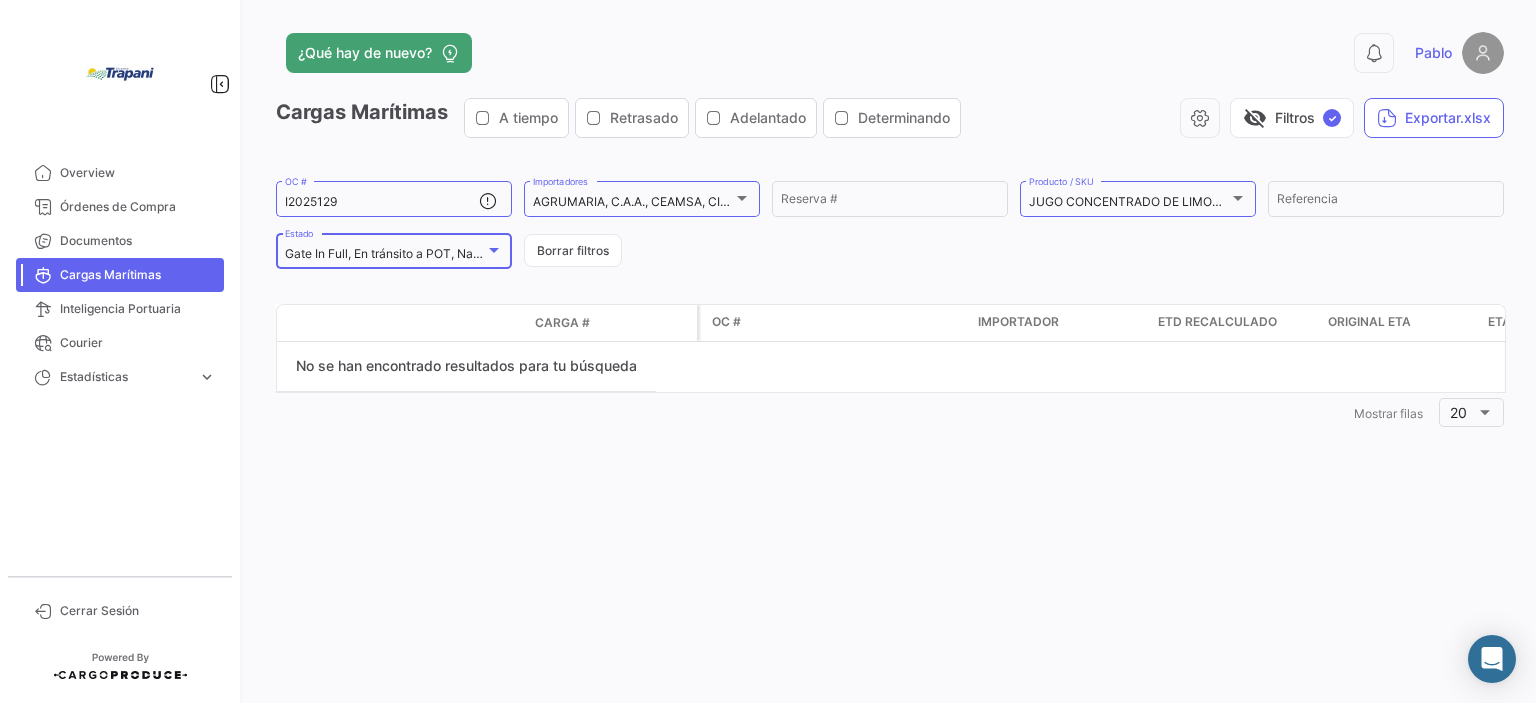 click on "Gate In Full, En tránsito a POT, Nave arribada a POT, En tránsito a POD, Nave arribada a POD, Descargado en POT, Descargado en POD, Gate Out Full, Completado" at bounding box center (738, 253) 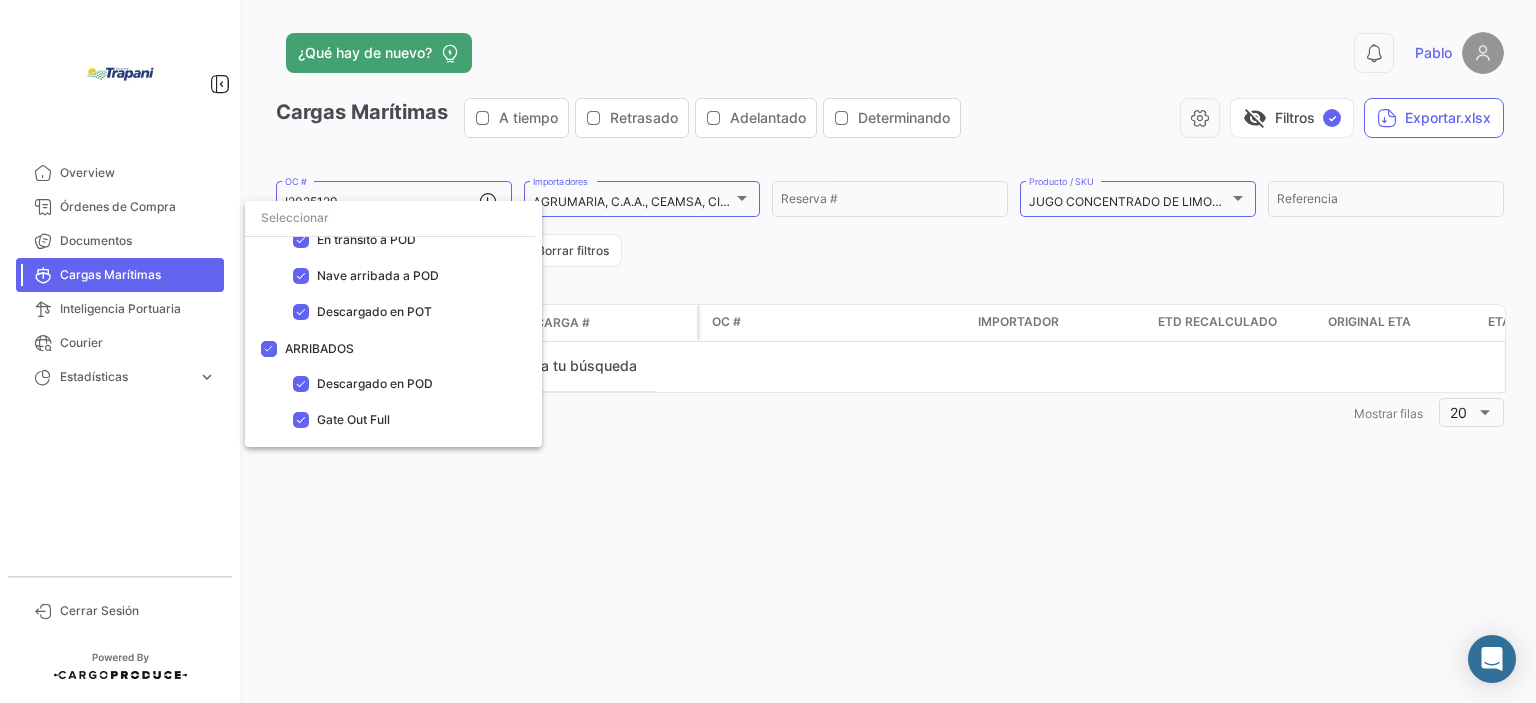 scroll, scrollTop: 257, scrollLeft: 0, axis: vertical 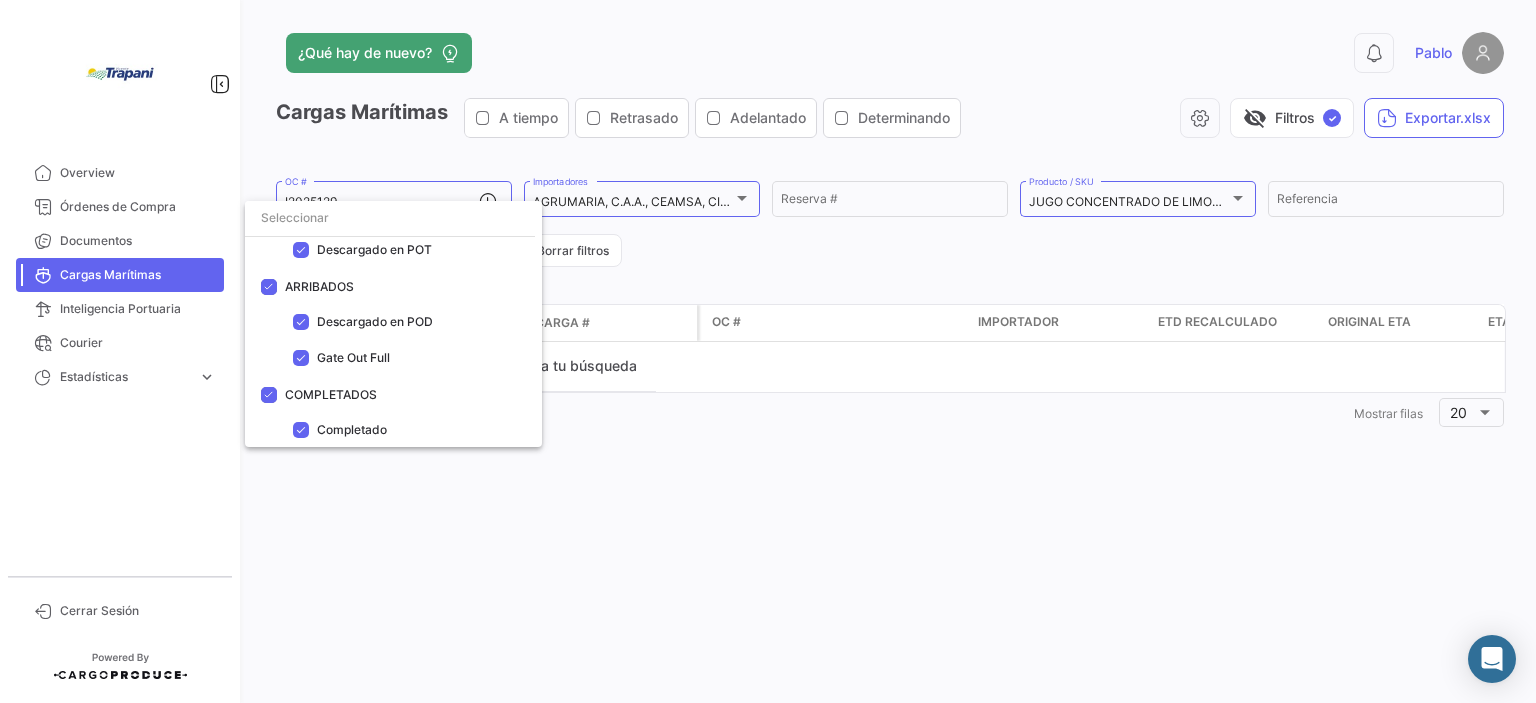 click at bounding box center (768, 351) 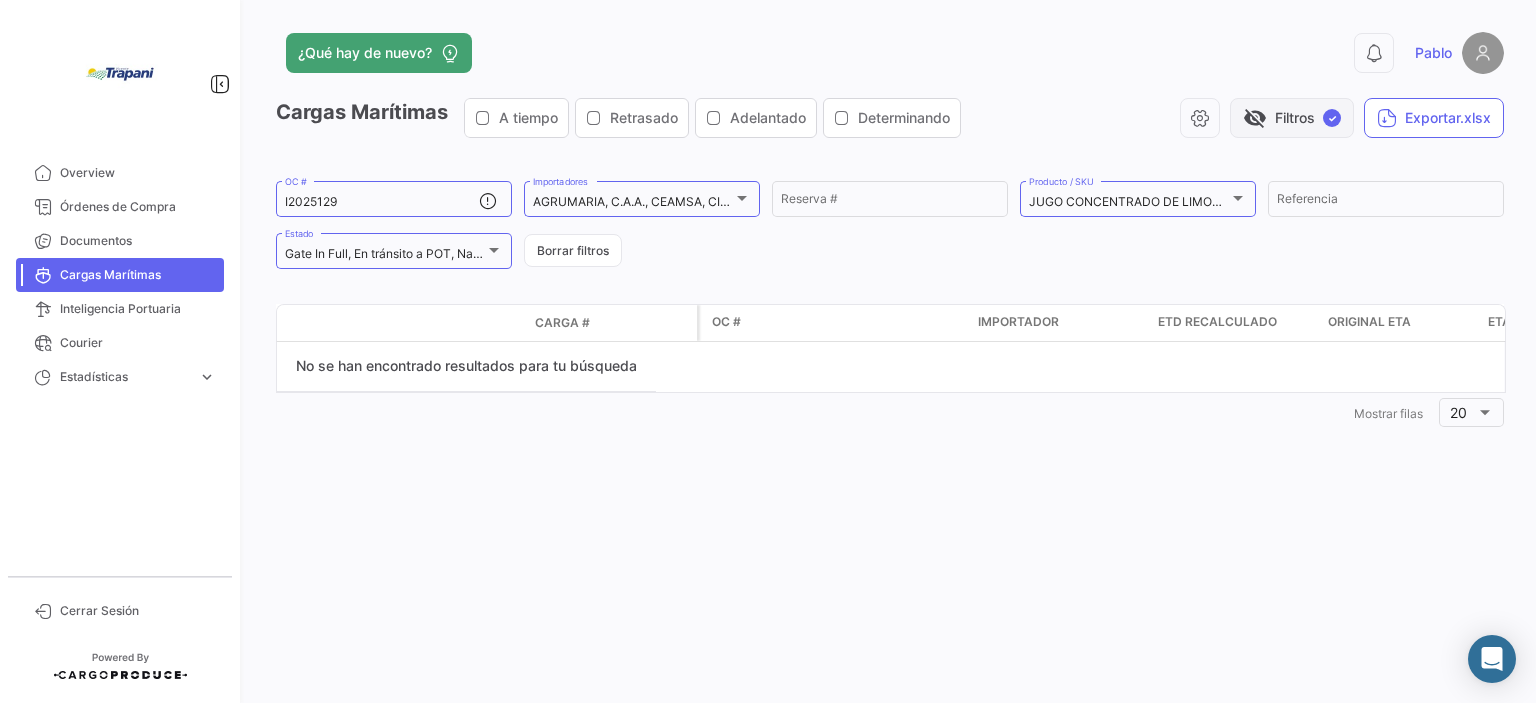 click on "visibility_off   Filtros  ✓" 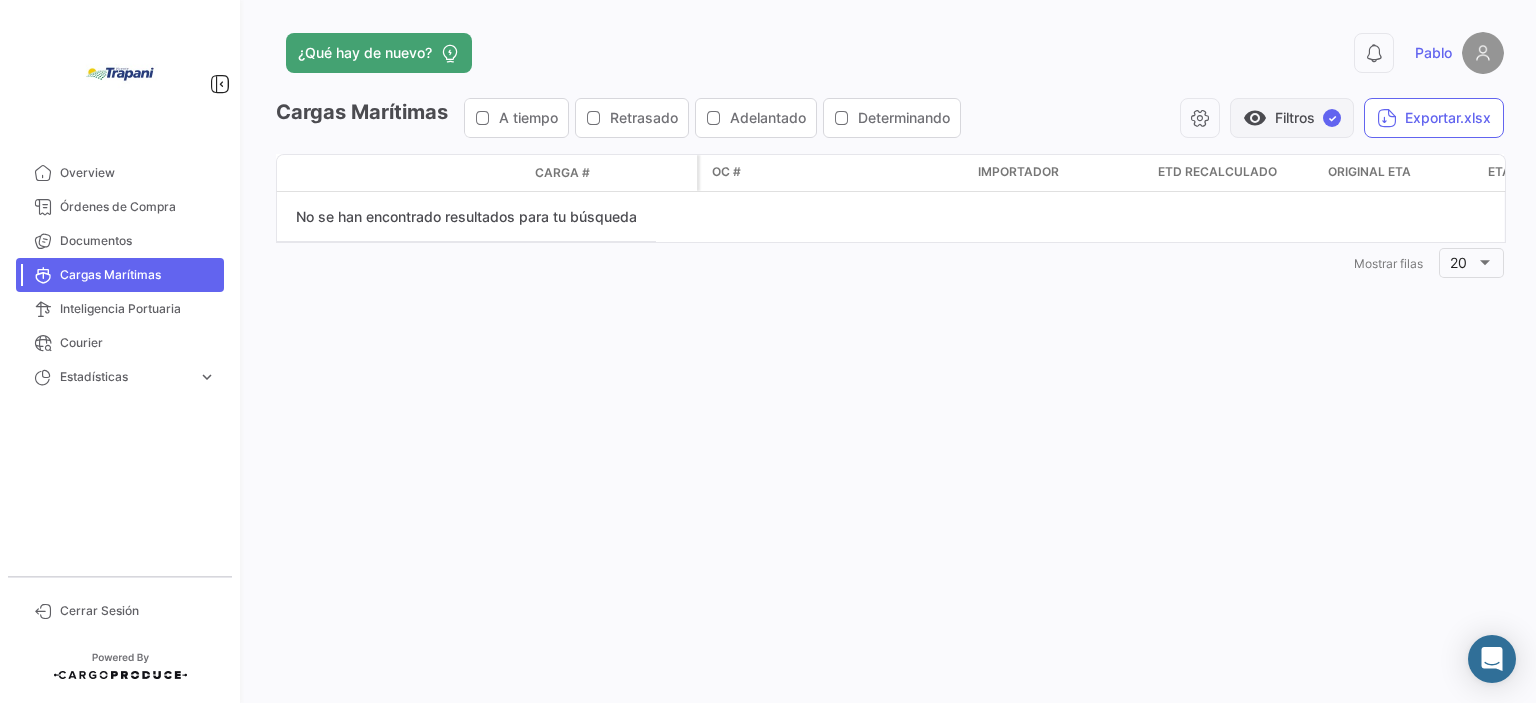 click on "visibility   Filtros  ✓" 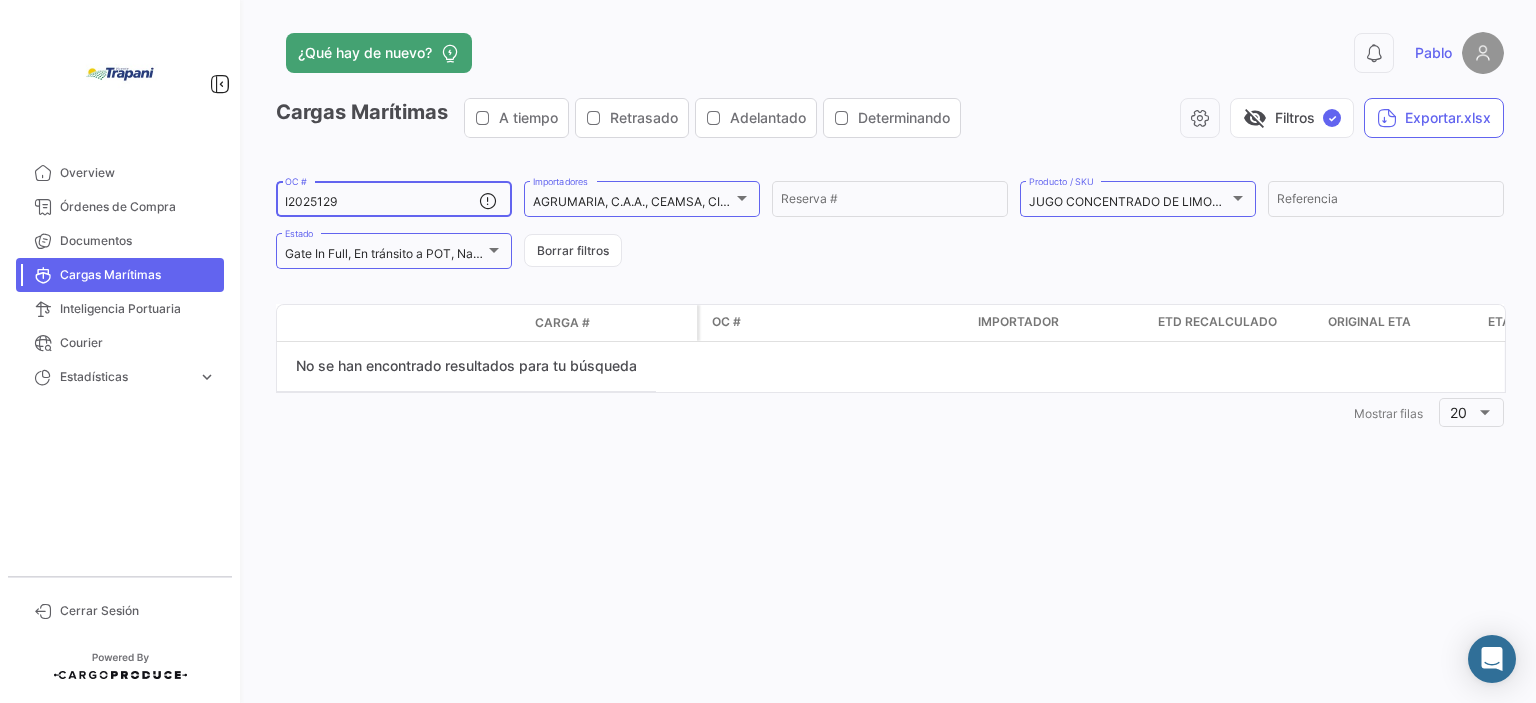 drag, startPoint x: 355, startPoint y: 199, endPoint x: 245, endPoint y: 194, distance: 110.11358 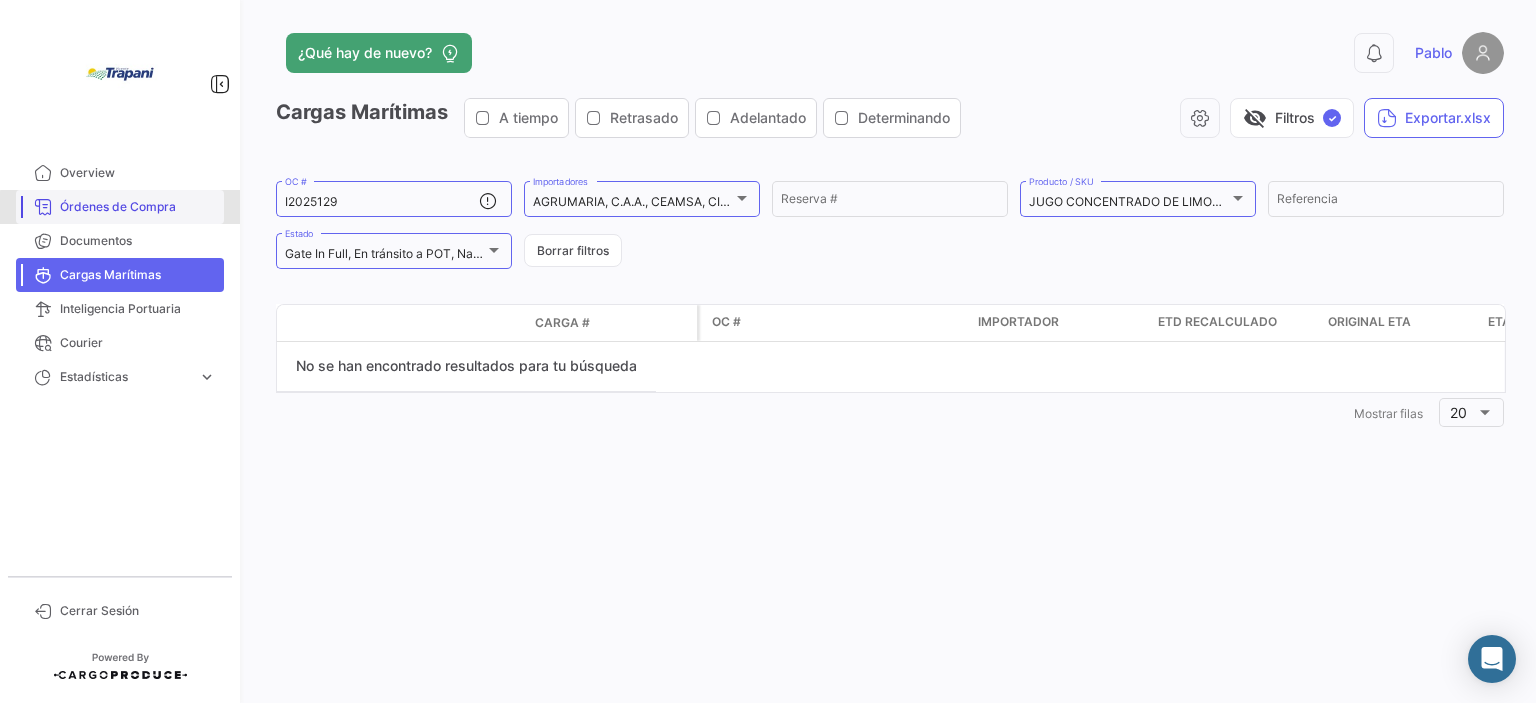 click on "Órdenes de Compra" at bounding box center (138, 207) 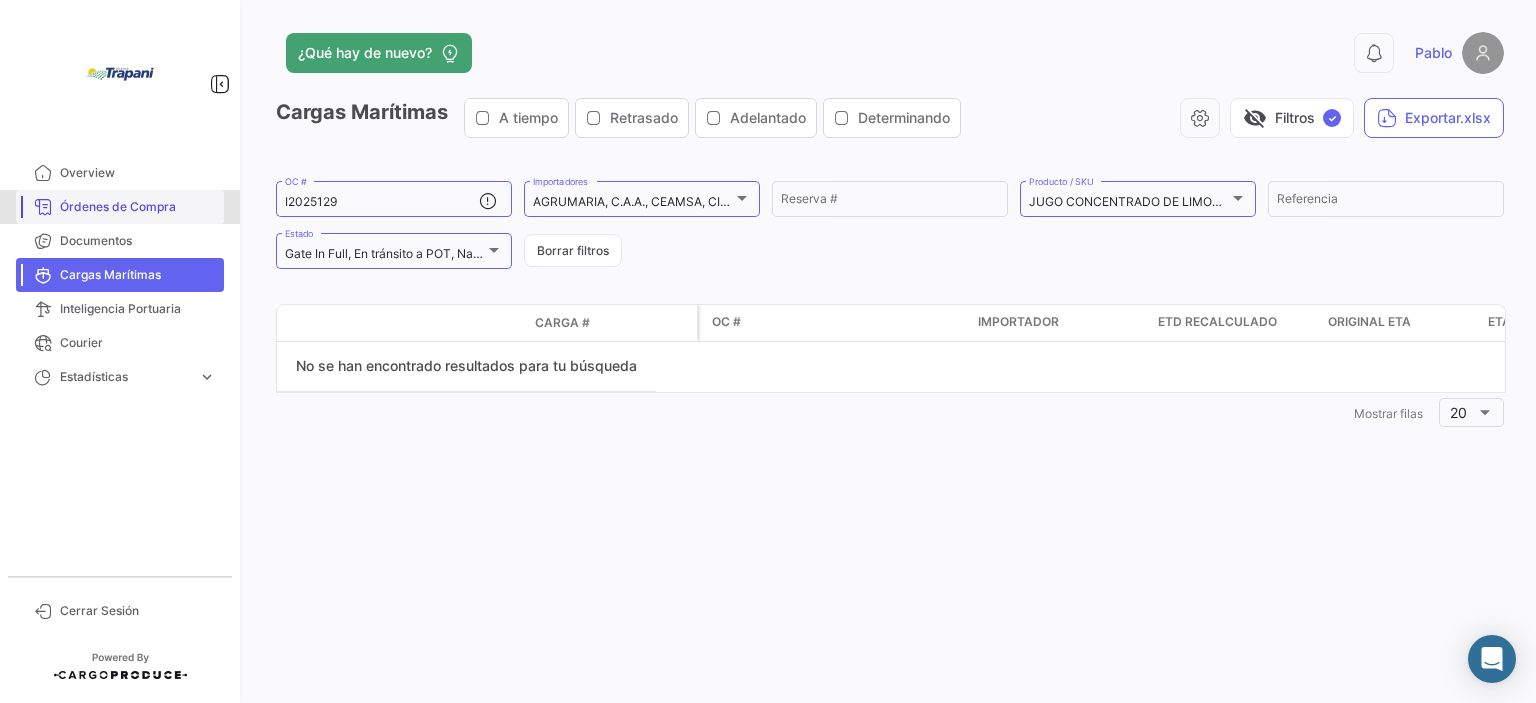 click on "Órdenes de Compra" at bounding box center (138, 207) 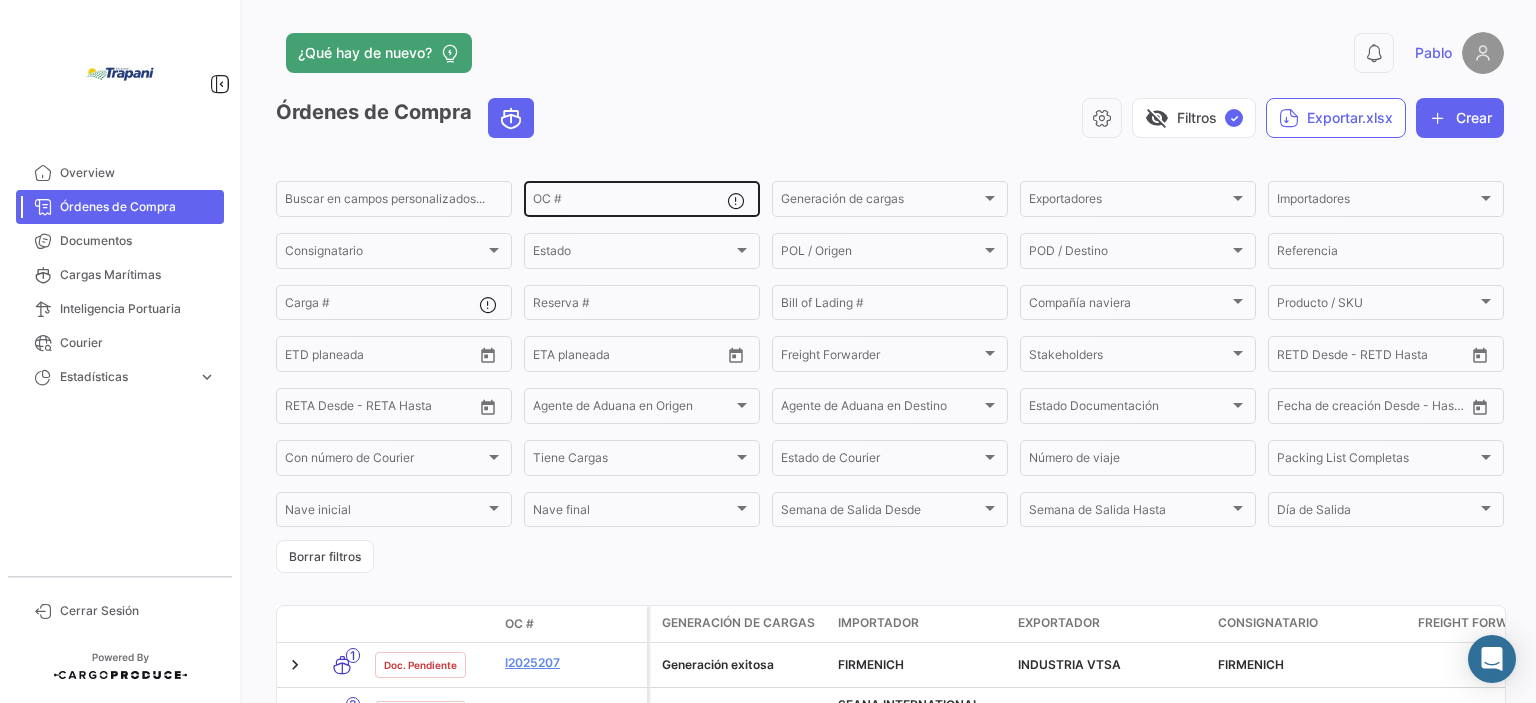 click on "OC #" at bounding box center (630, 202) 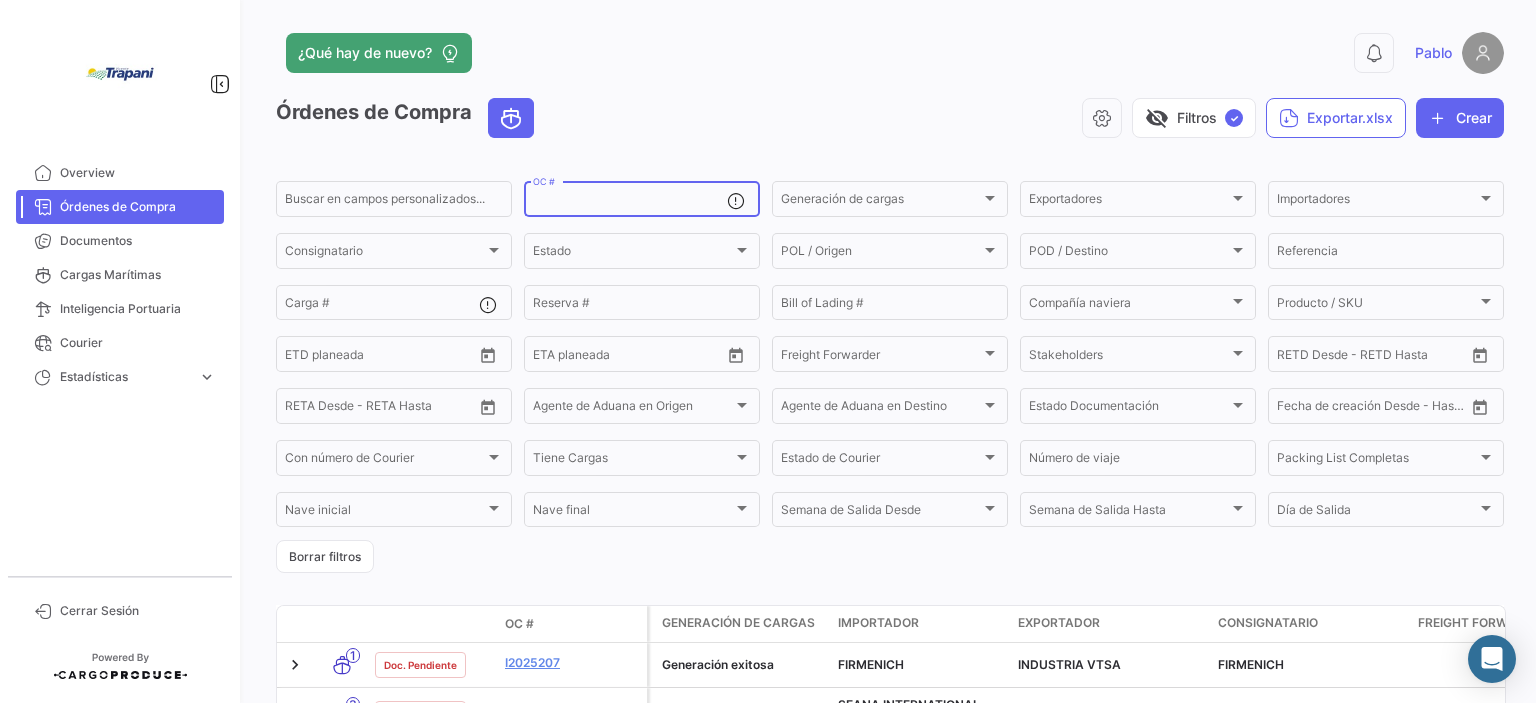paste on "I2025129" 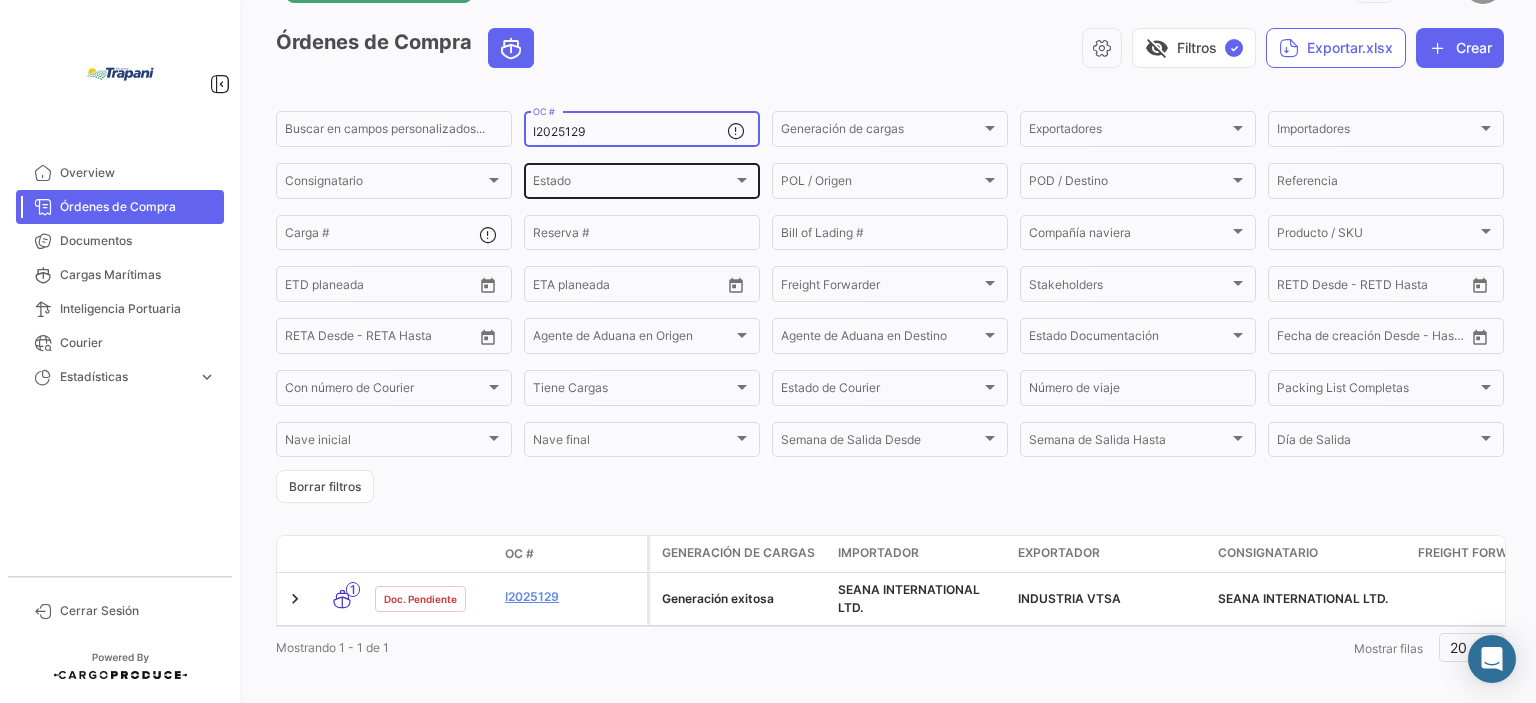 scroll, scrollTop: 100, scrollLeft: 0, axis: vertical 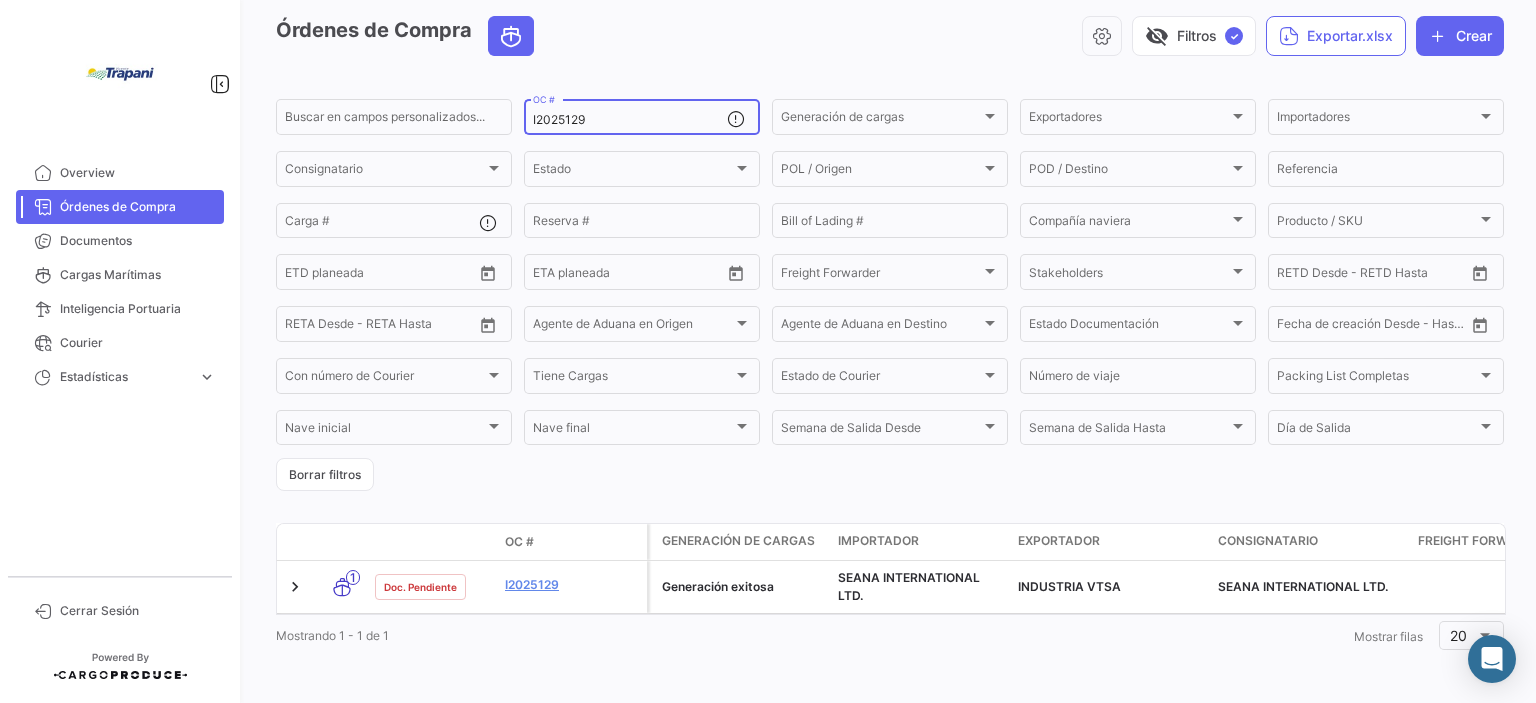 type on "I2025129" 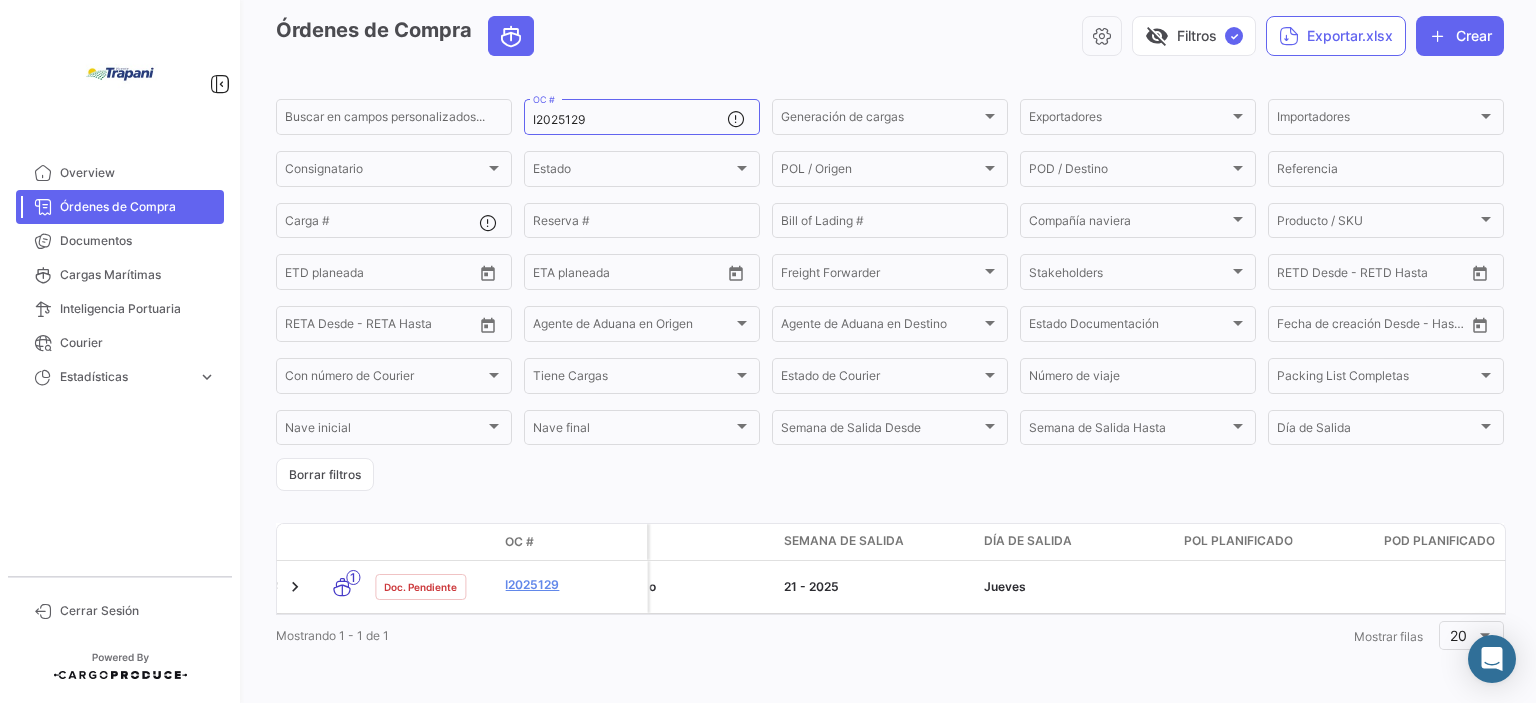 scroll, scrollTop: 0, scrollLeft: 1027, axis: horizontal 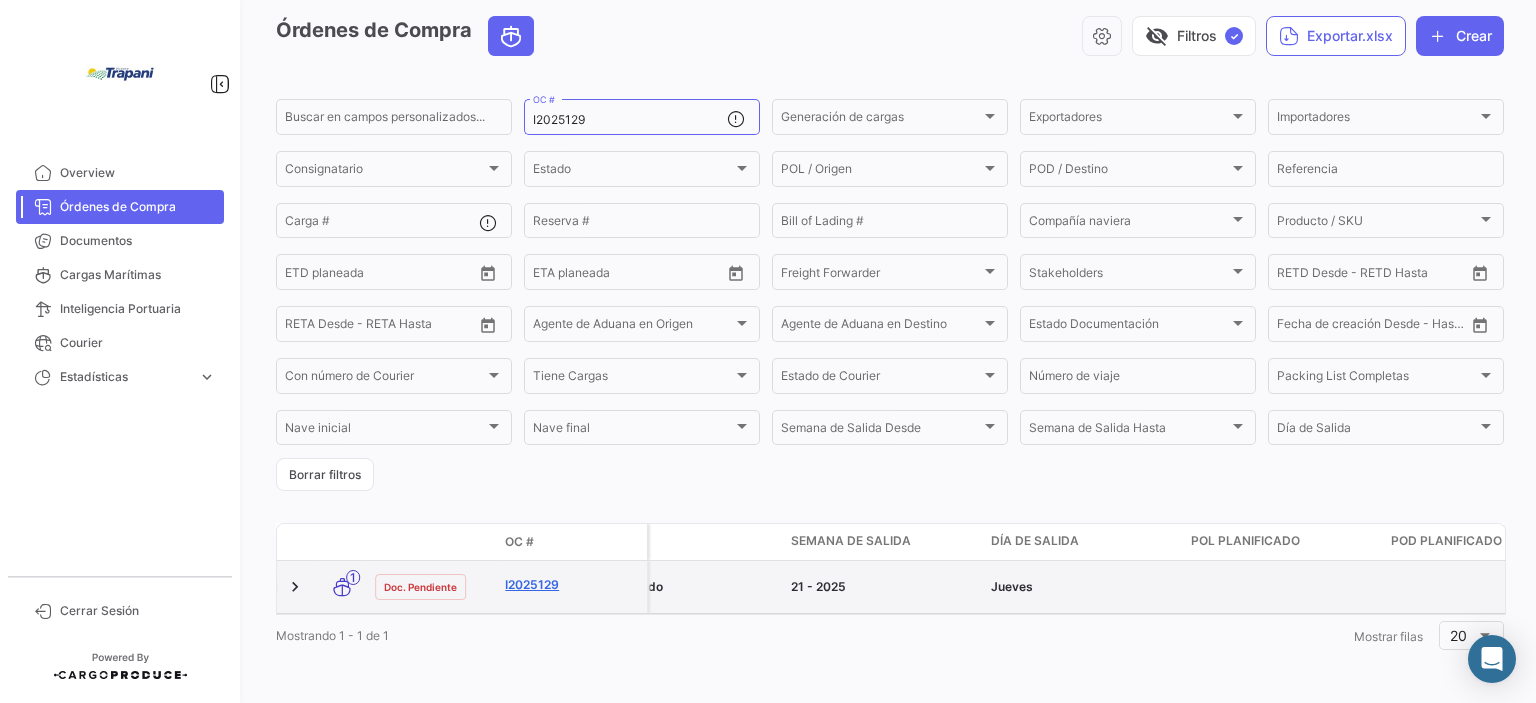 click on "I2025129" 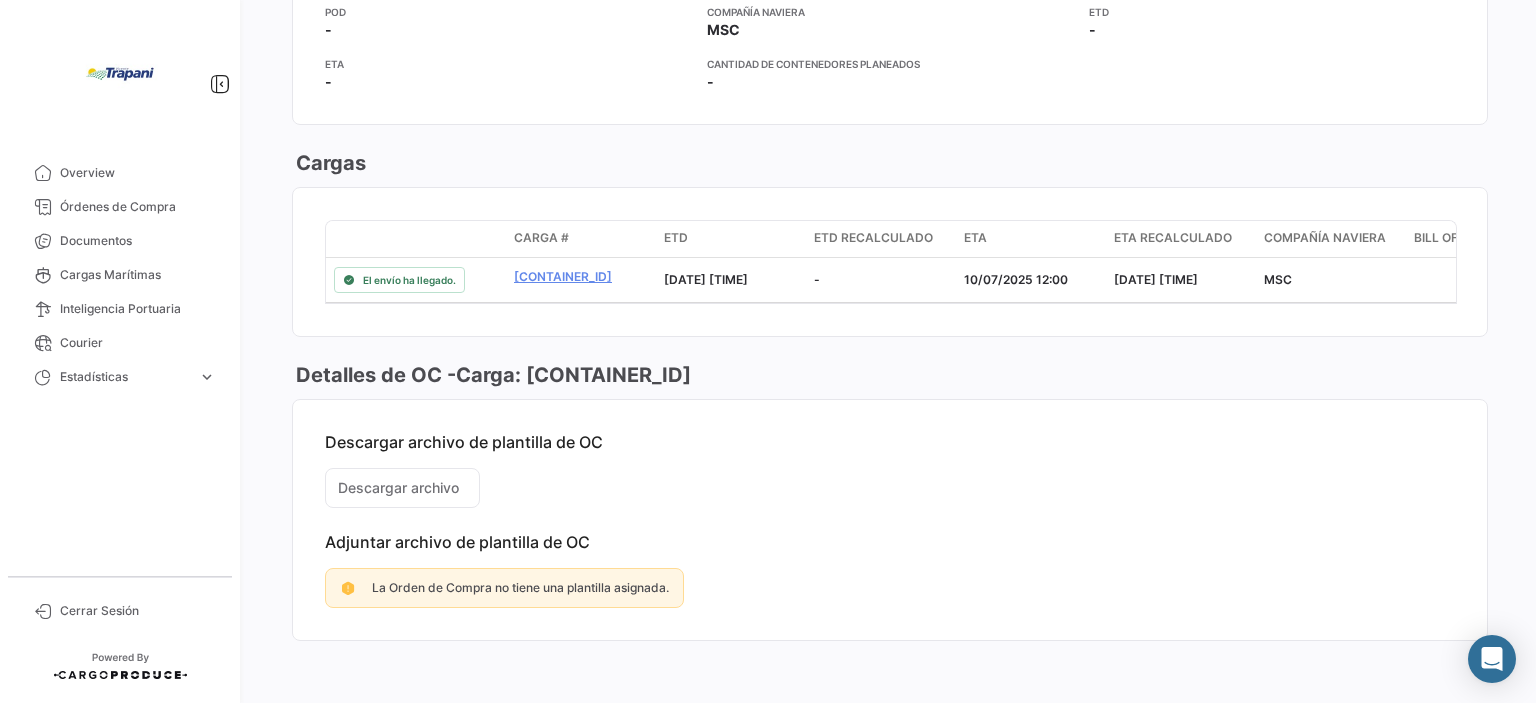 scroll, scrollTop: 1317, scrollLeft: 0, axis: vertical 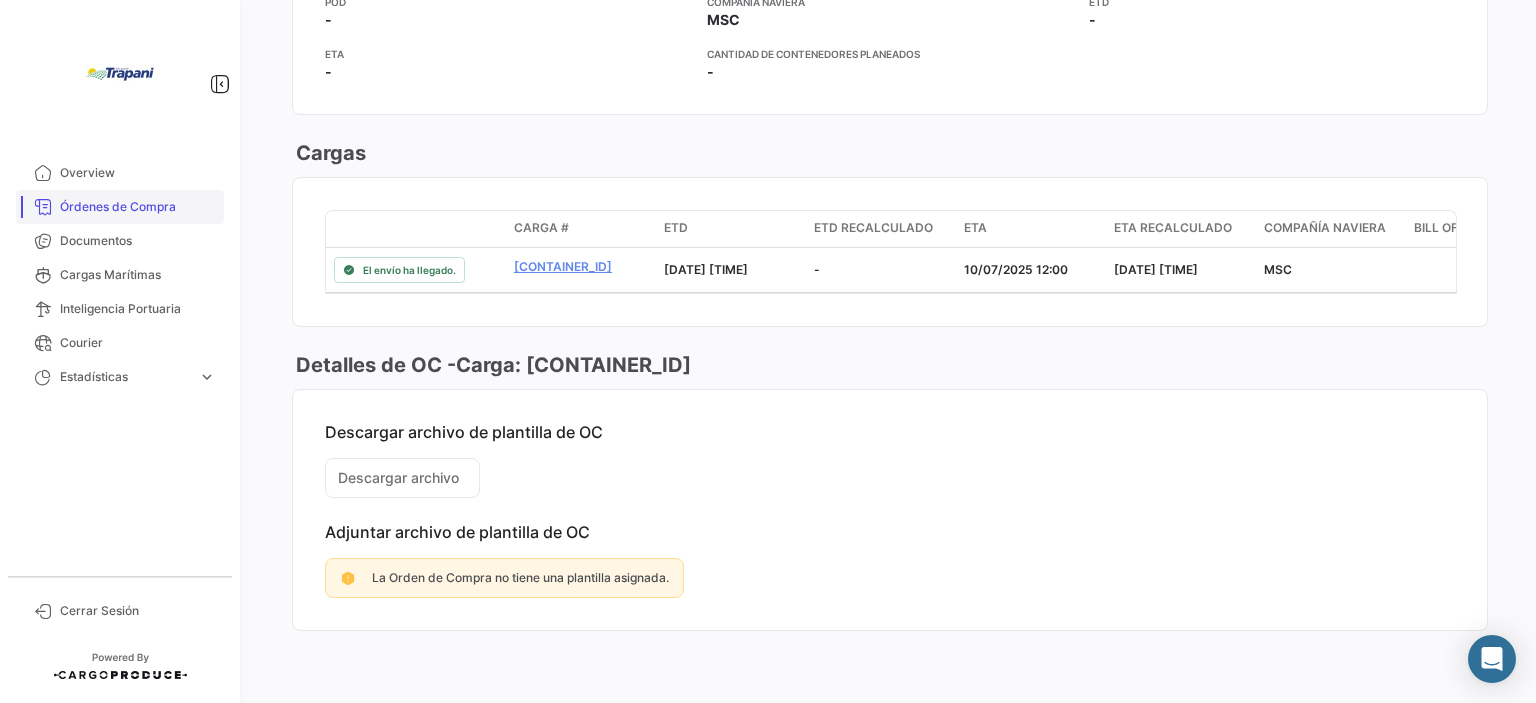 click on "Órdenes de Compra" at bounding box center (138, 207) 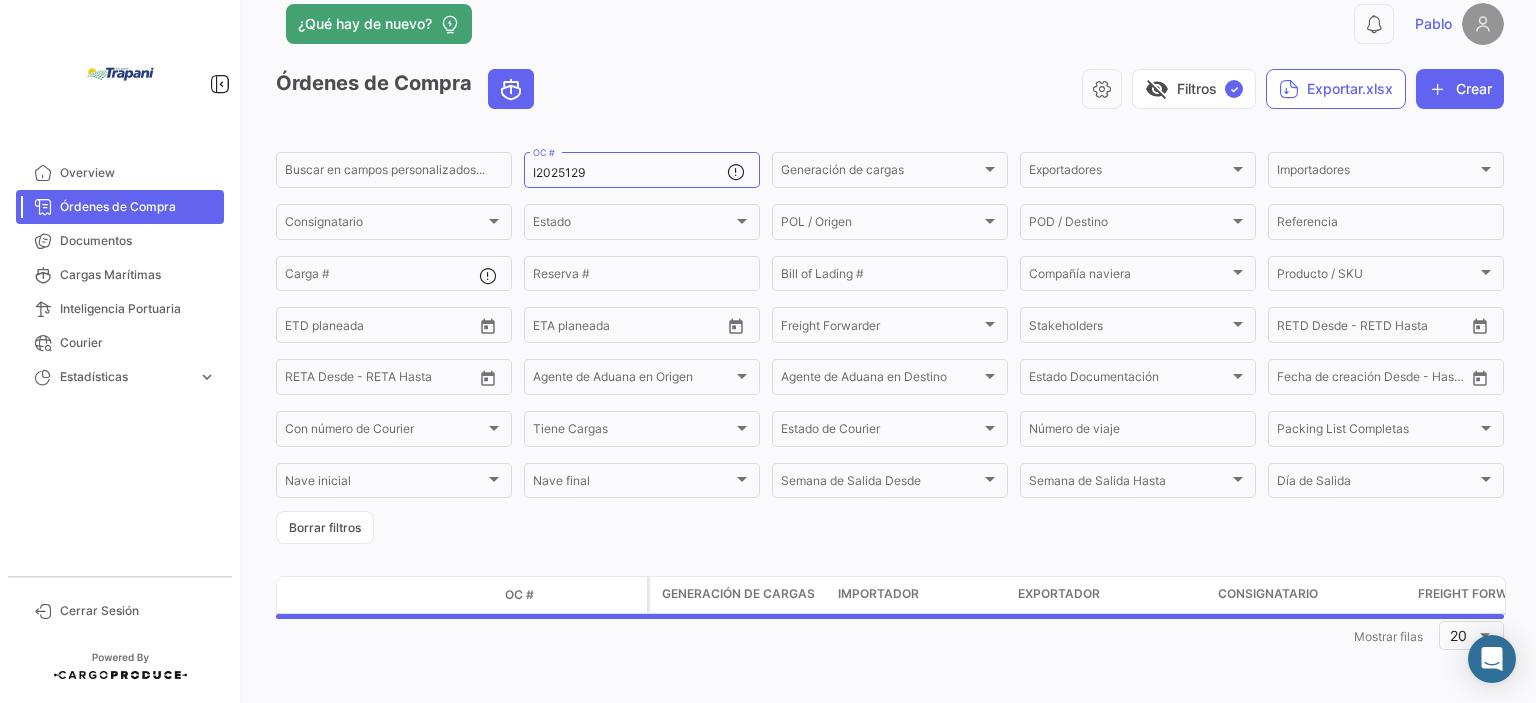 scroll, scrollTop: 0, scrollLeft: 0, axis: both 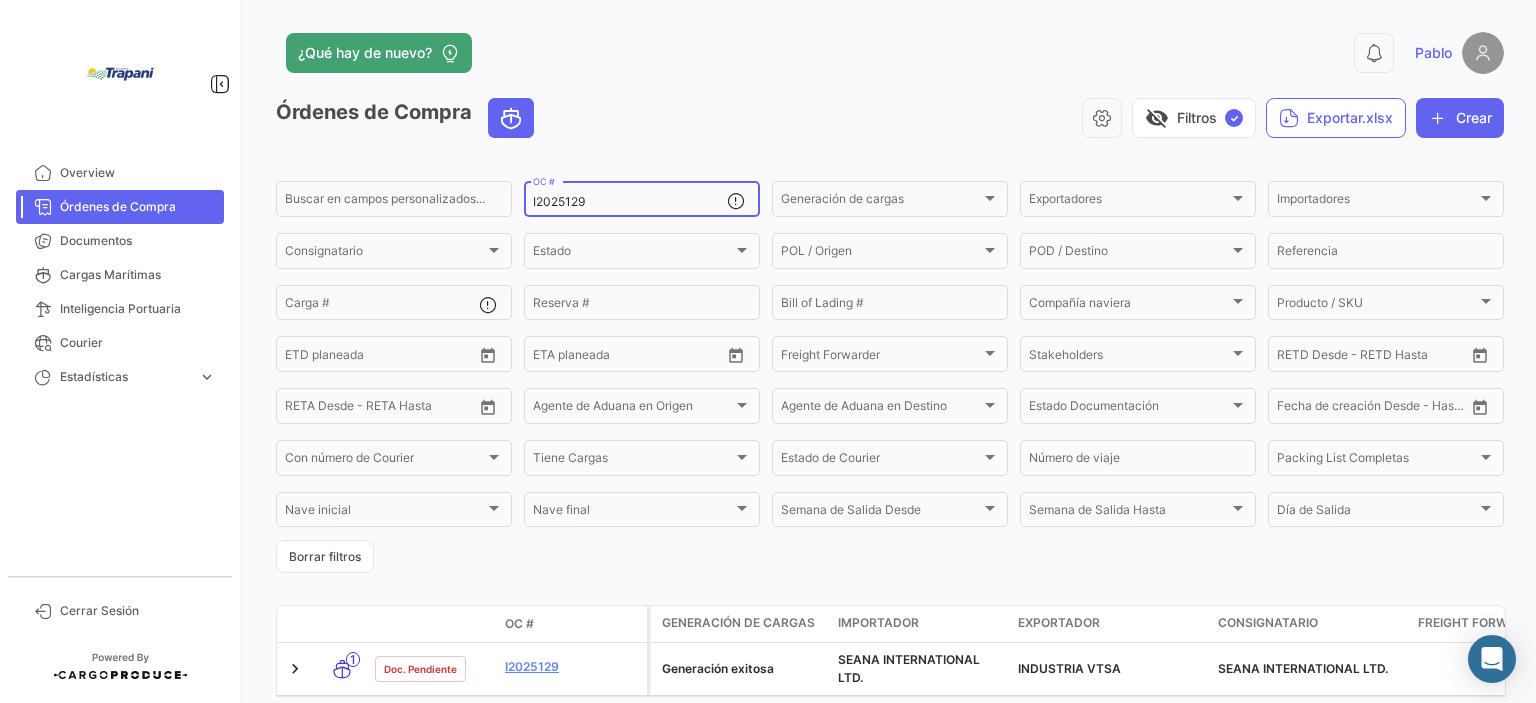 click on "I2025129" at bounding box center [630, 202] 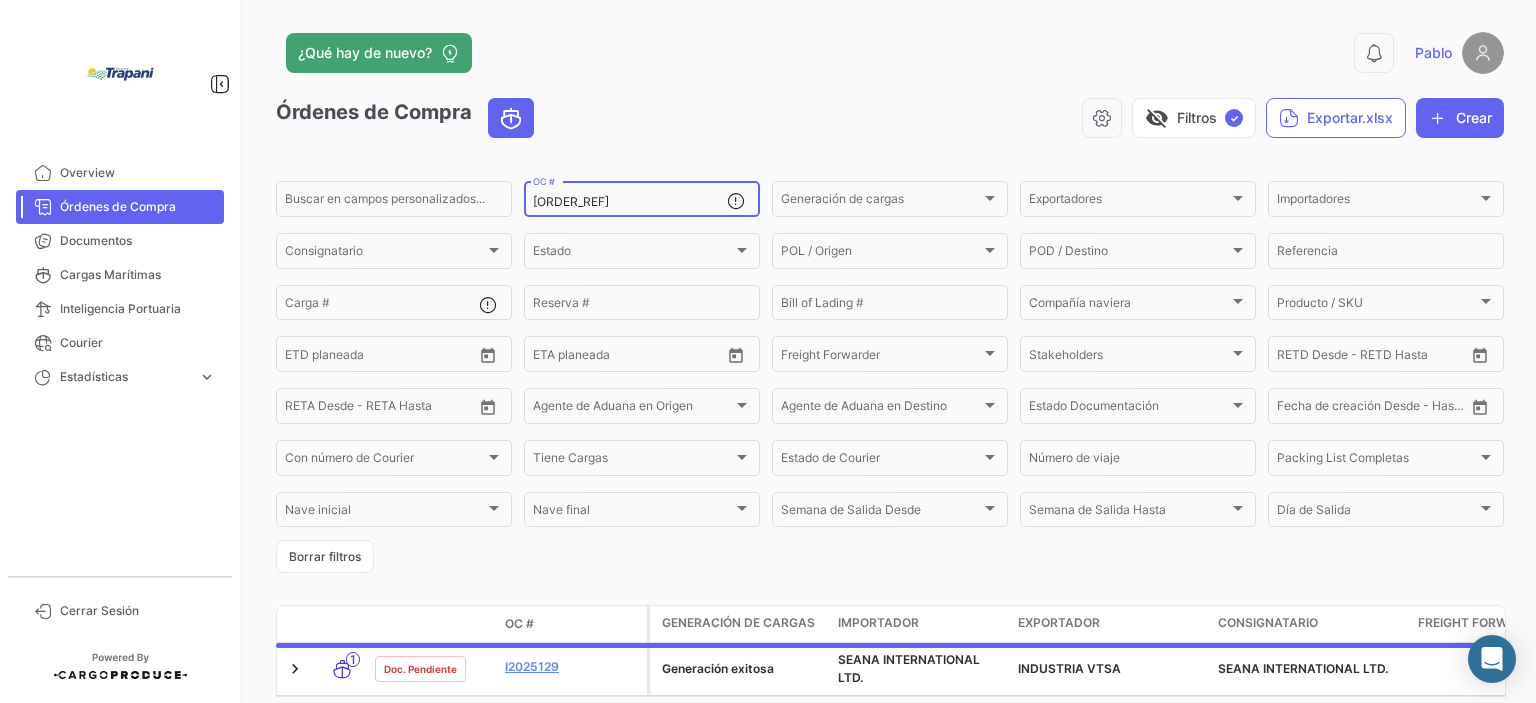 type on "[ORDER_REF]" 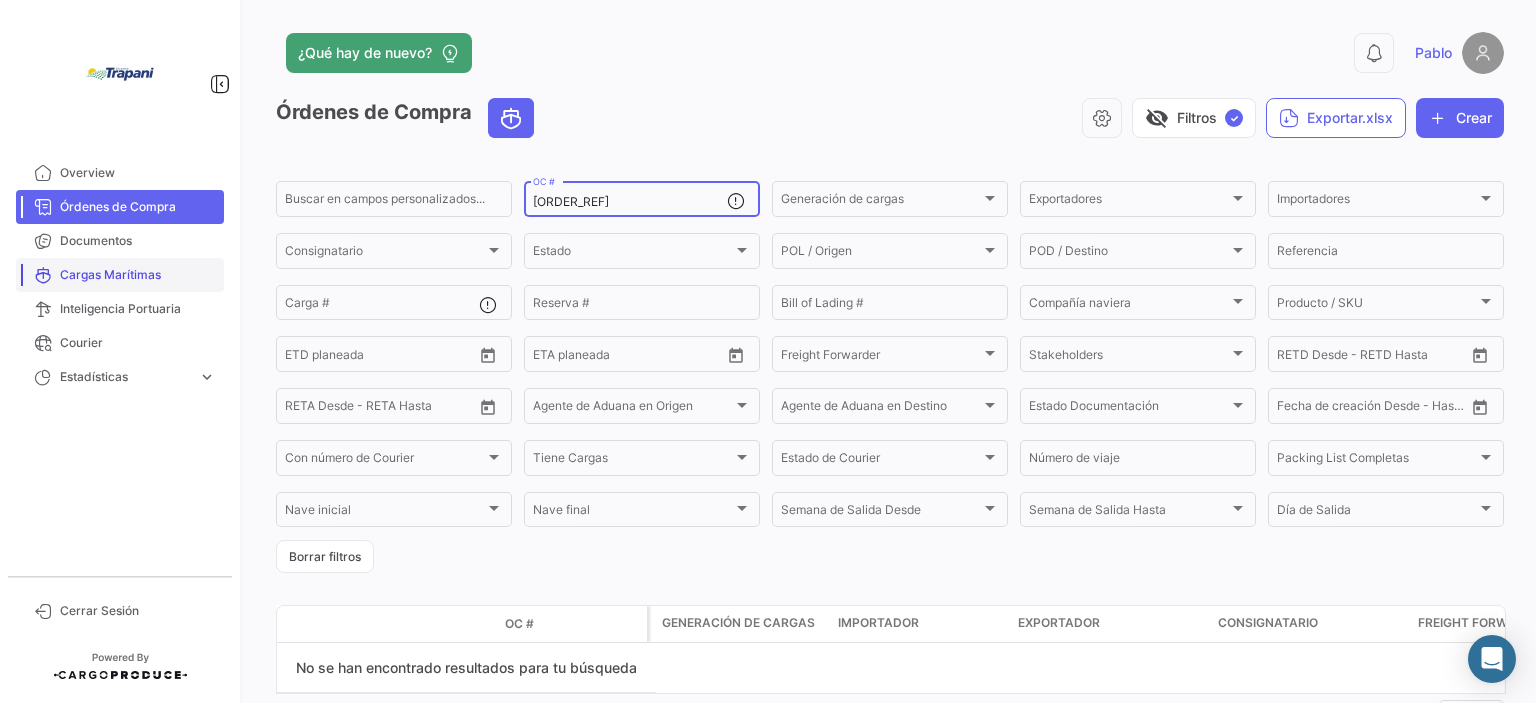 click on "Cargas Marítimas" at bounding box center [138, 275] 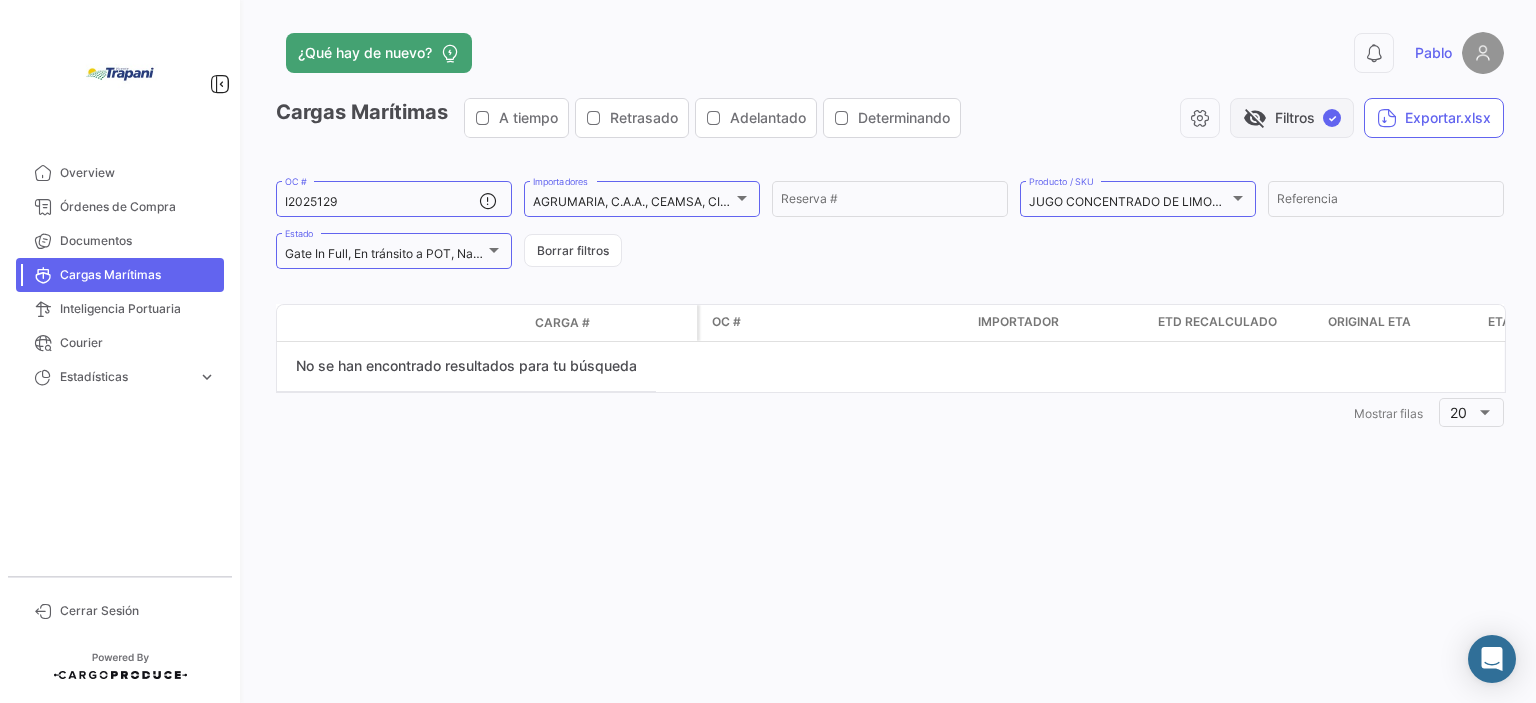click on "visibility_off   Filtros  ✓" 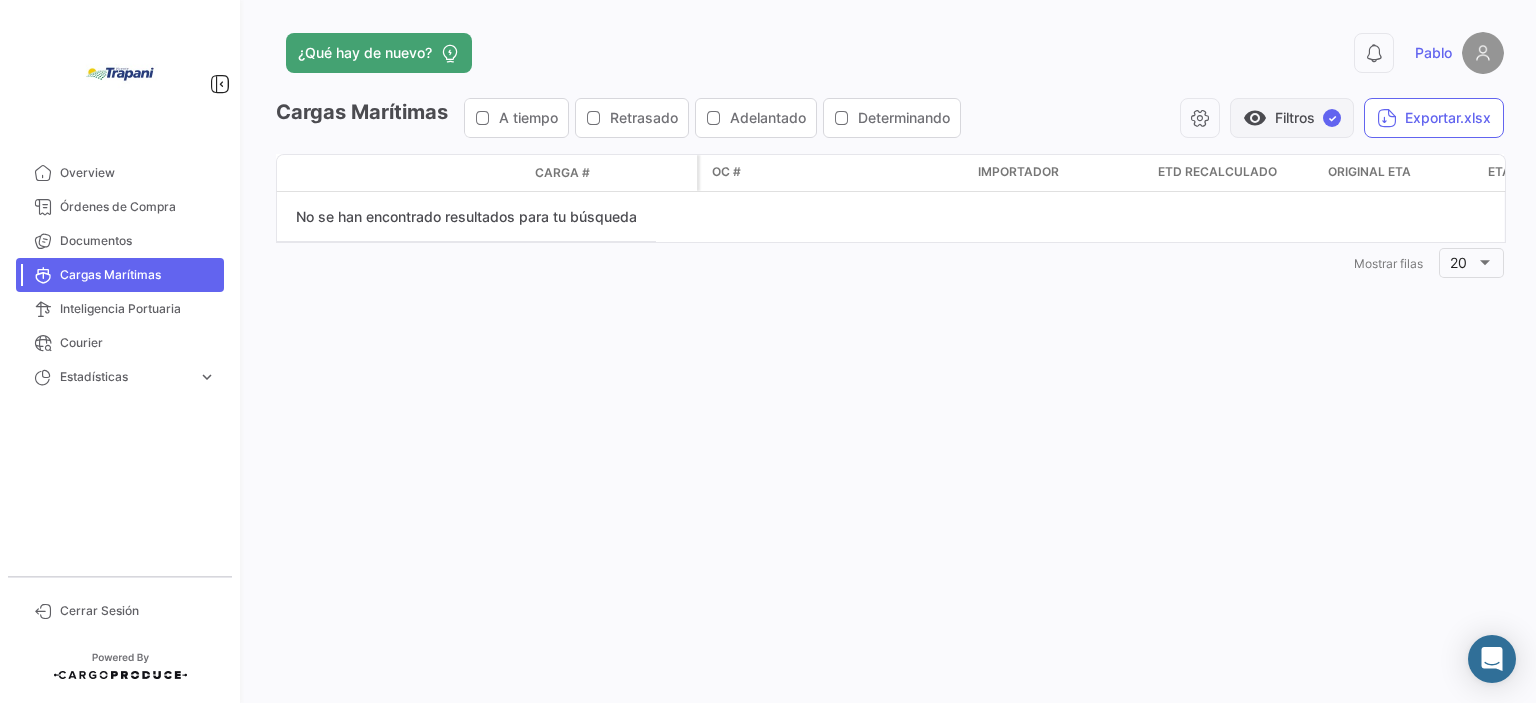 click on "visibility   Filtros  ✓" 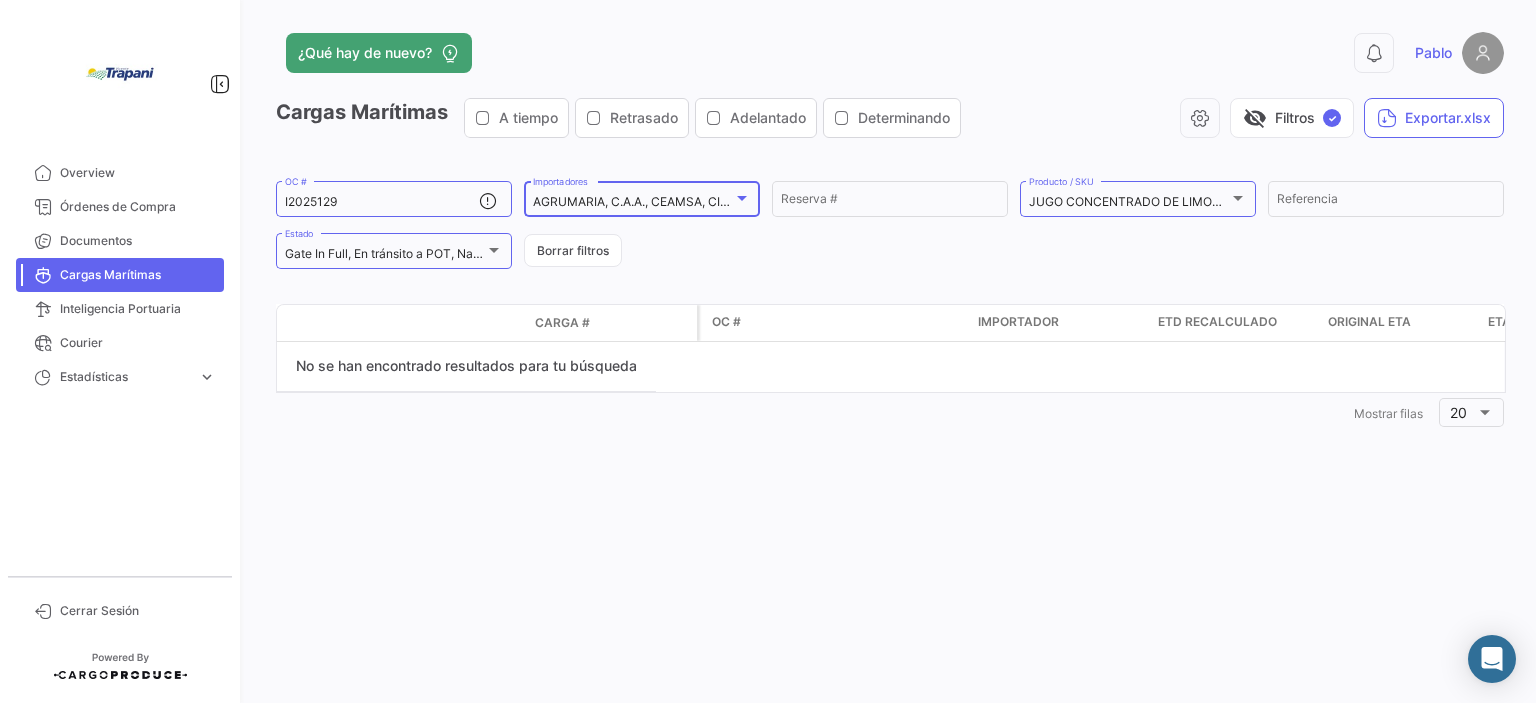 click at bounding box center (742, 198) 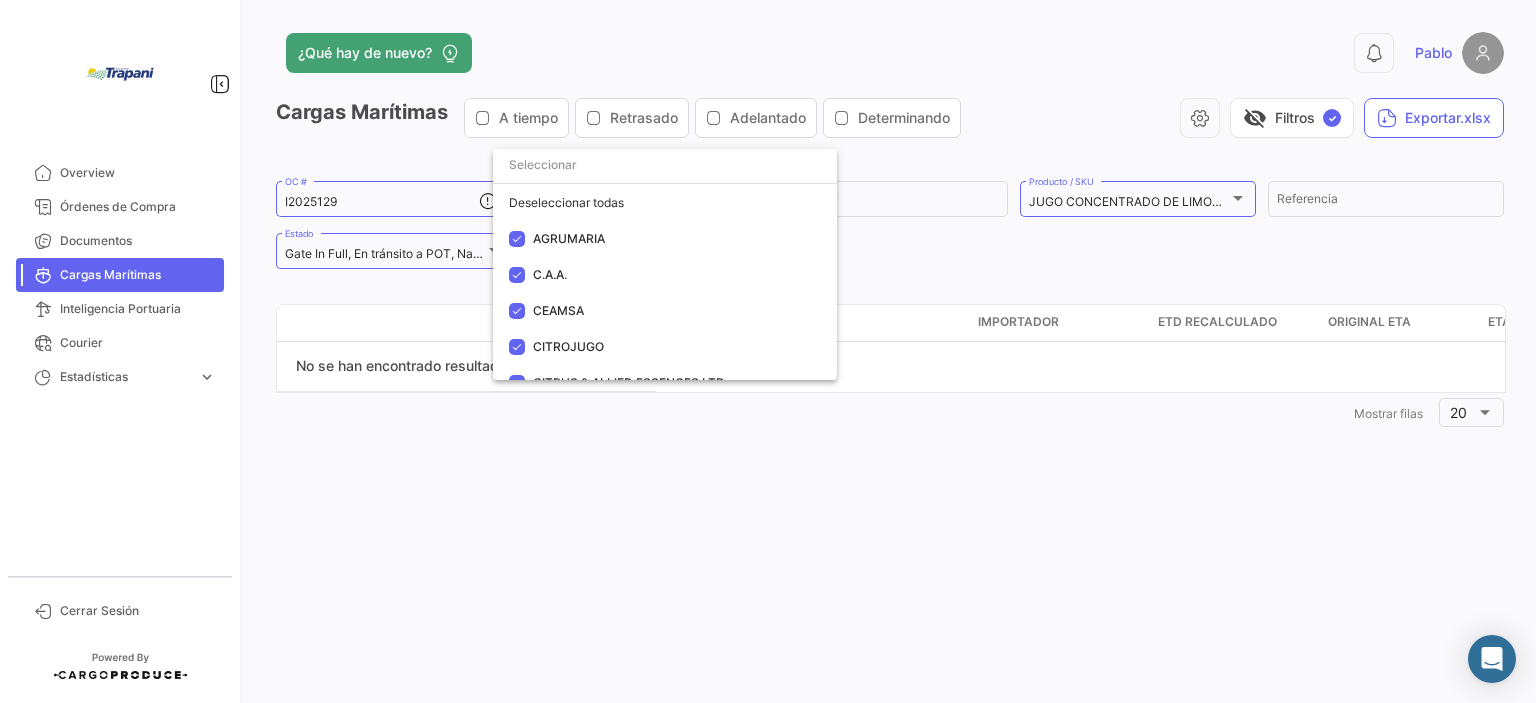 click at bounding box center (768, 351) 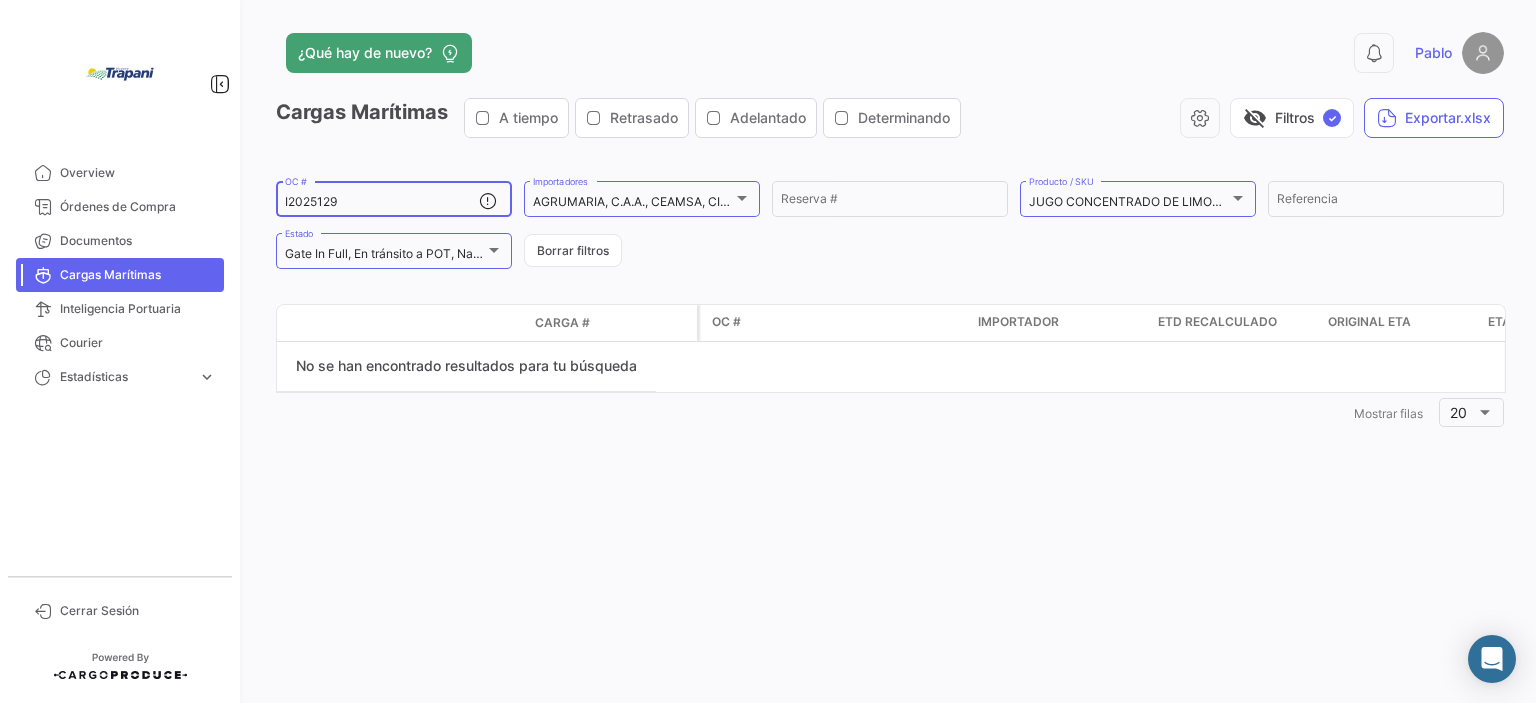 drag, startPoint x: 412, startPoint y: 190, endPoint x: 402, endPoint y: 191, distance: 10.049875 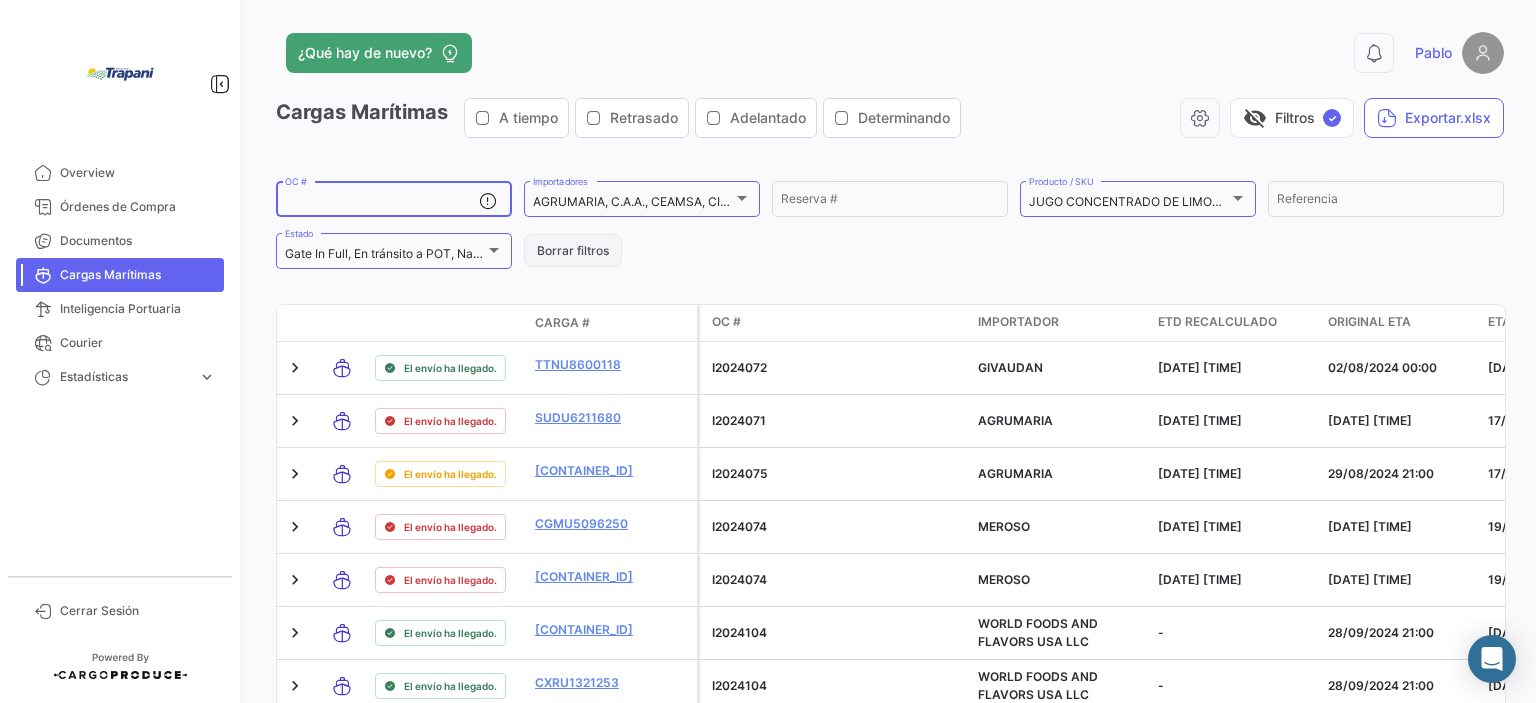click on "Borrar filtros" 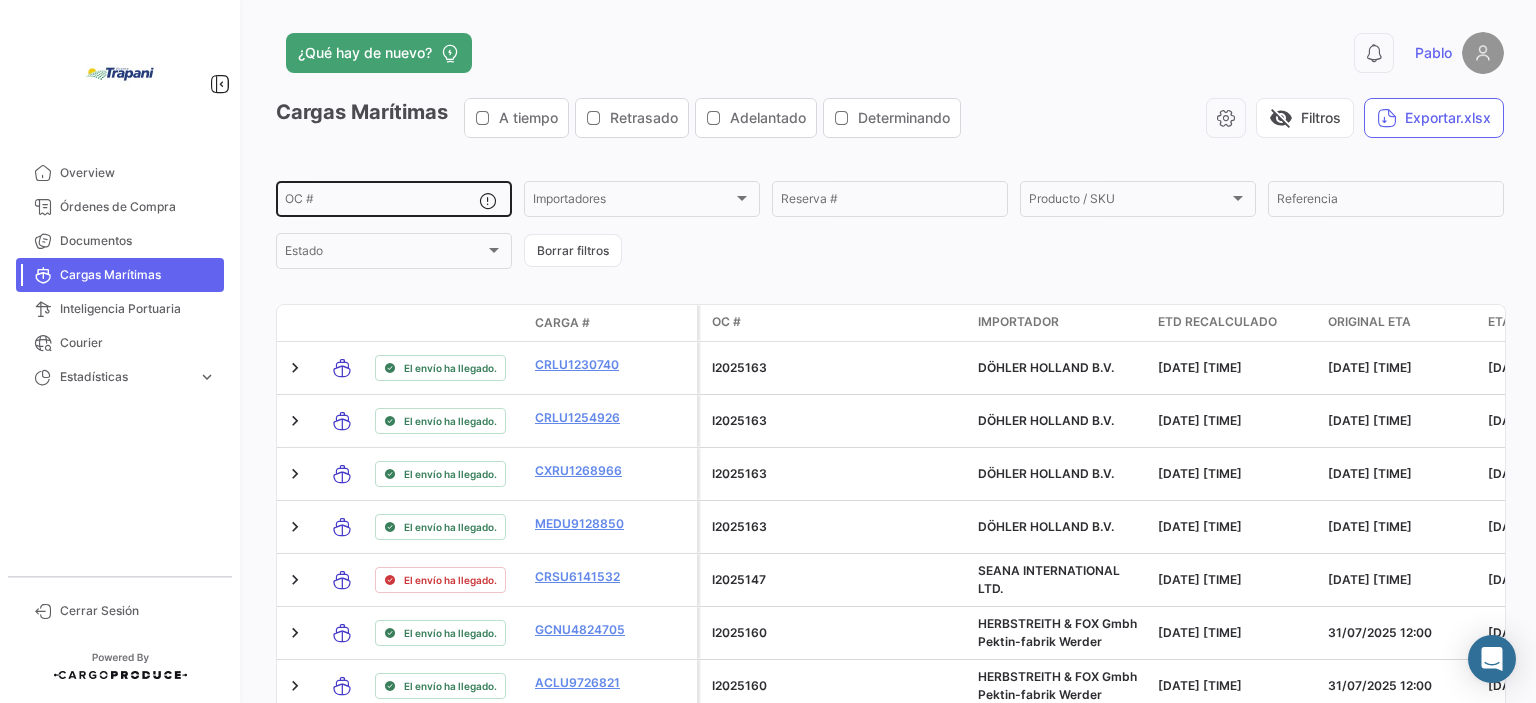 click on "OC #" 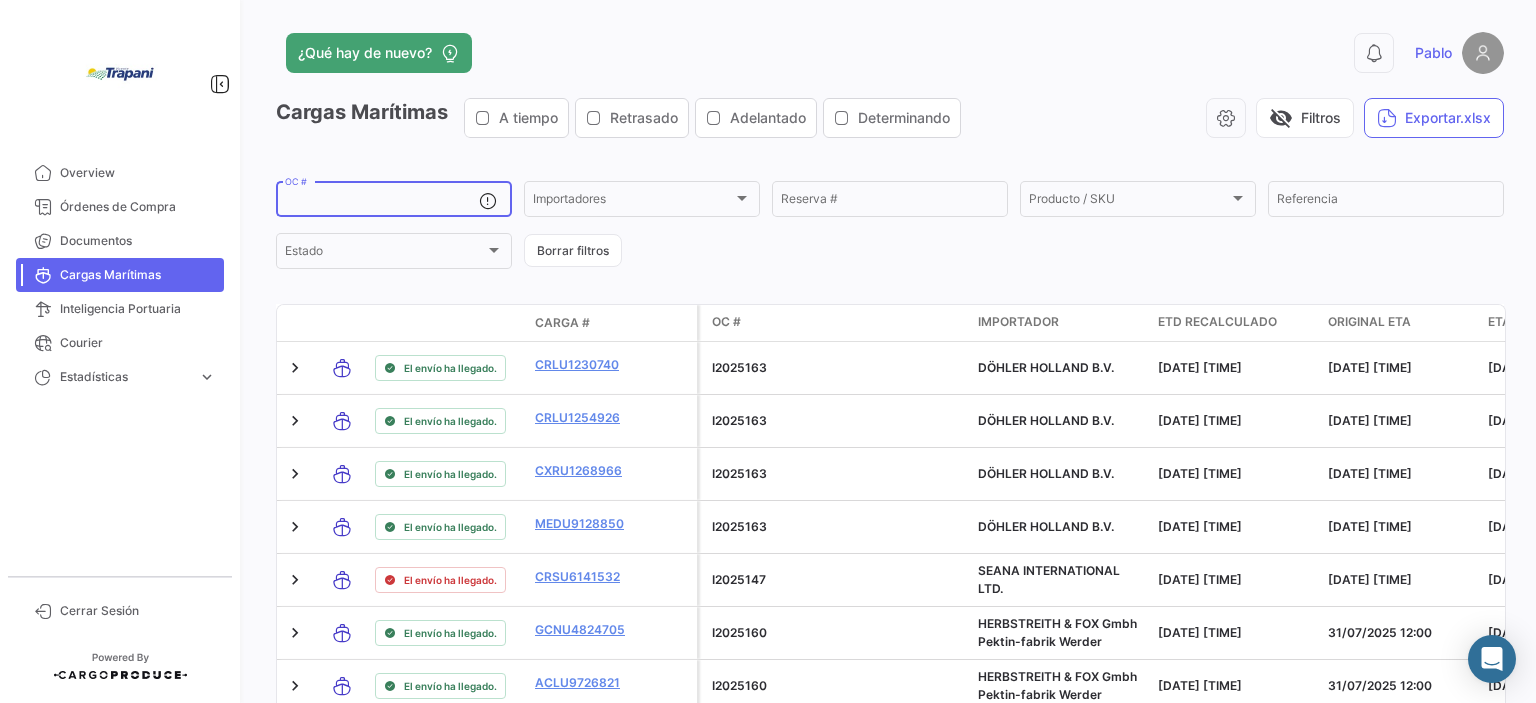 paste on "I2025129" 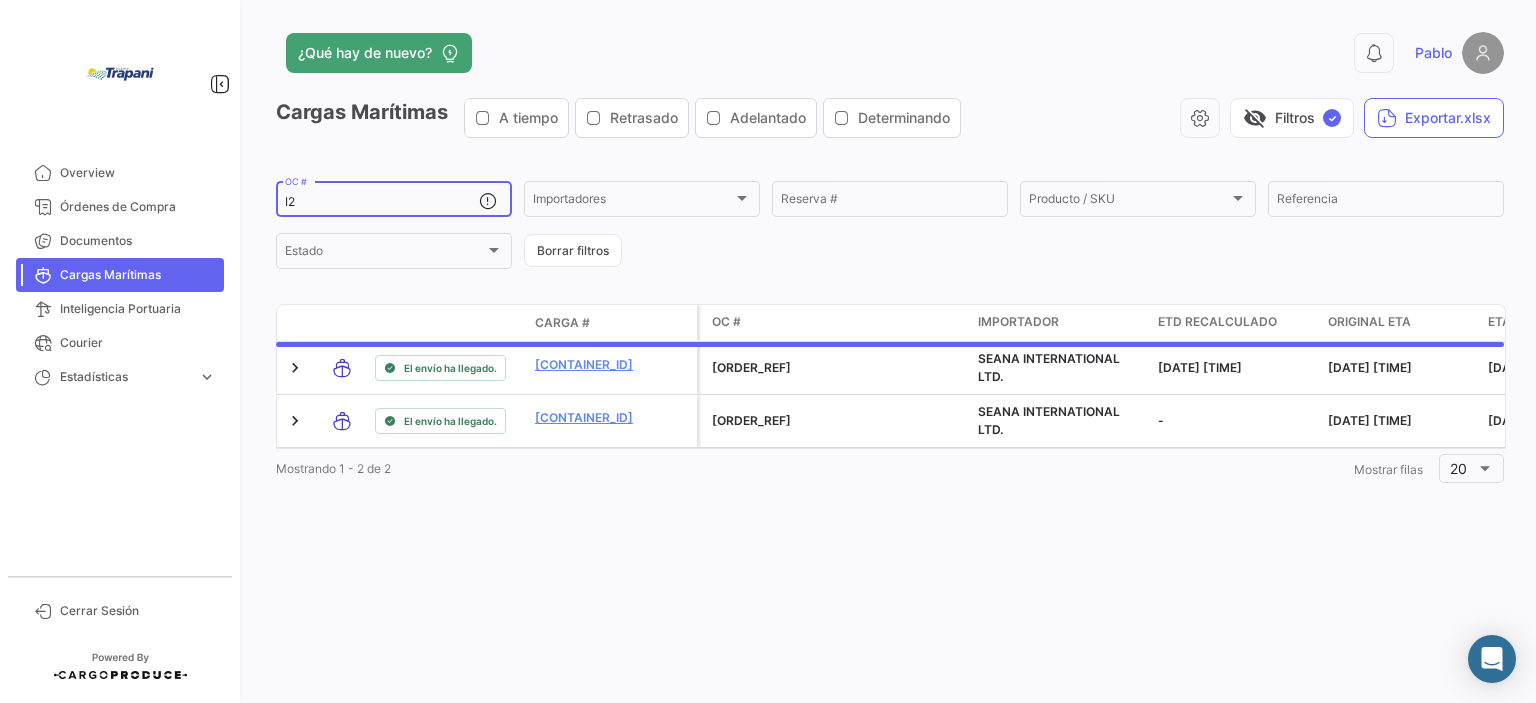 type on "I" 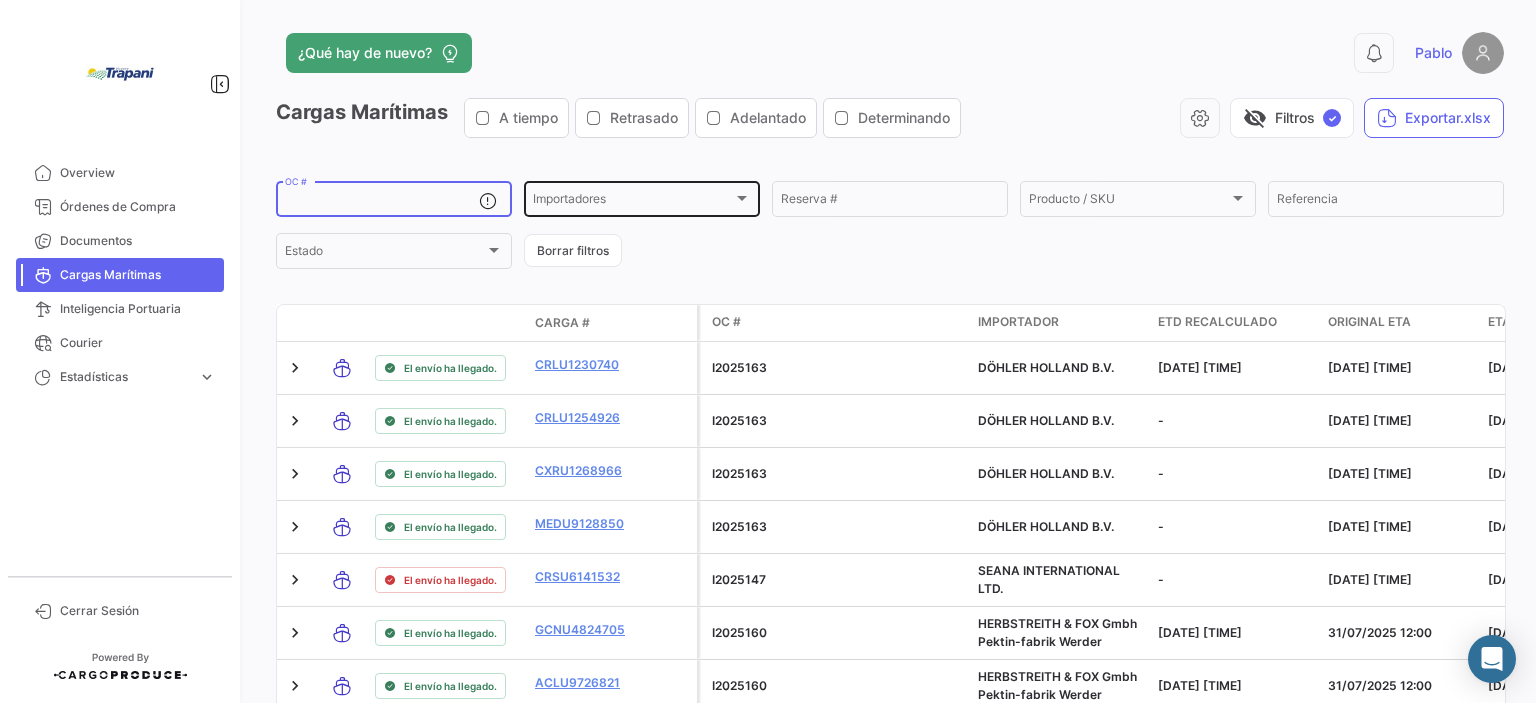 click at bounding box center (742, 198) 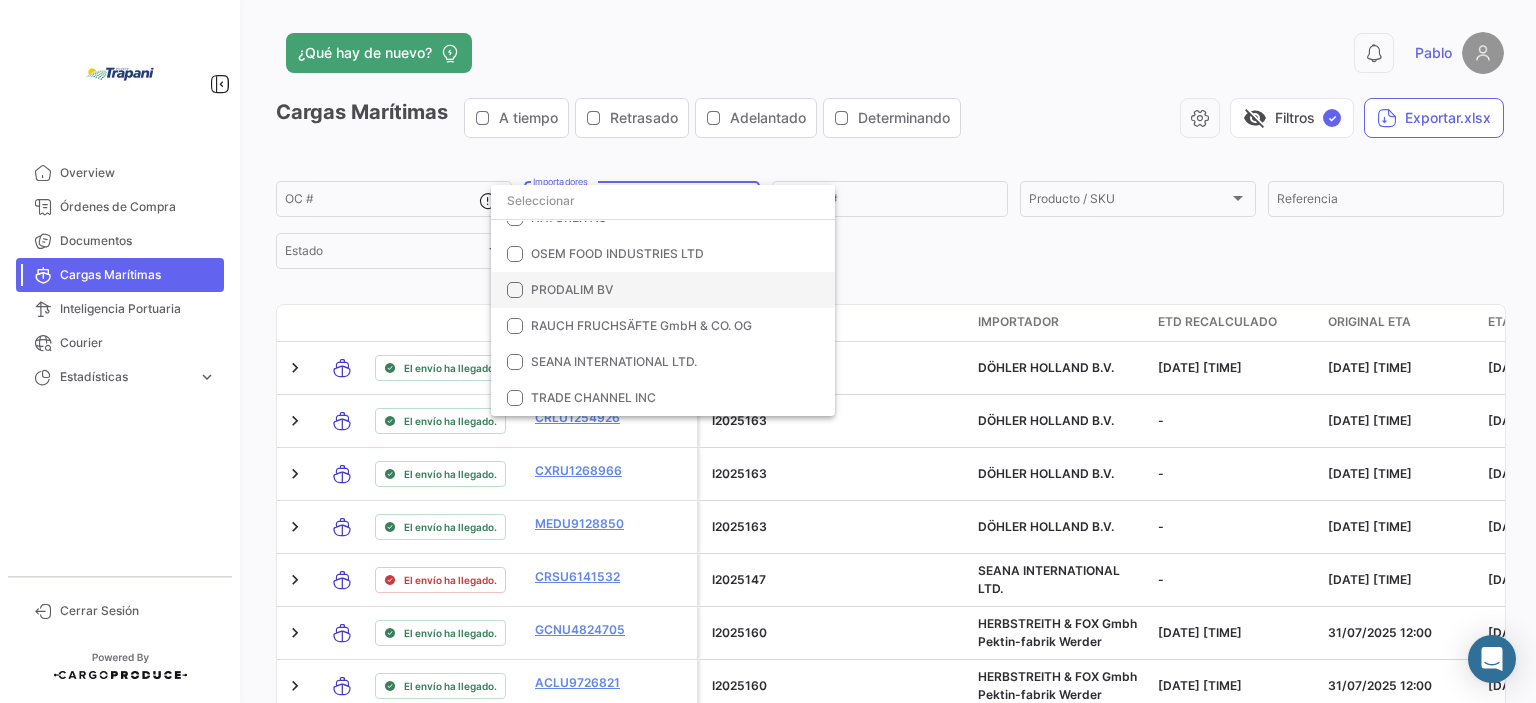 scroll, scrollTop: 657, scrollLeft: 0, axis: vertical 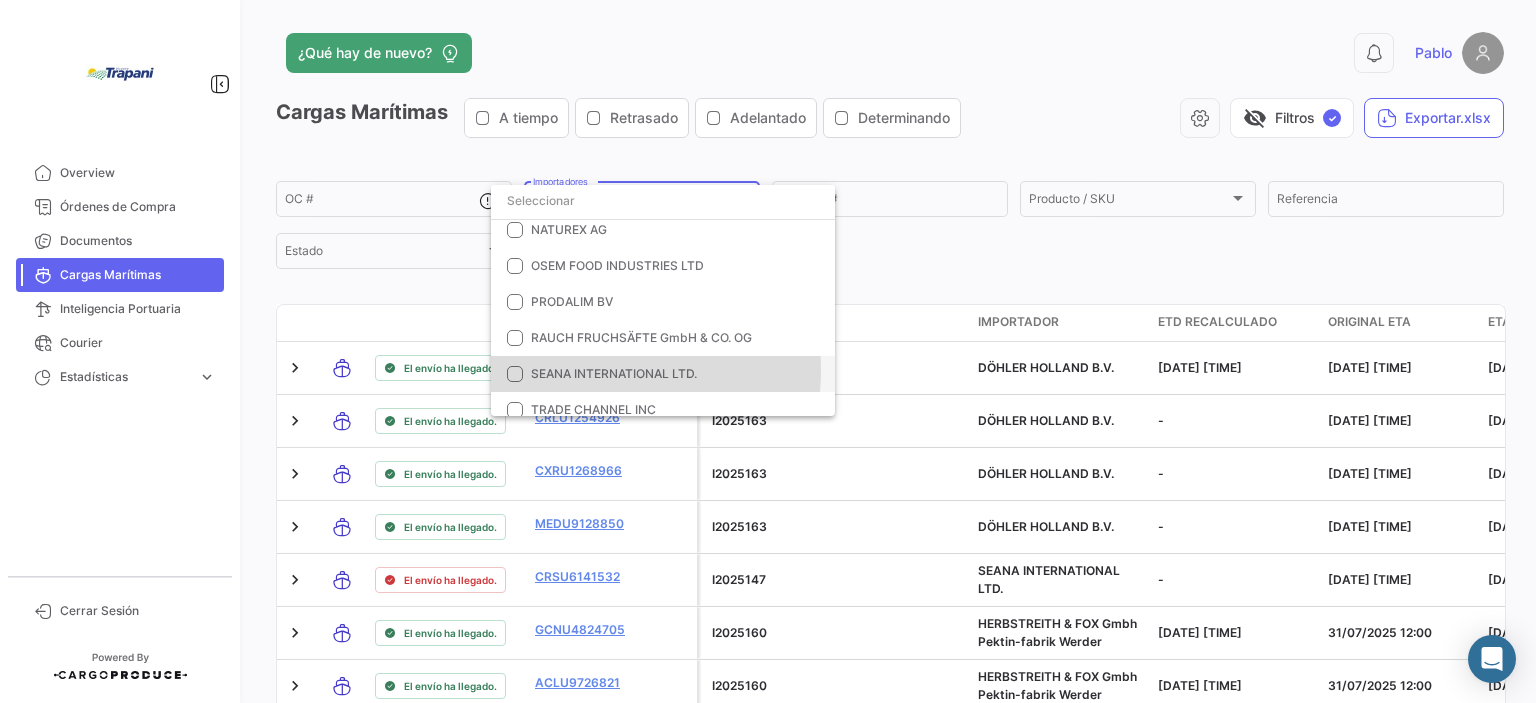 click on "SEANA INTERNATIONAL LTD." at bounding box center [614, 373] 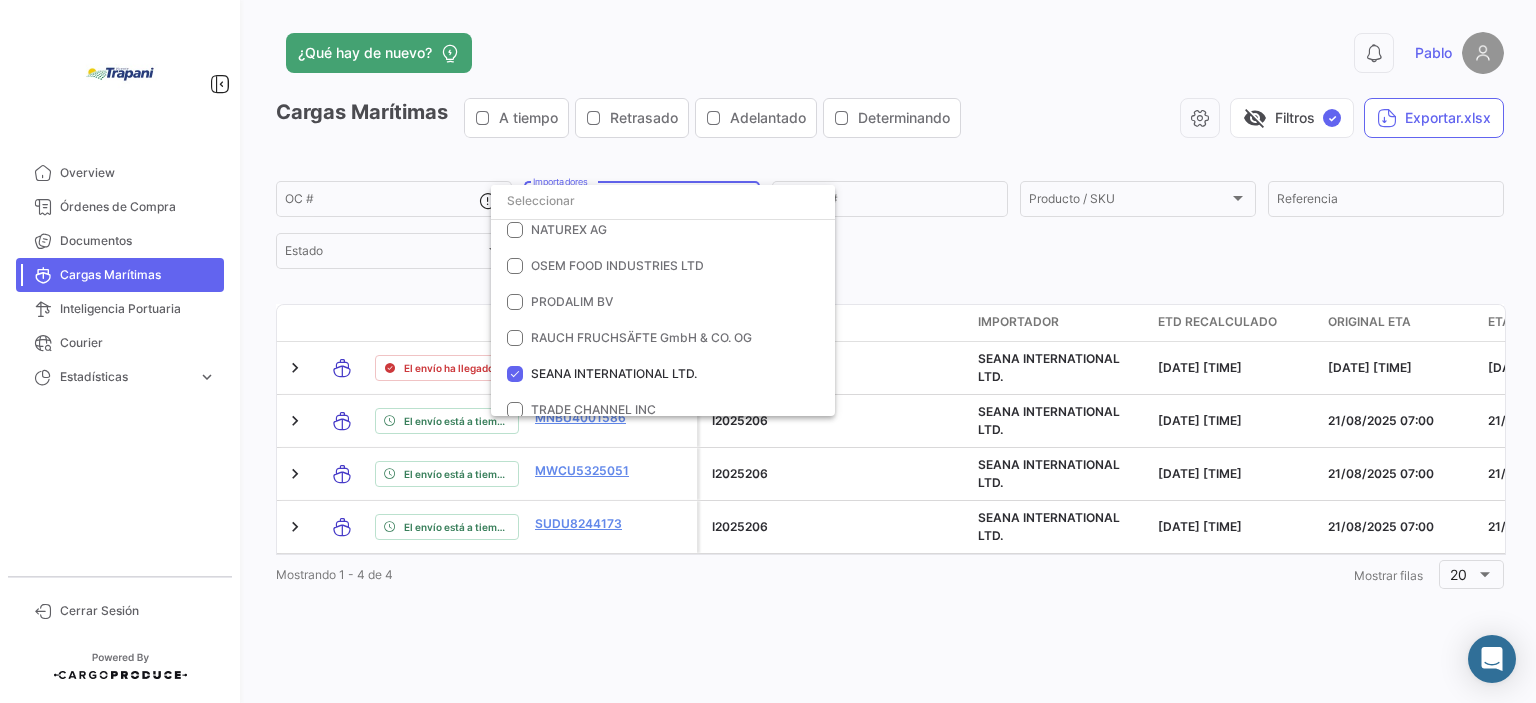 click at bounding box center [768, 351] 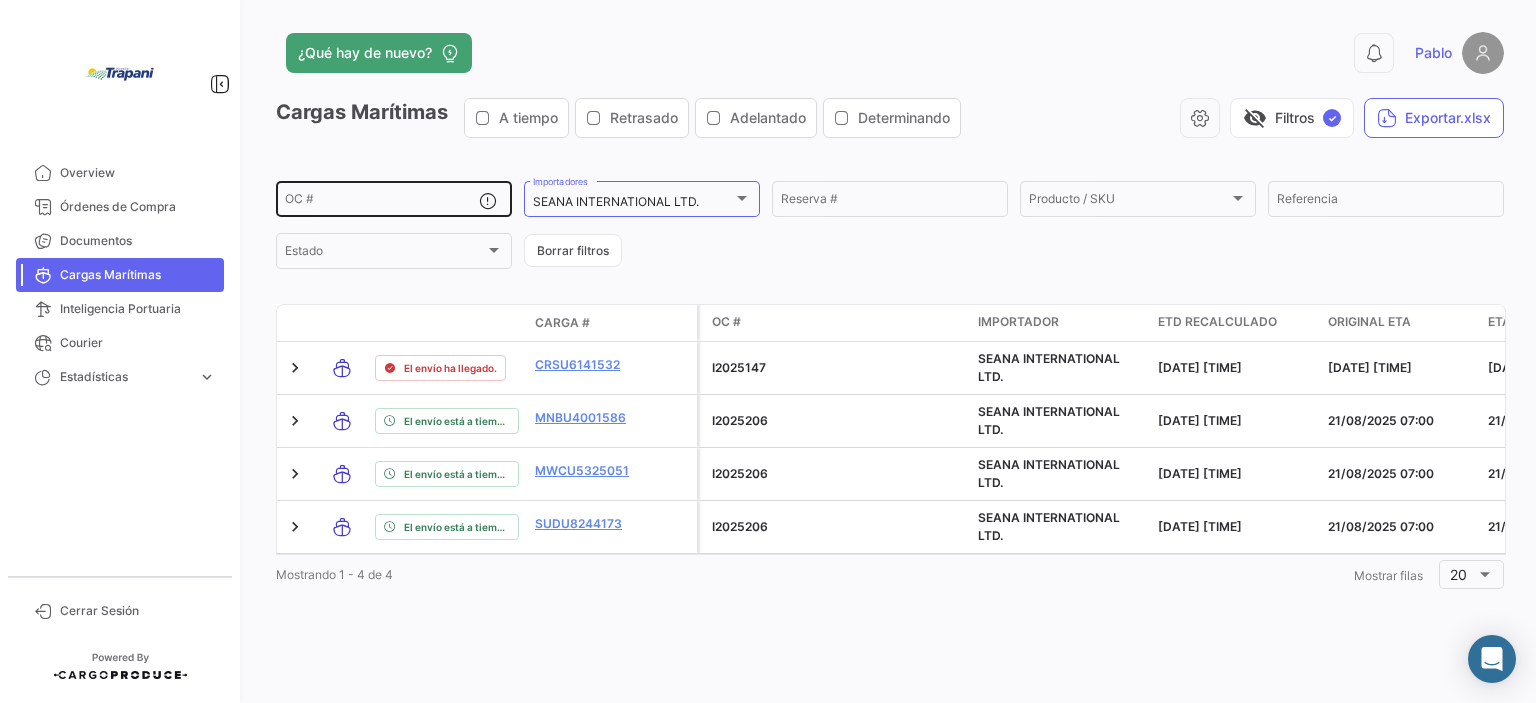 click on "OC #" 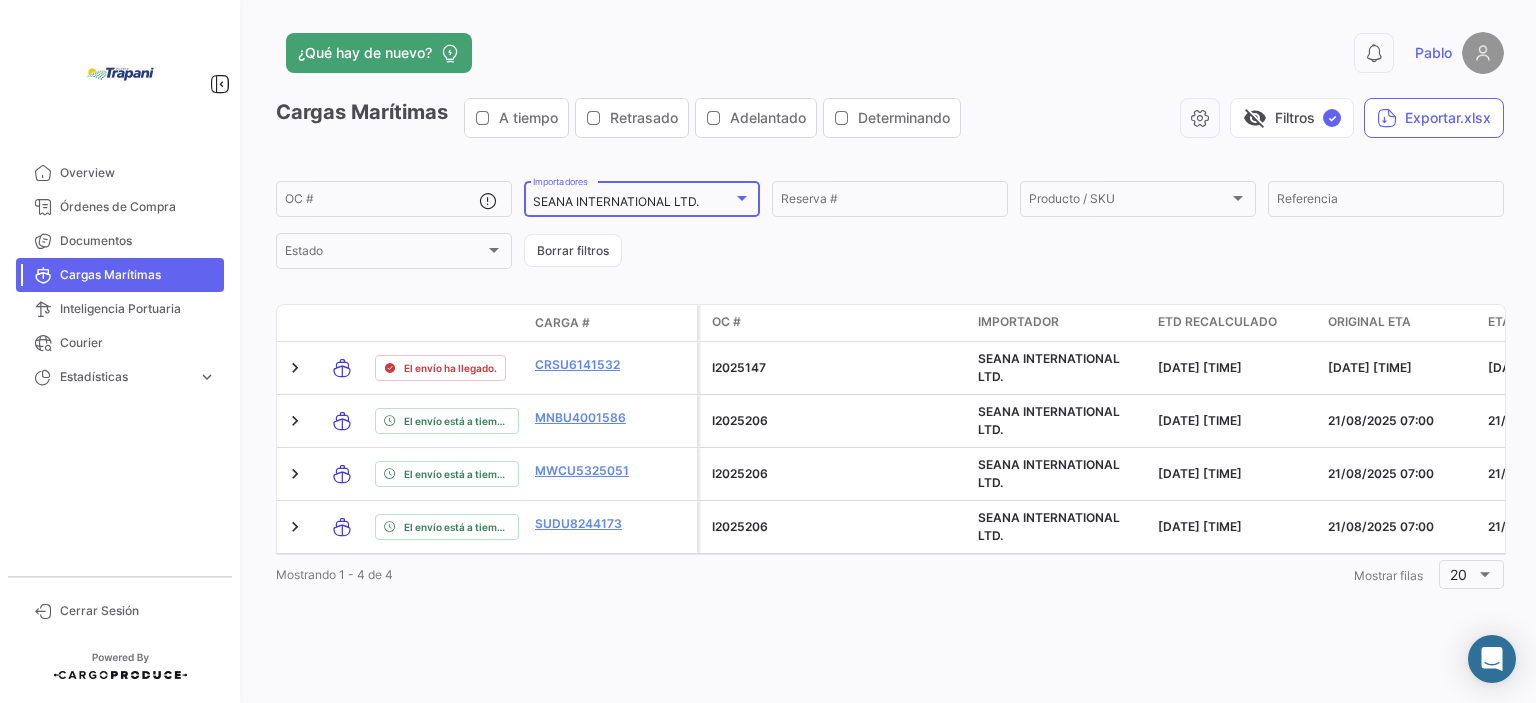 click at bounding box center (742, 198) 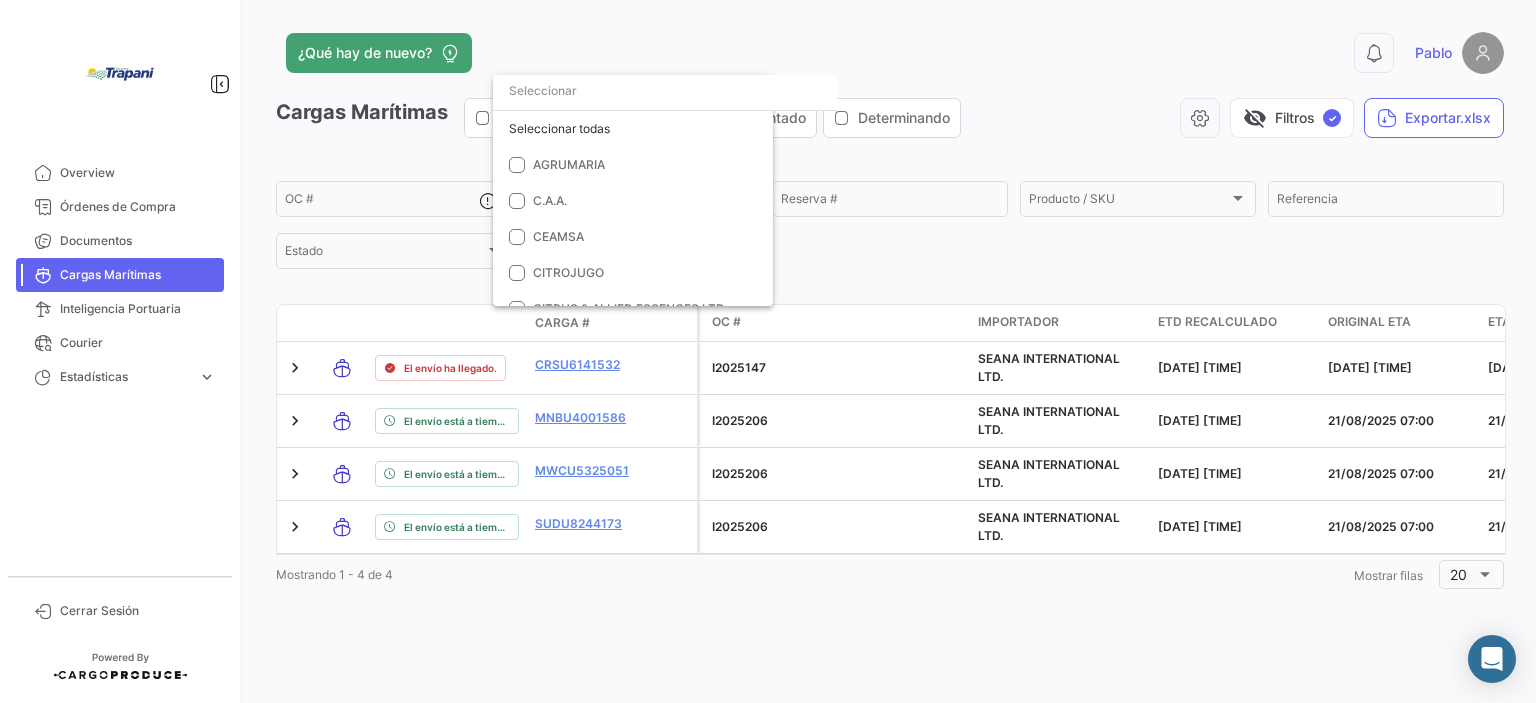 scroll, scrollTop: 819, scrollLeft: 0, axis: vertical 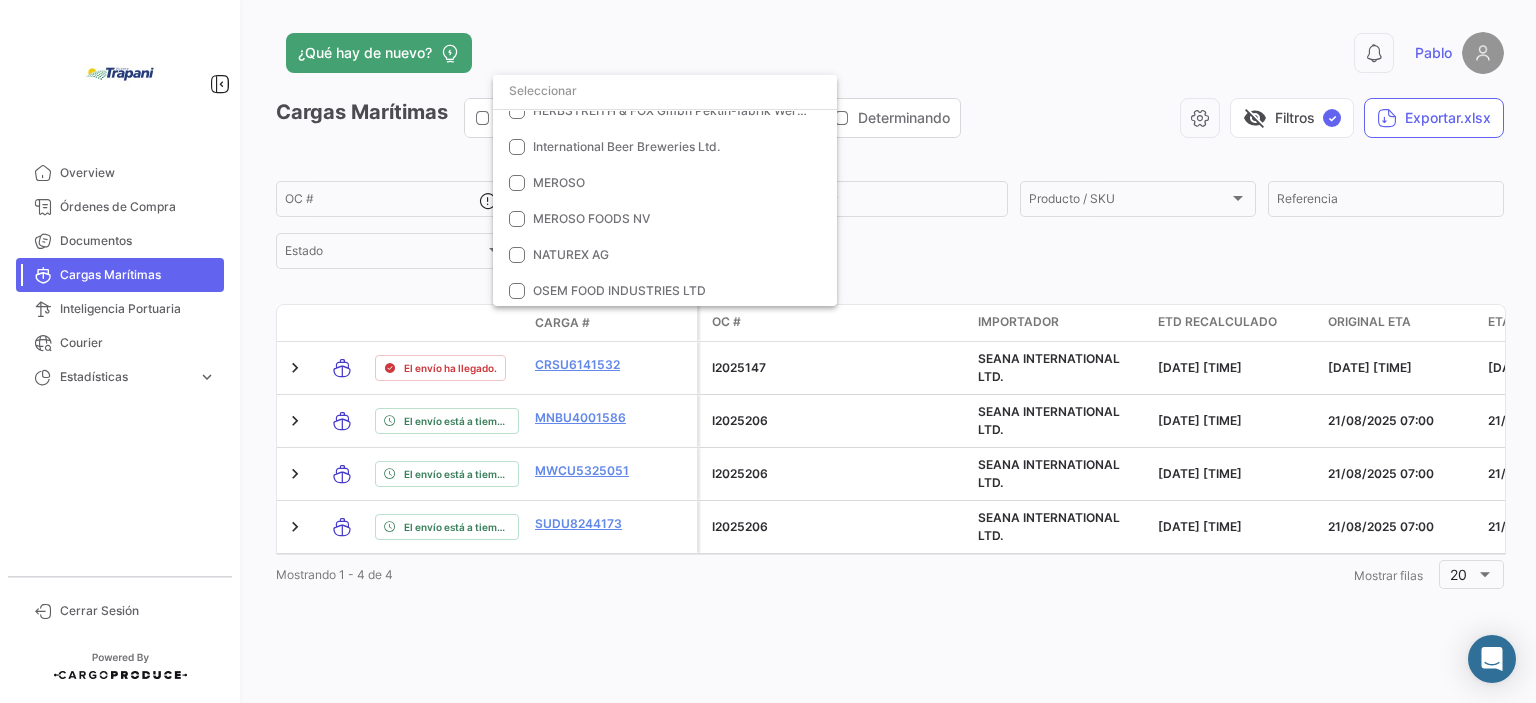 click at bounding box center [768, 351] 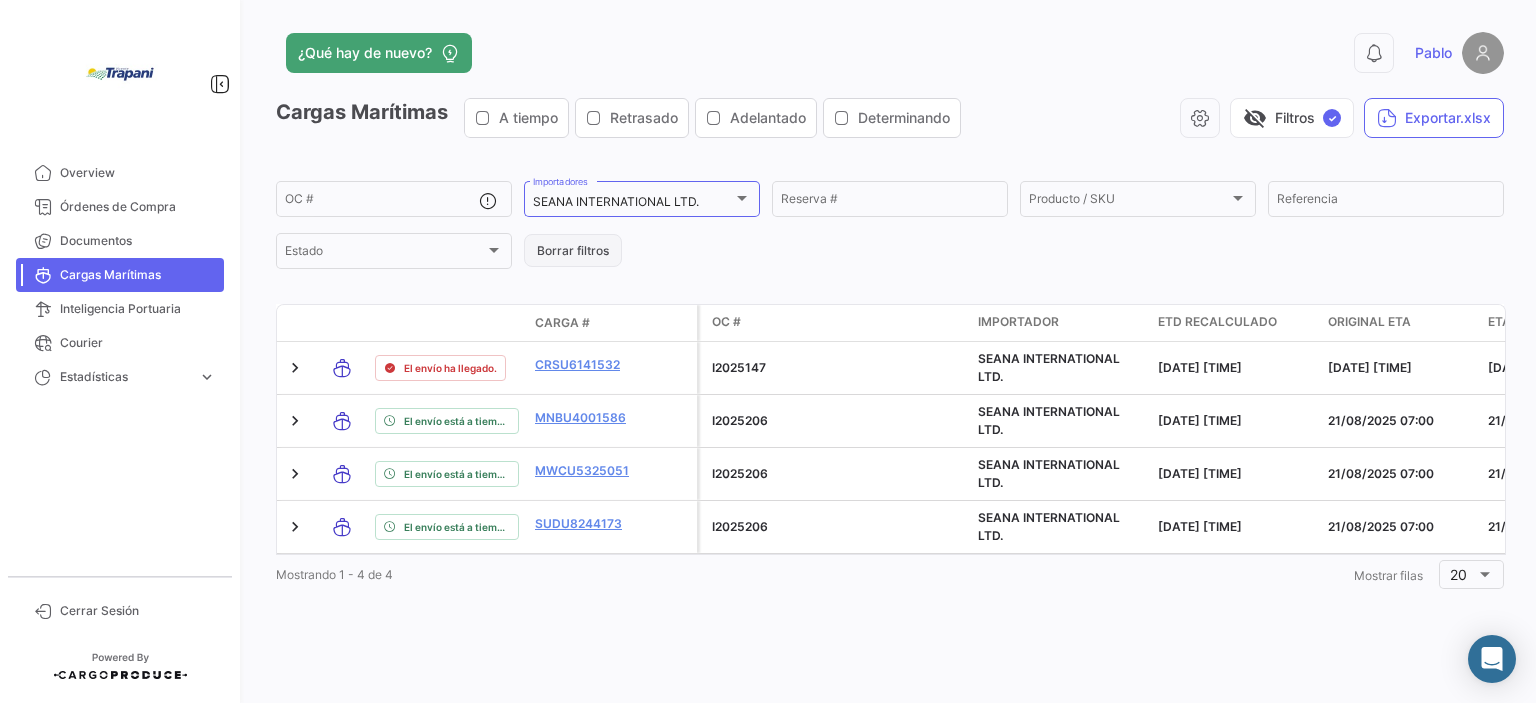 click on "Borrar filtros" 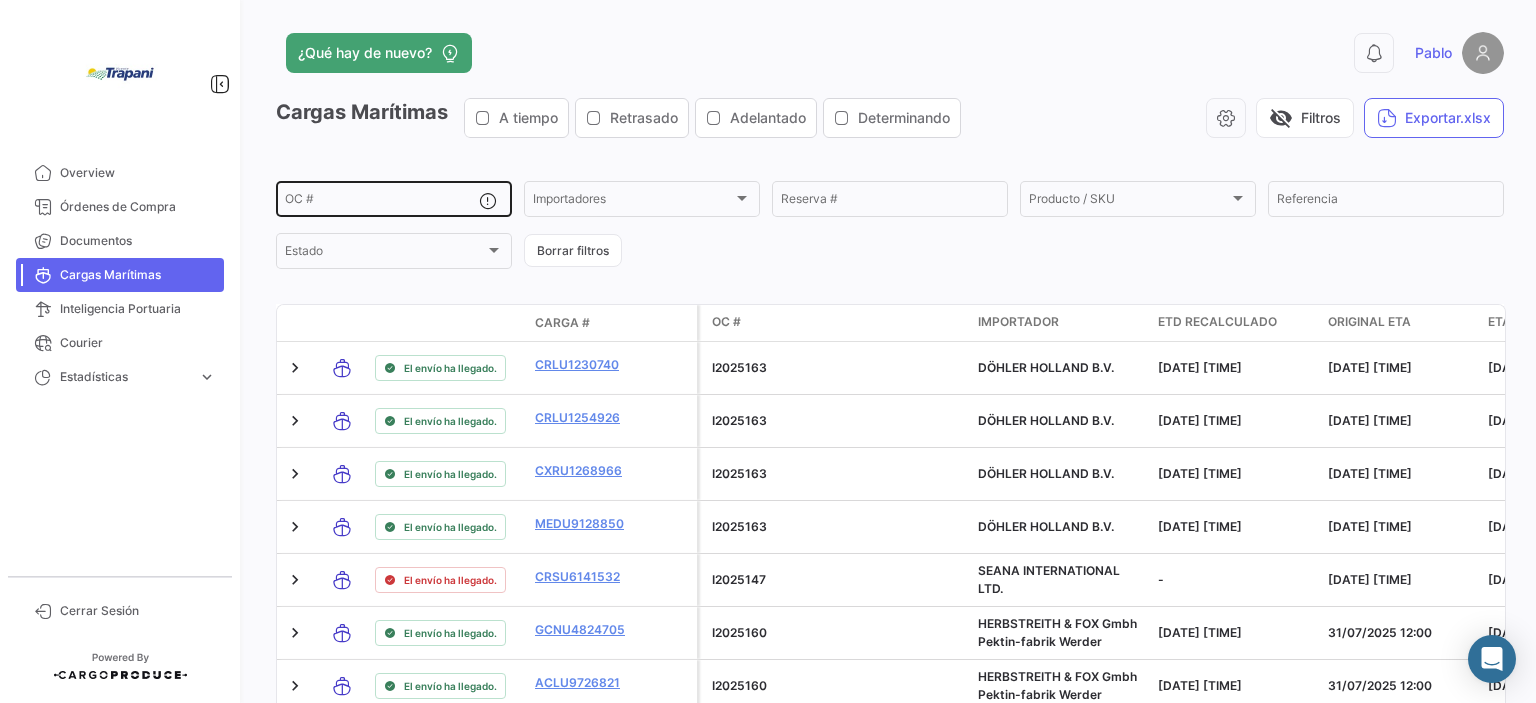 click on "OC #" 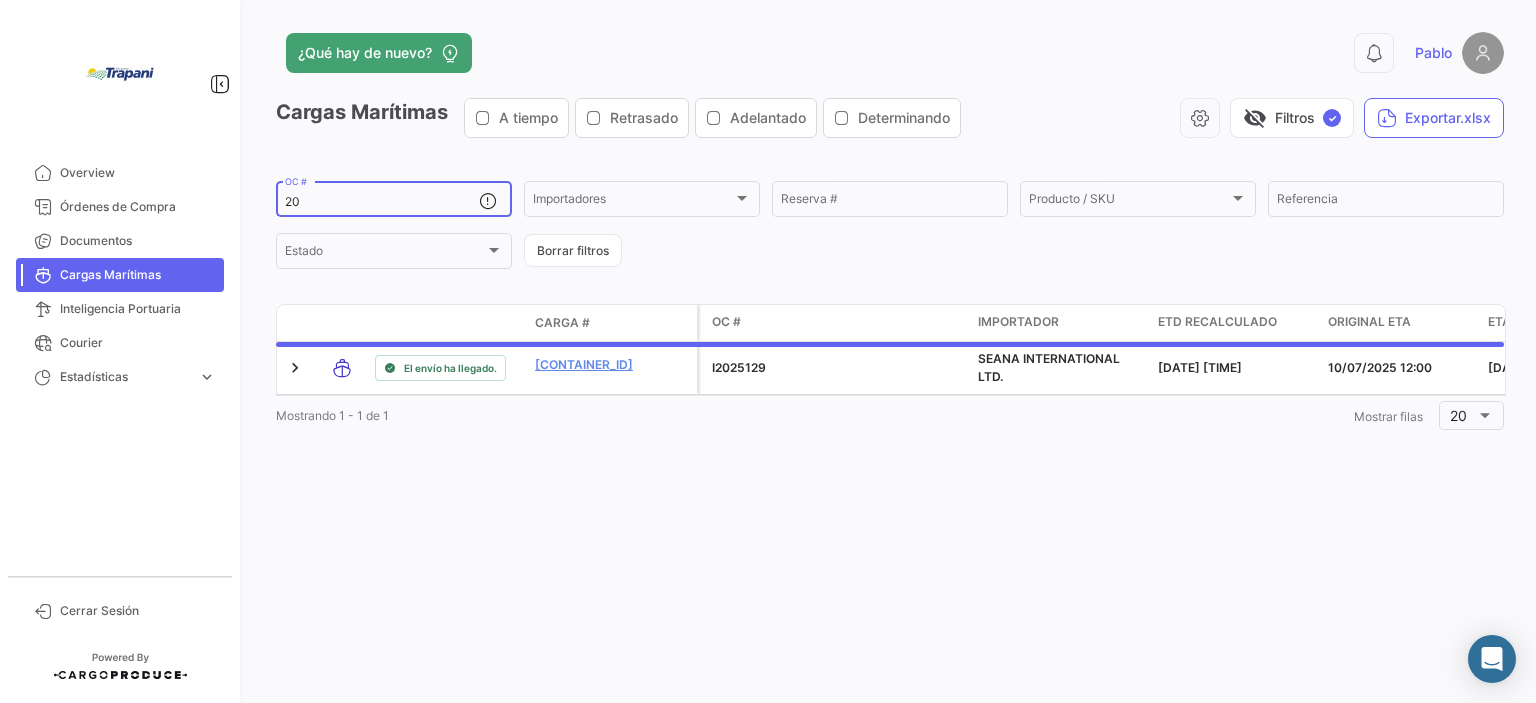 type on "2" 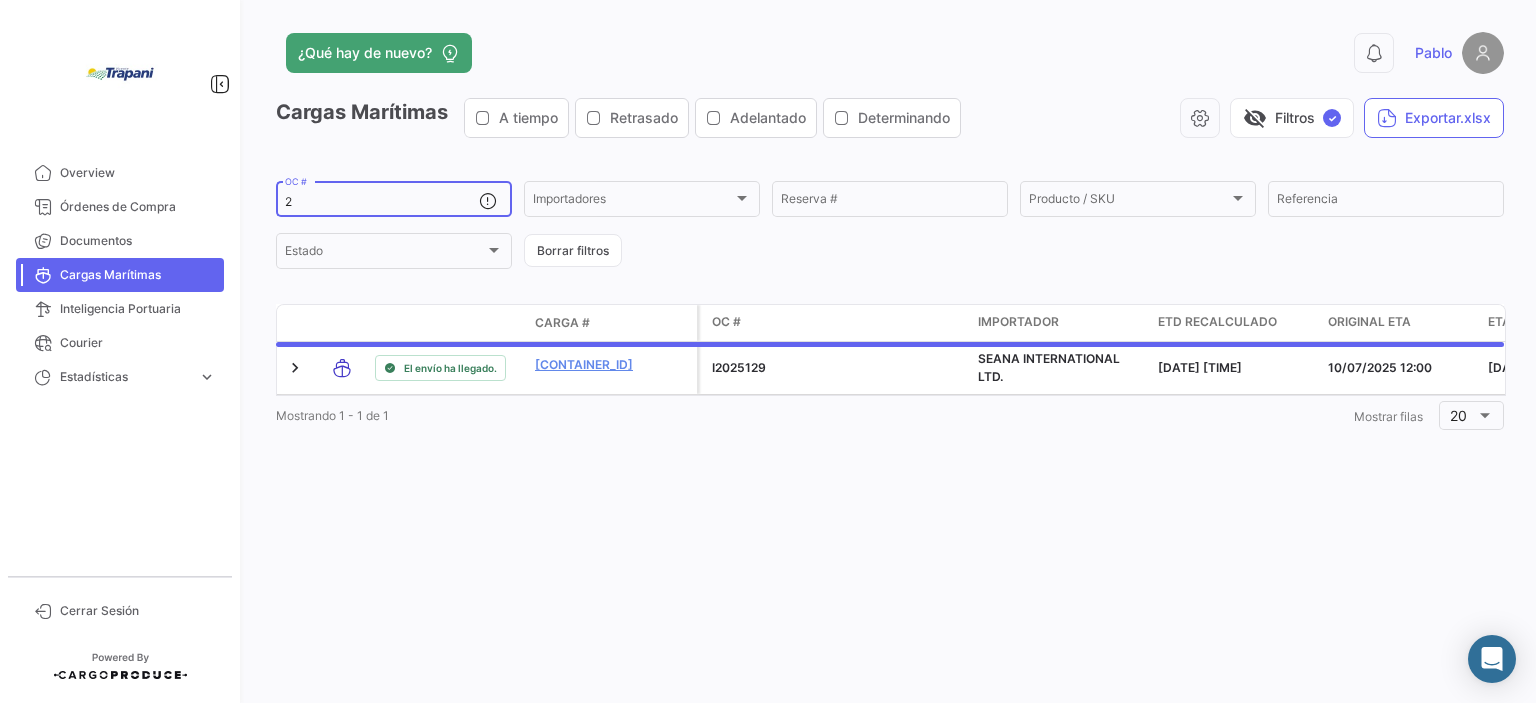 type 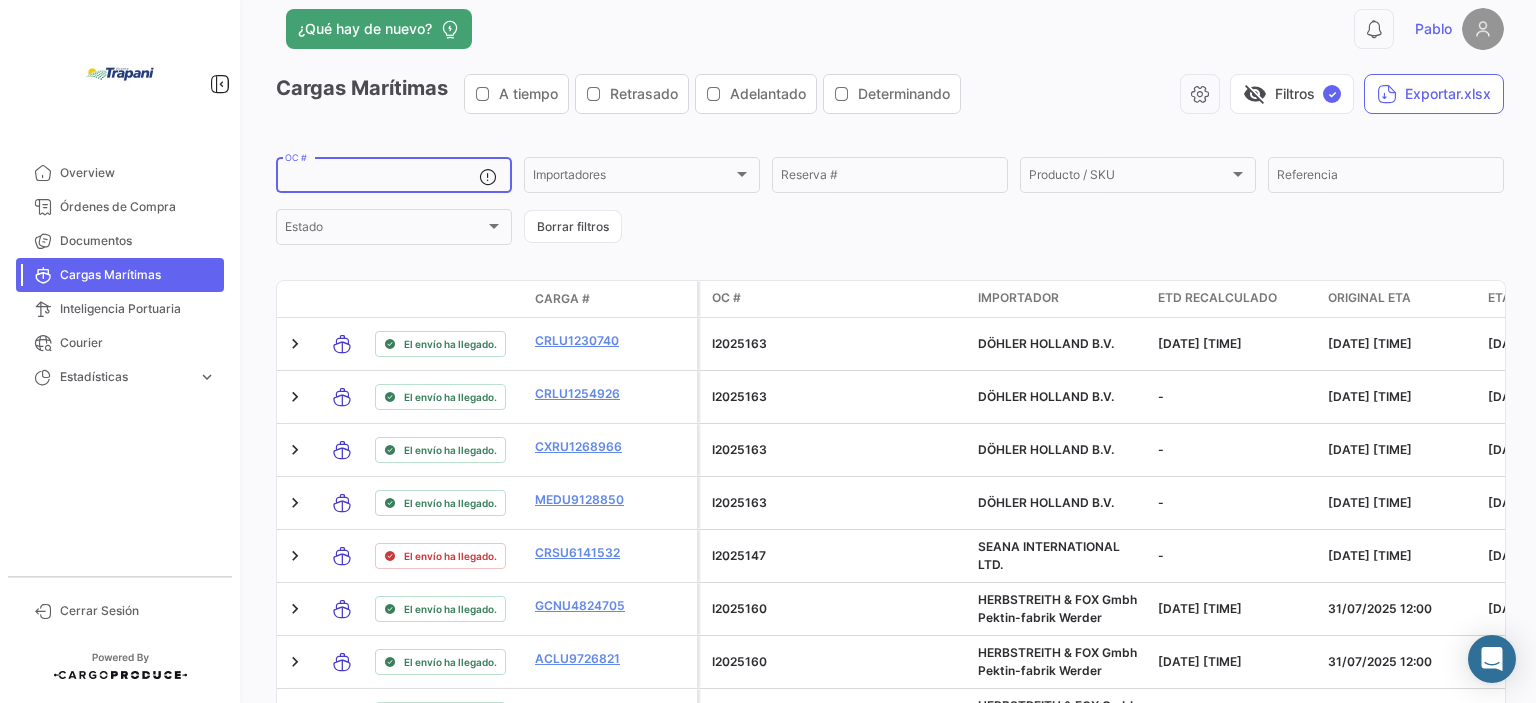 scroll, scrollTop: 0, scrollLeft: 0, axis: both 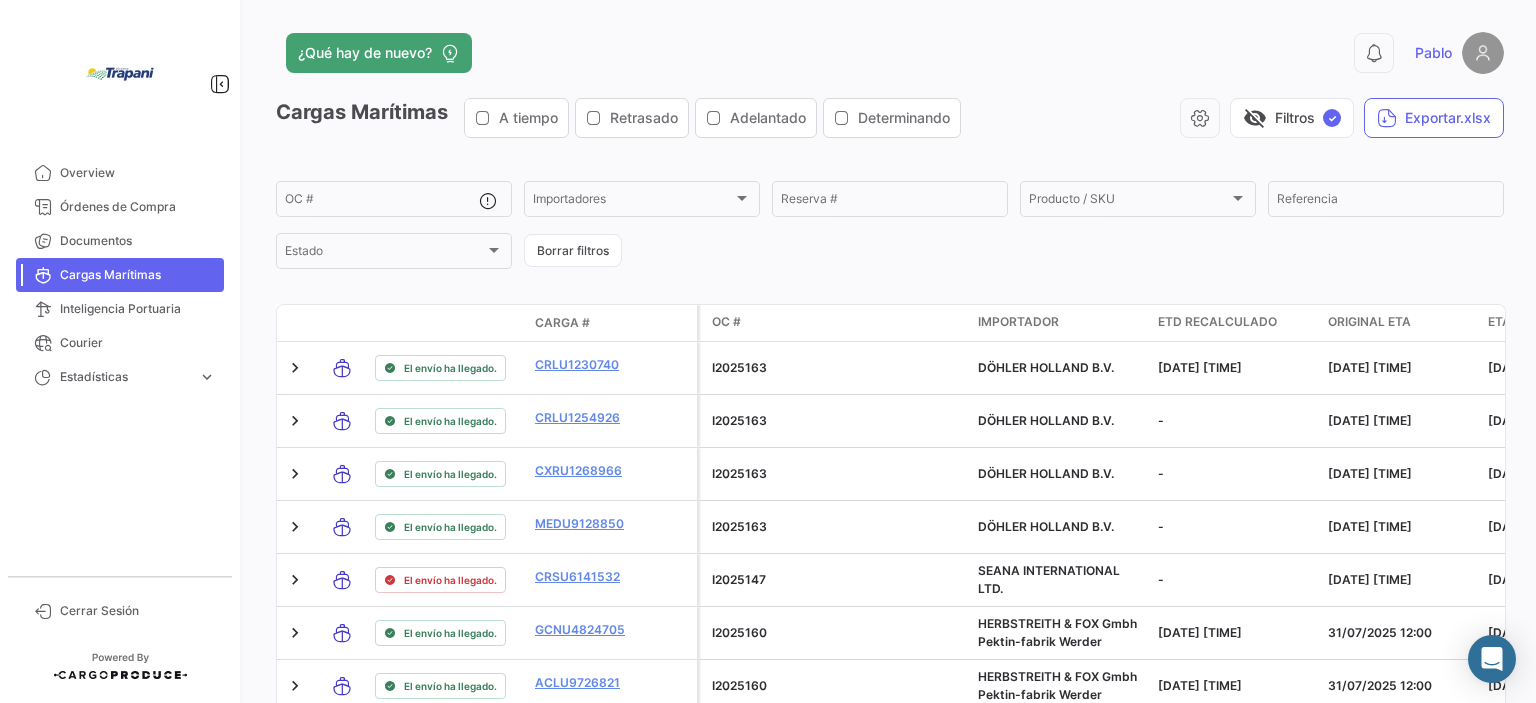 click on "OC #  Importadores Importadores Reserva # Producto / SKU Producto / SKU  Referencia  Estado Estado  Borrar filtros" 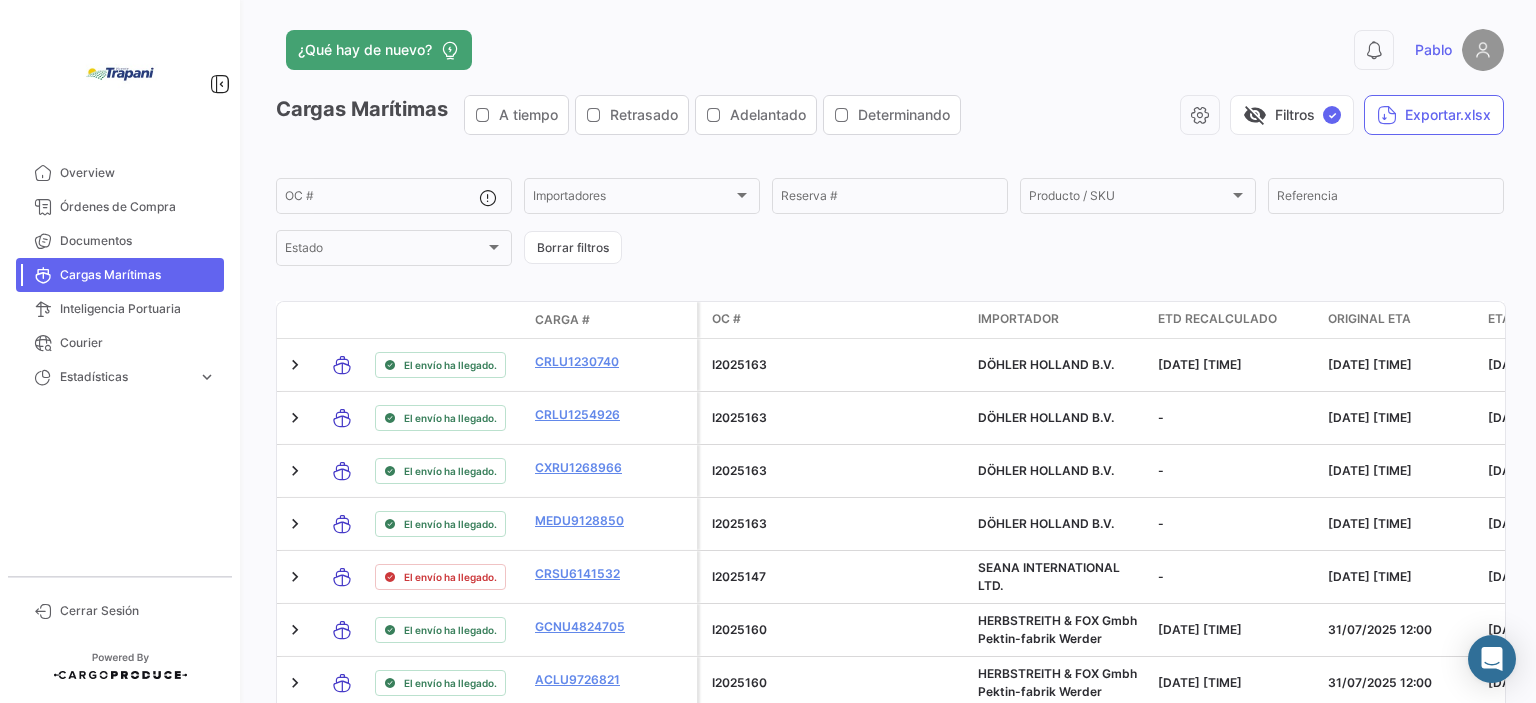 scroll, scrollTop: 0, scrollLeft: 0, axis: both 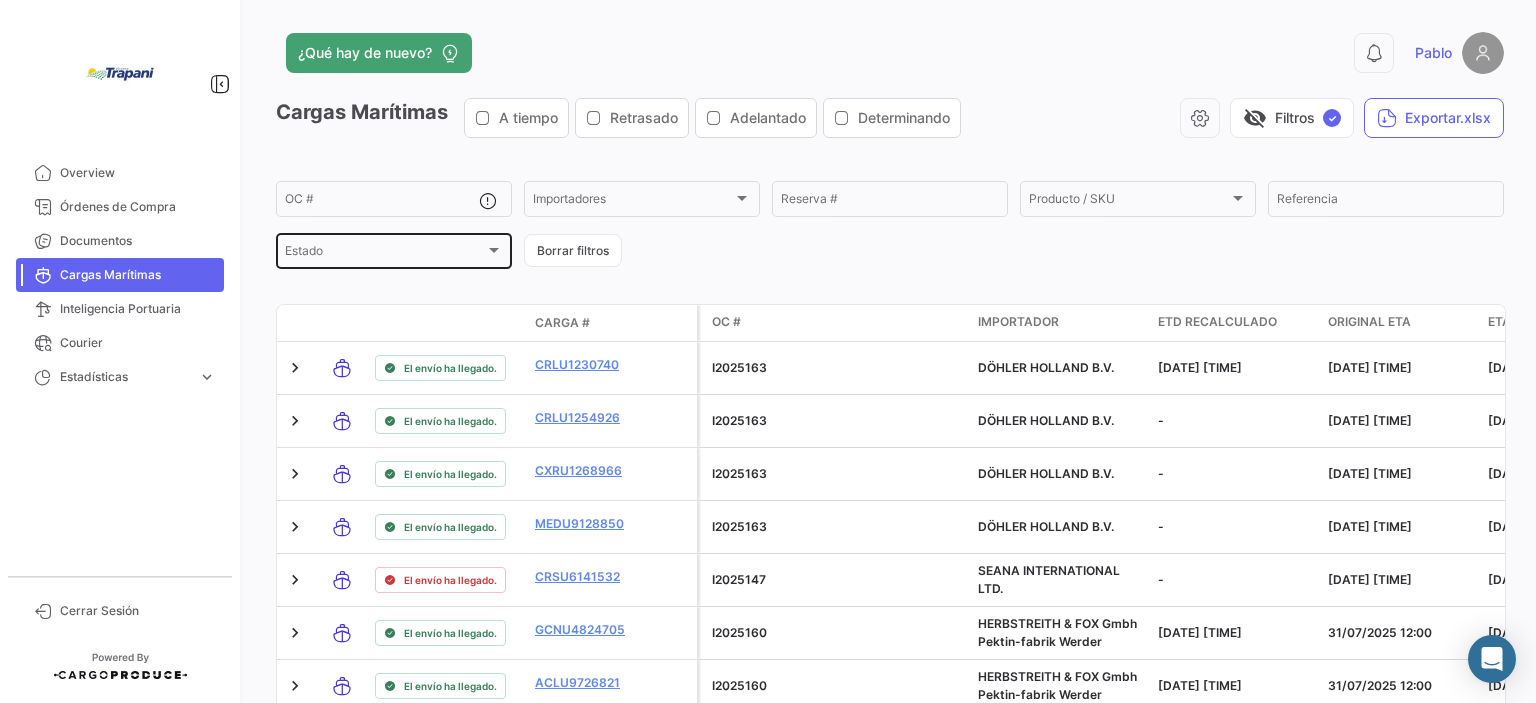 click on "Estado Estado" 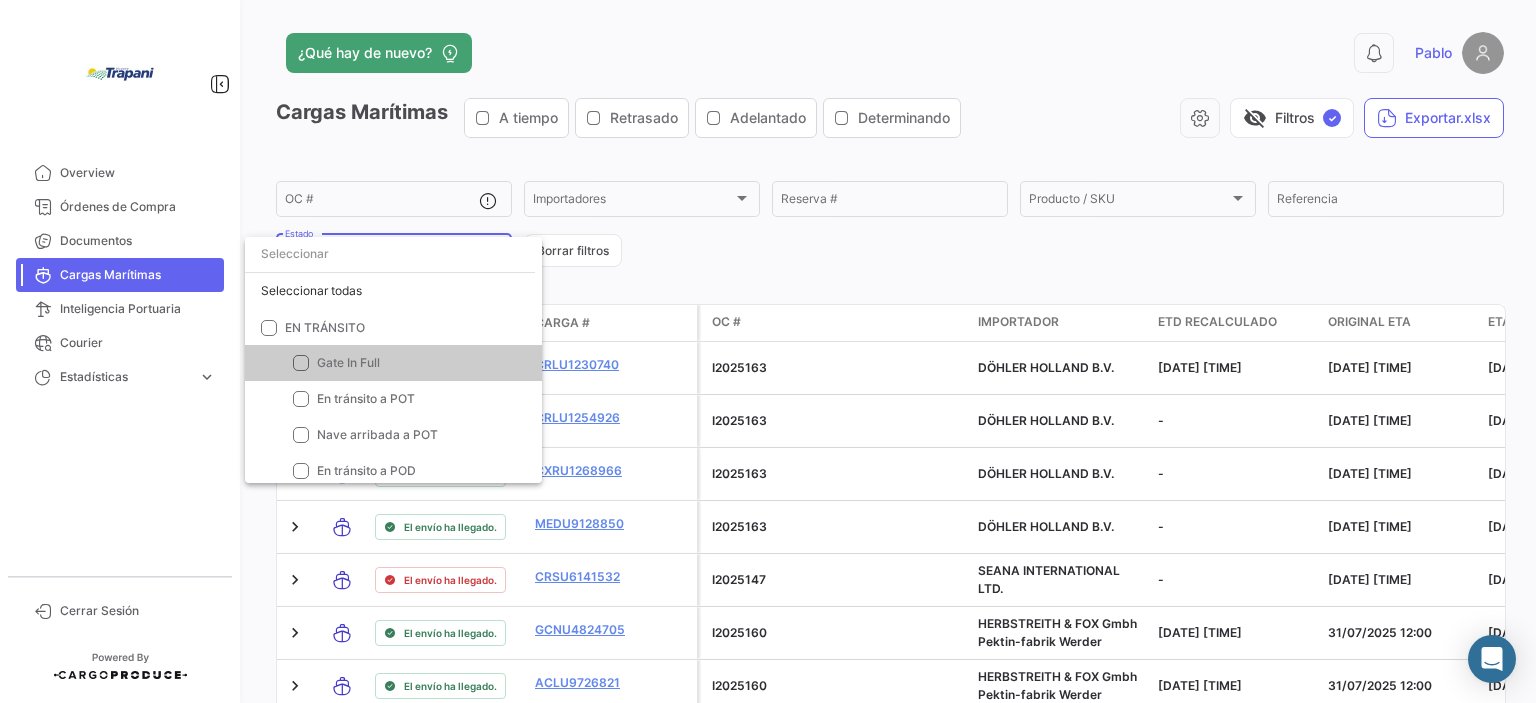 click at bounding box center (768, 351) 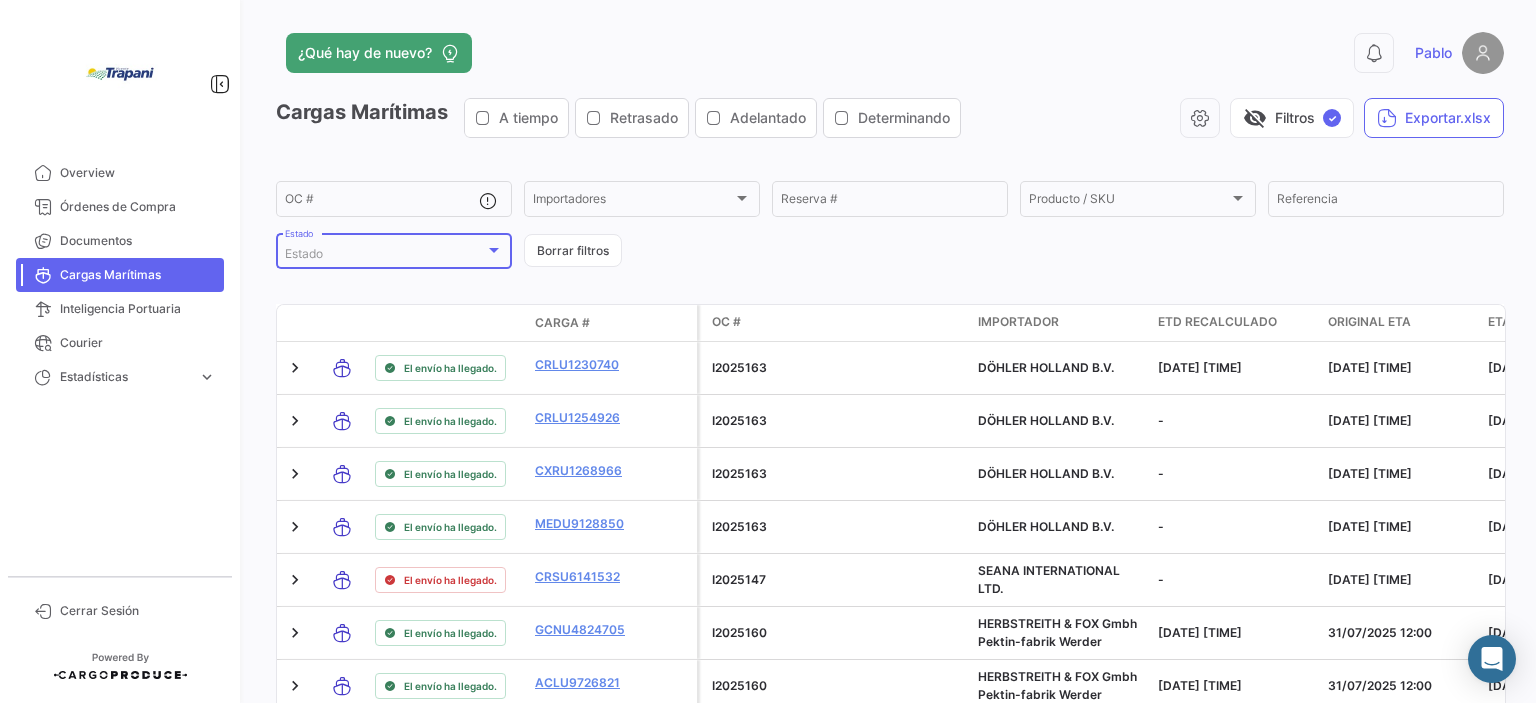click at bounding box center (494, 250) 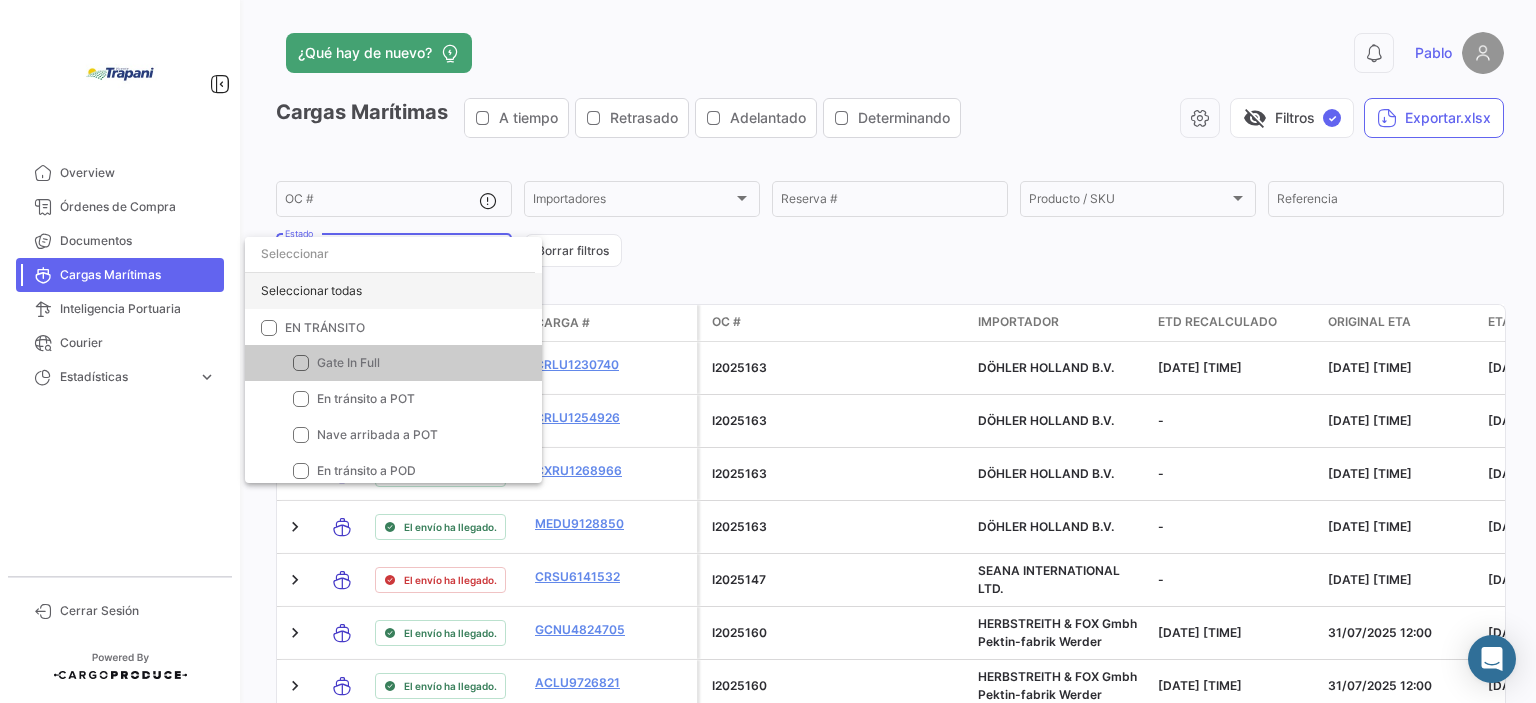 click on "Seleccionar todas" 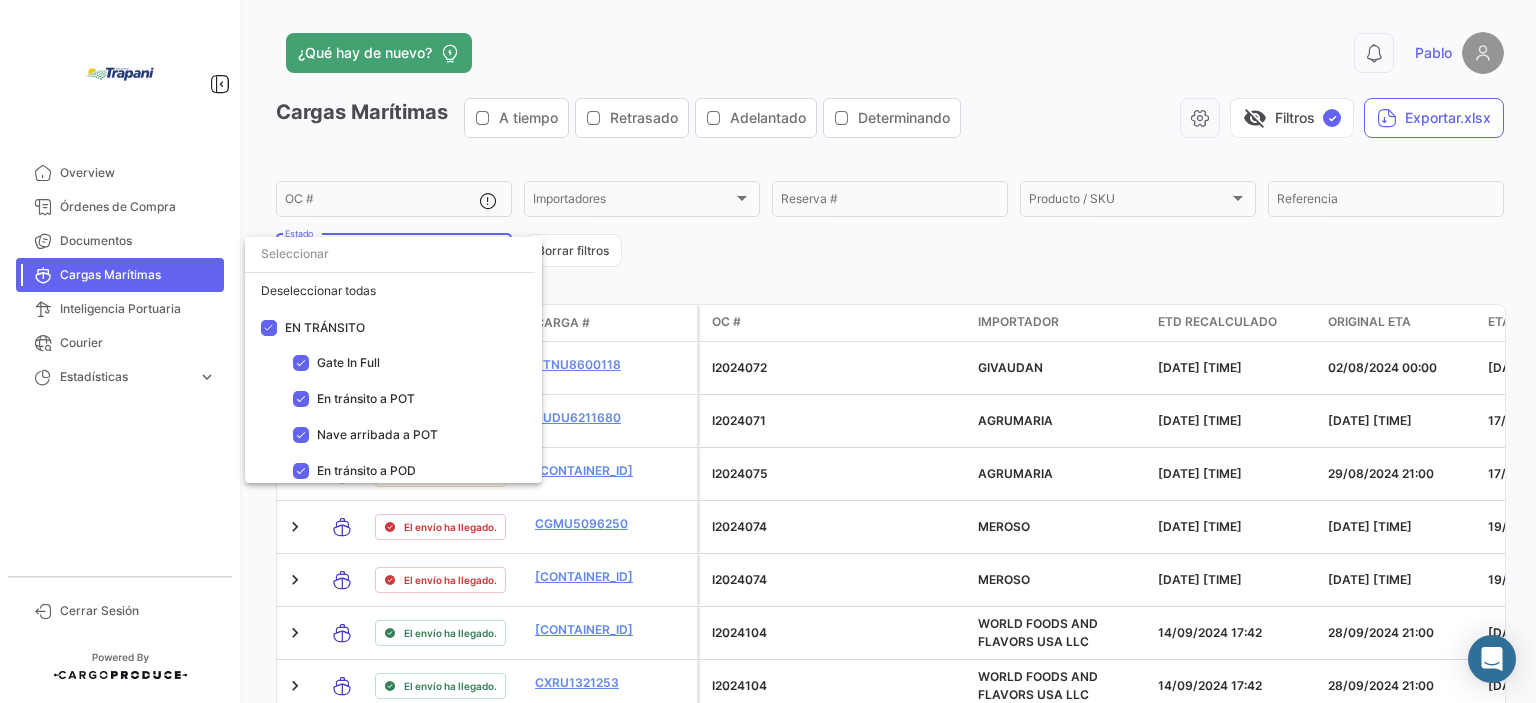 click at bounding box center [768, 351] 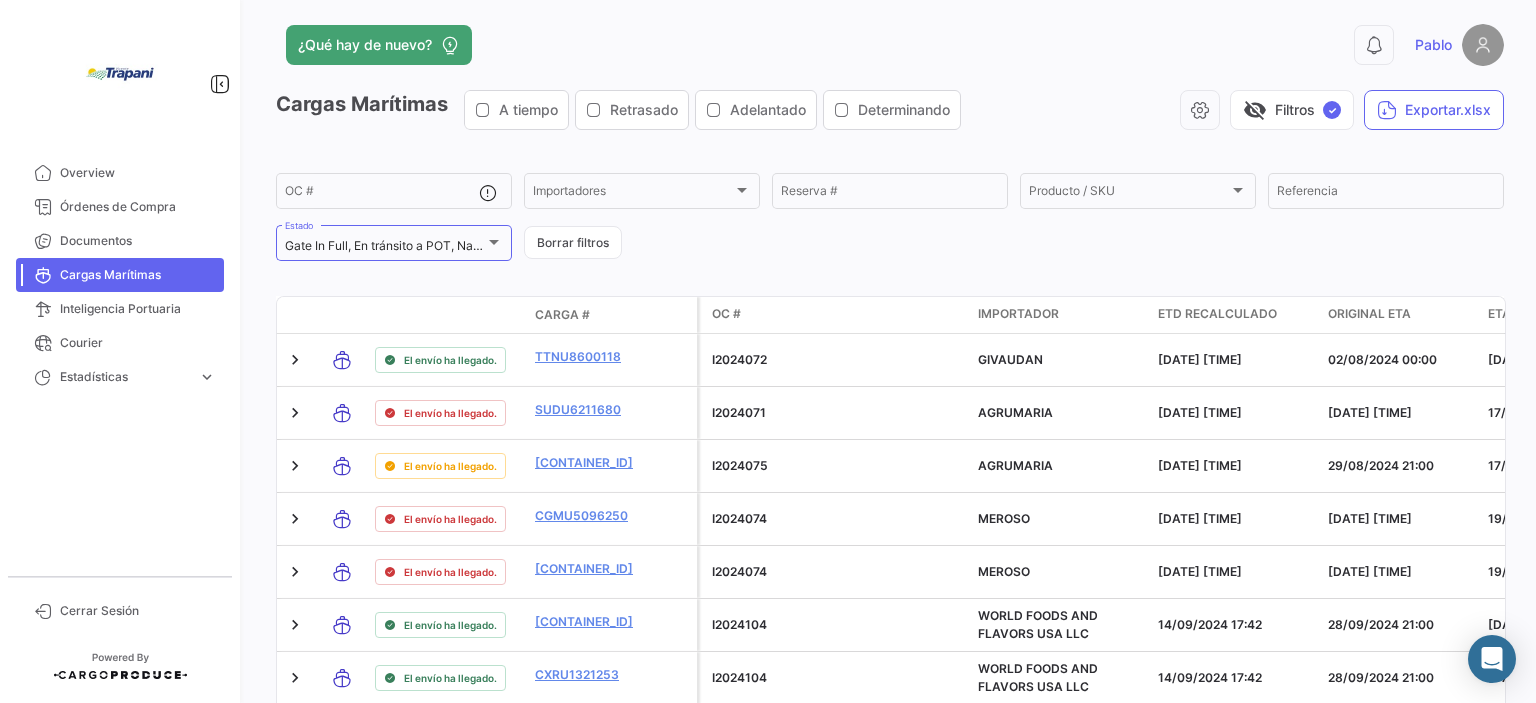 scroll, scrollTop: 0, scrollLeft: 0, axis: both 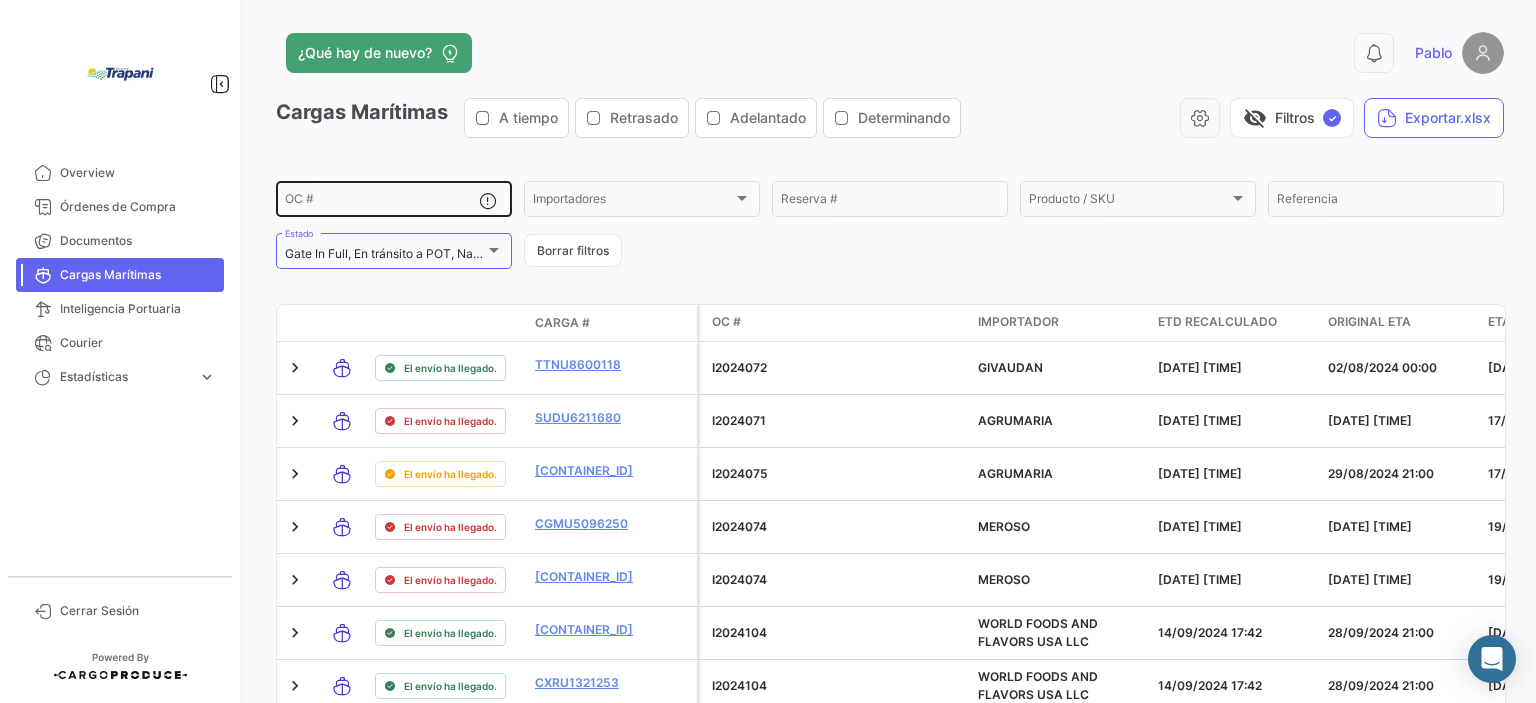 click on "OC #" 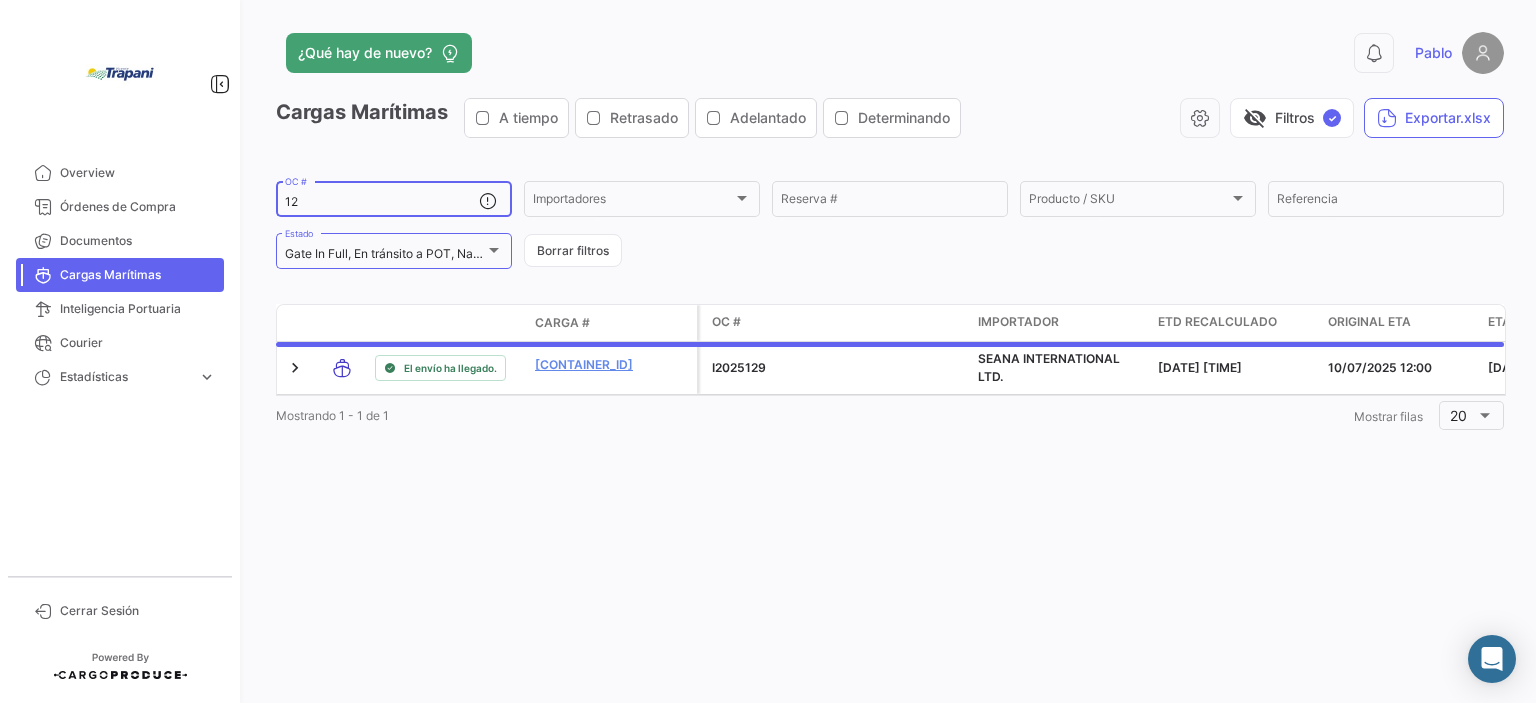 type on "1" 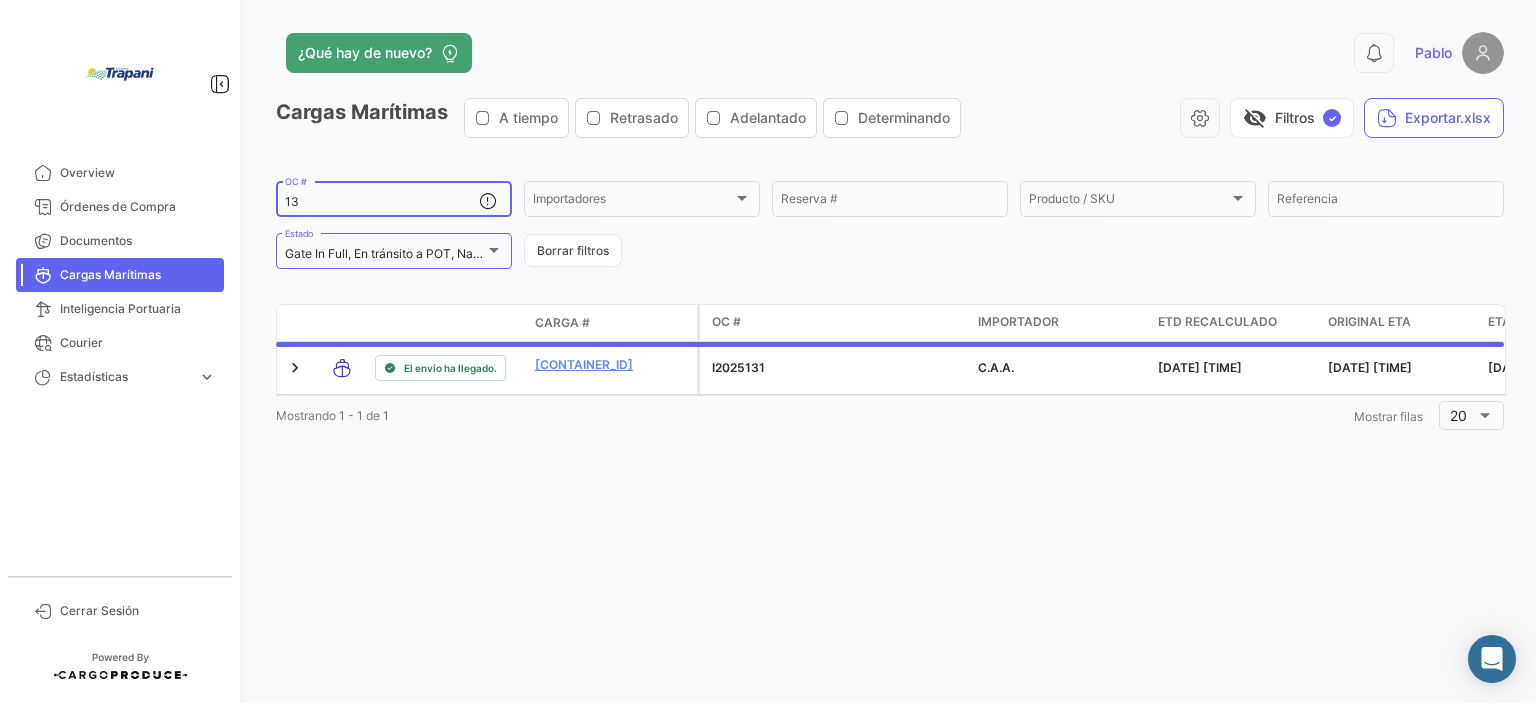 type on "1" 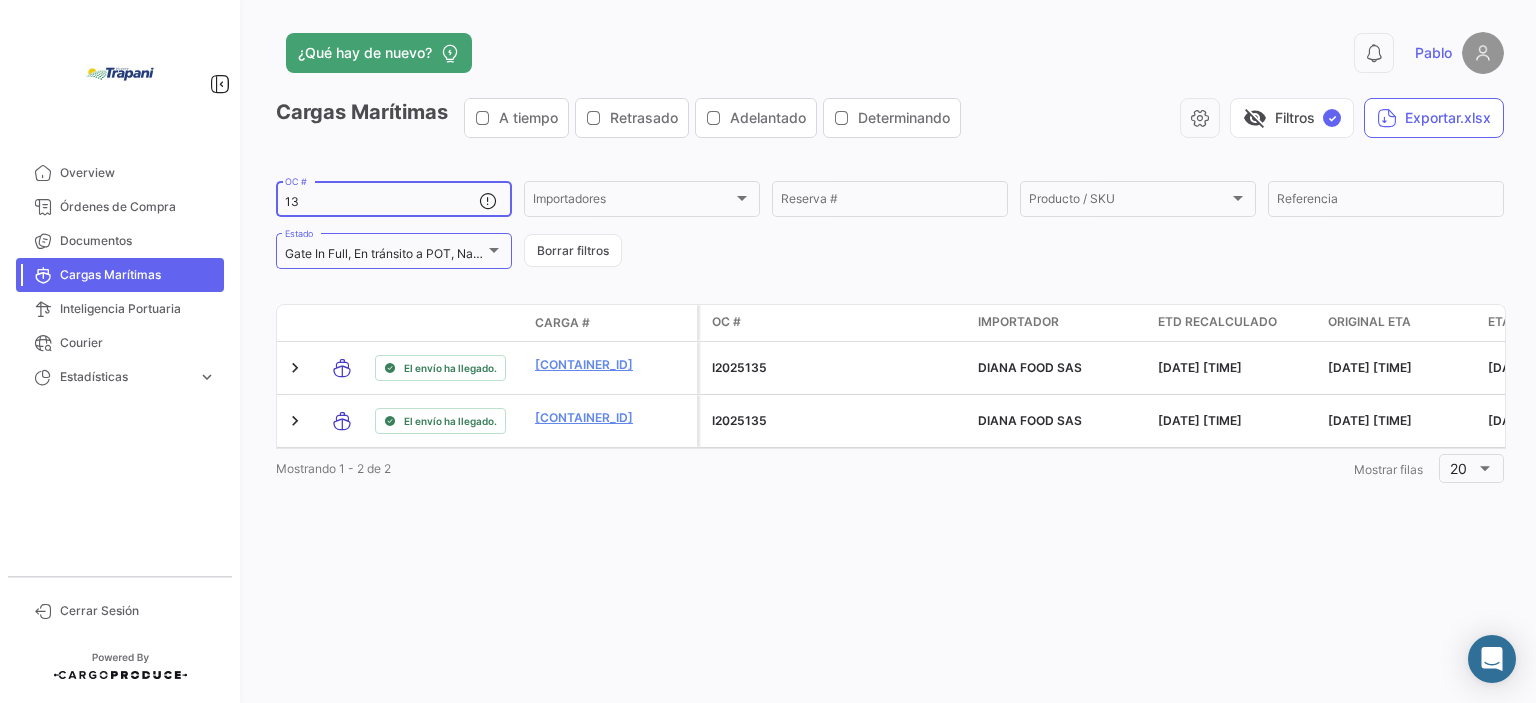 type on "1" 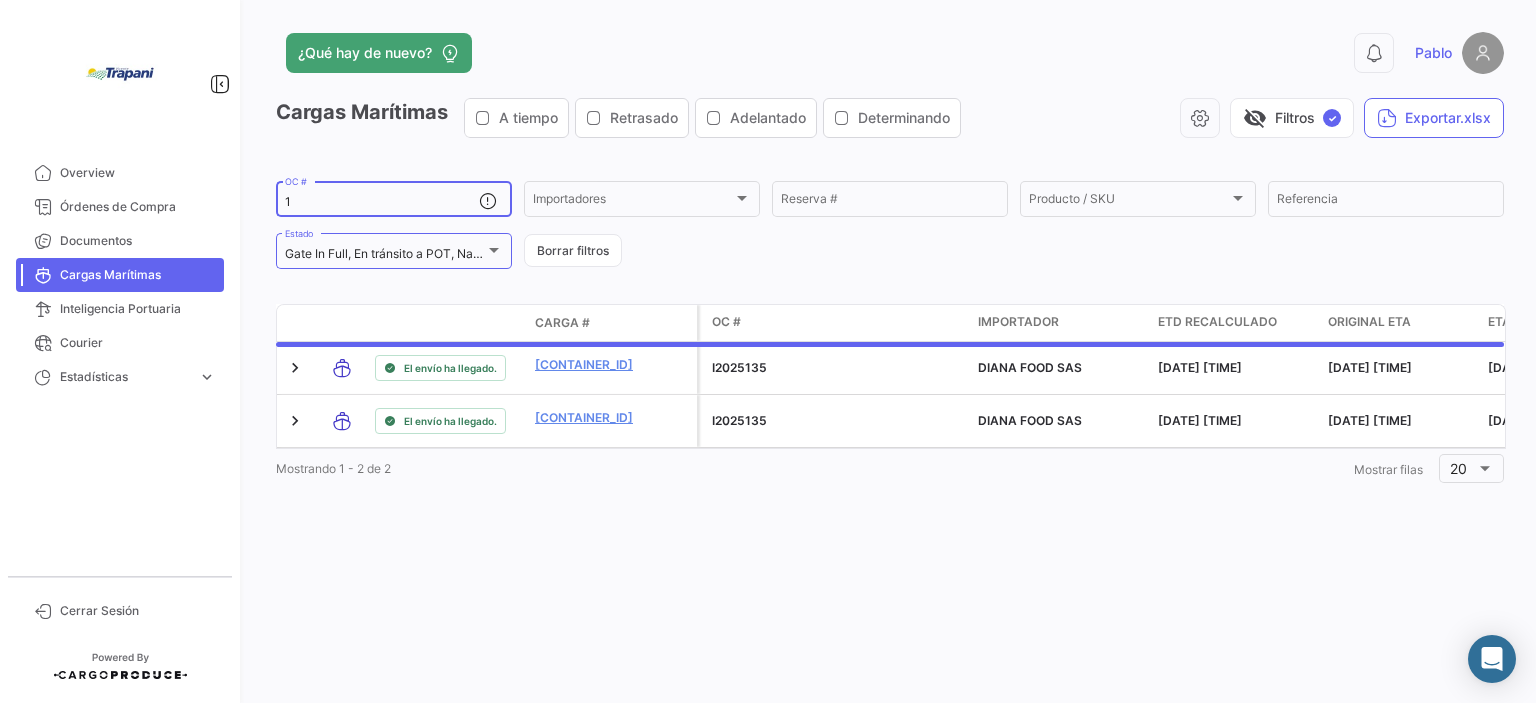 type 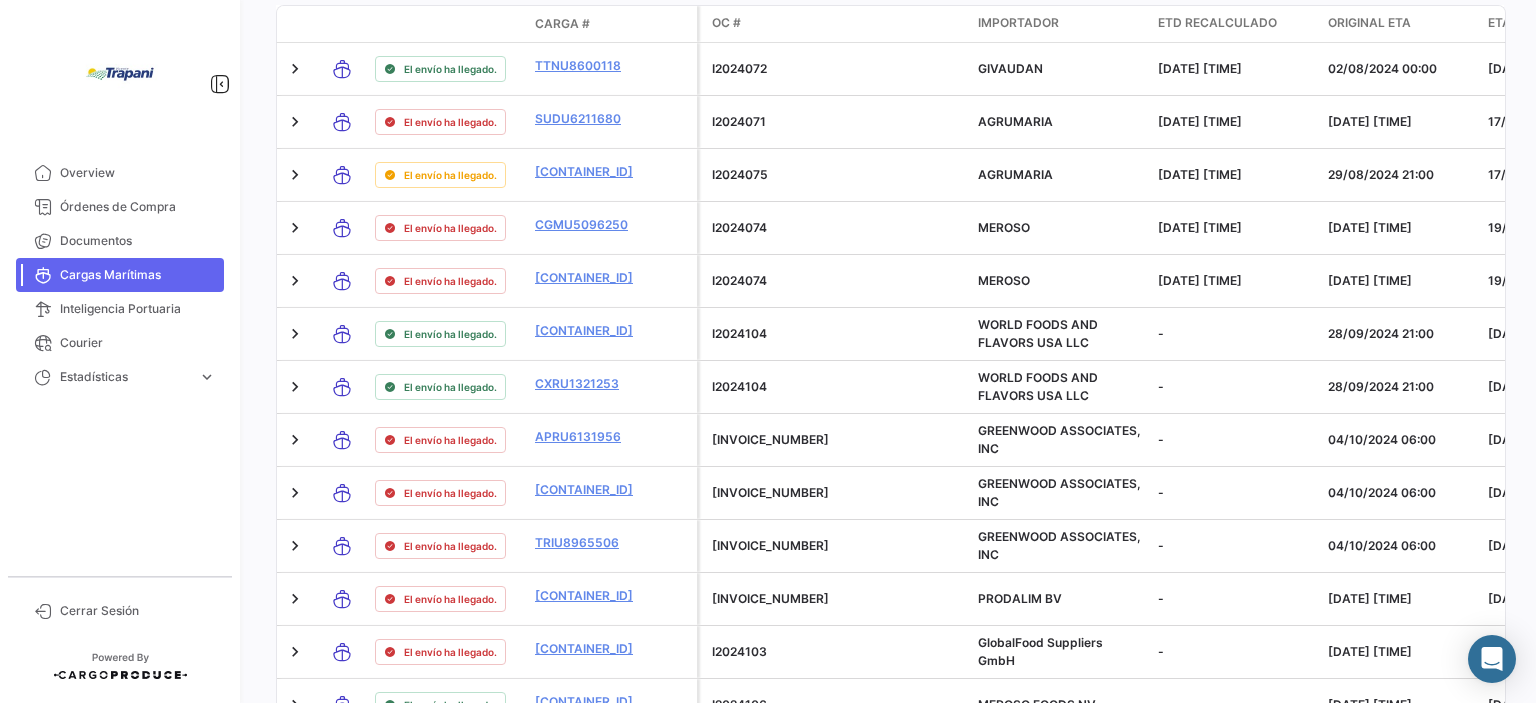 scroll, scrollTop: 0, scrollLeft: 0, axis: both 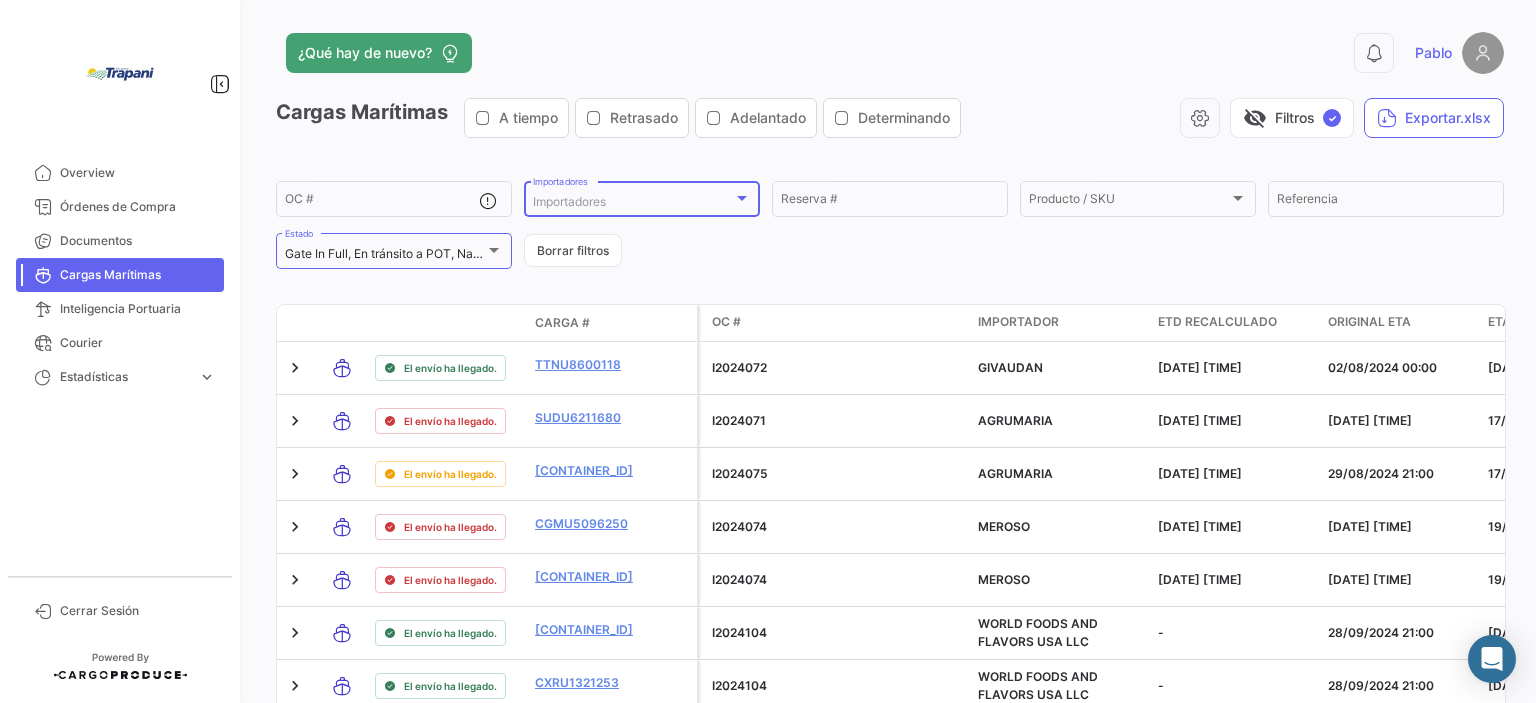 click at bounding box center [742, 198] 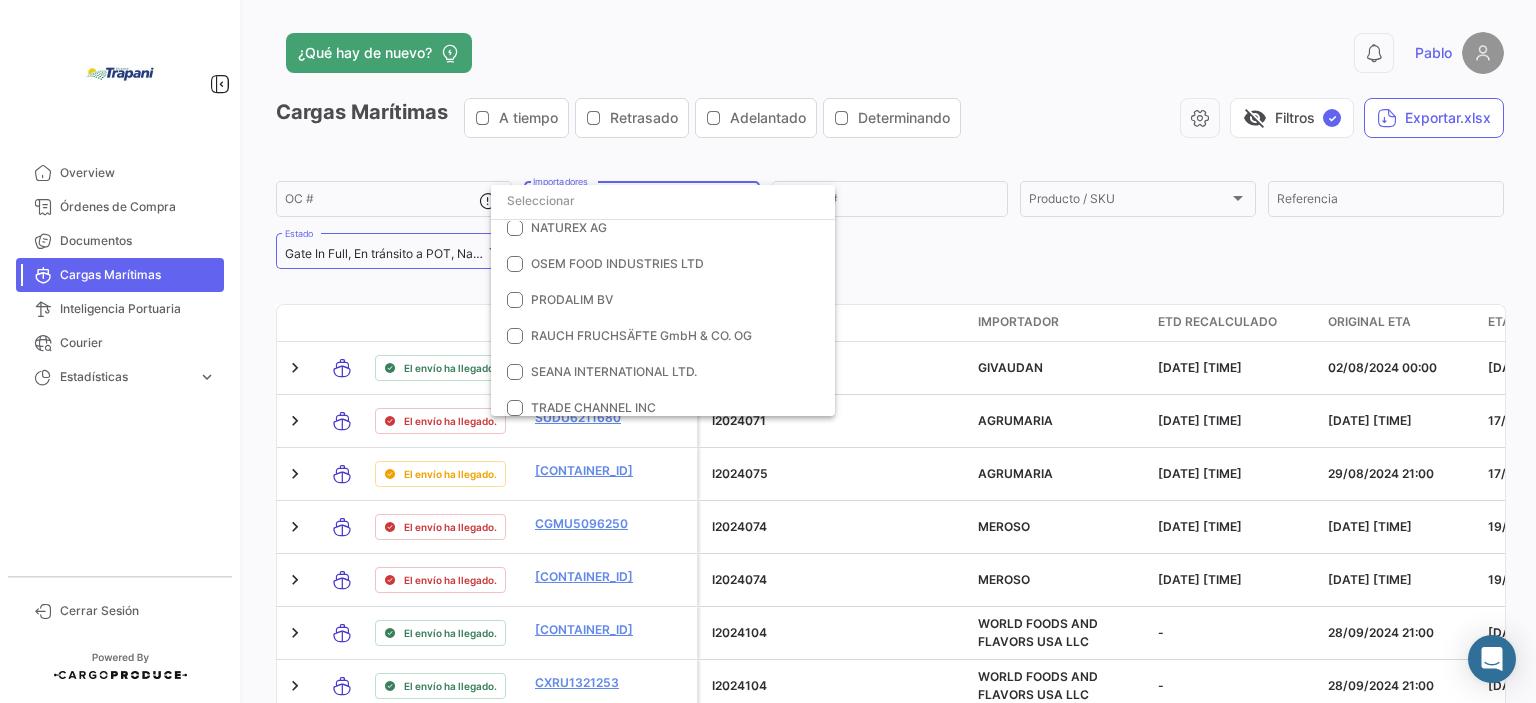 scroll, scrollTop: 657, scrollLeft: 0, axis: vertical 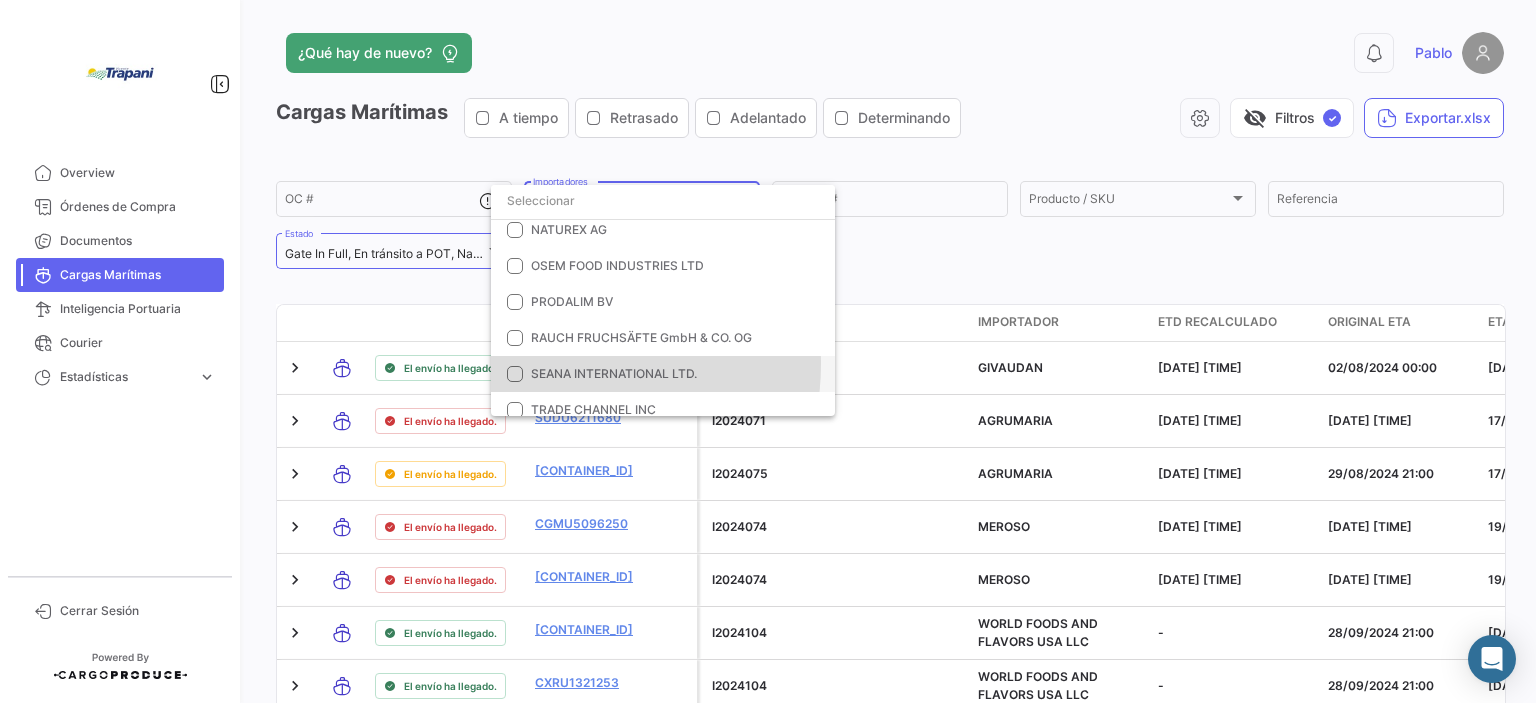 click on "SEANA INTERNATIONAL LTD." at bounding box center (671, 374) 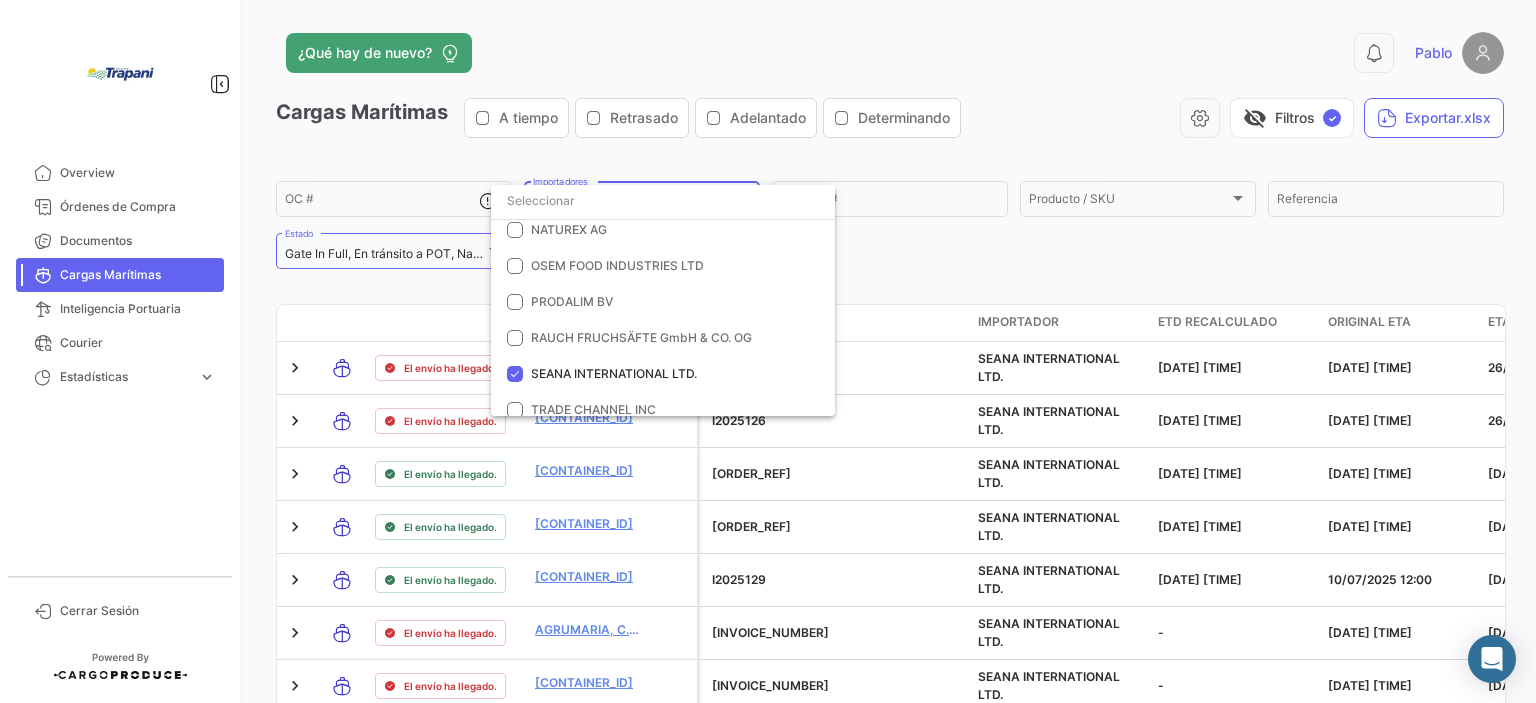 click at bounding box center [768, 351] 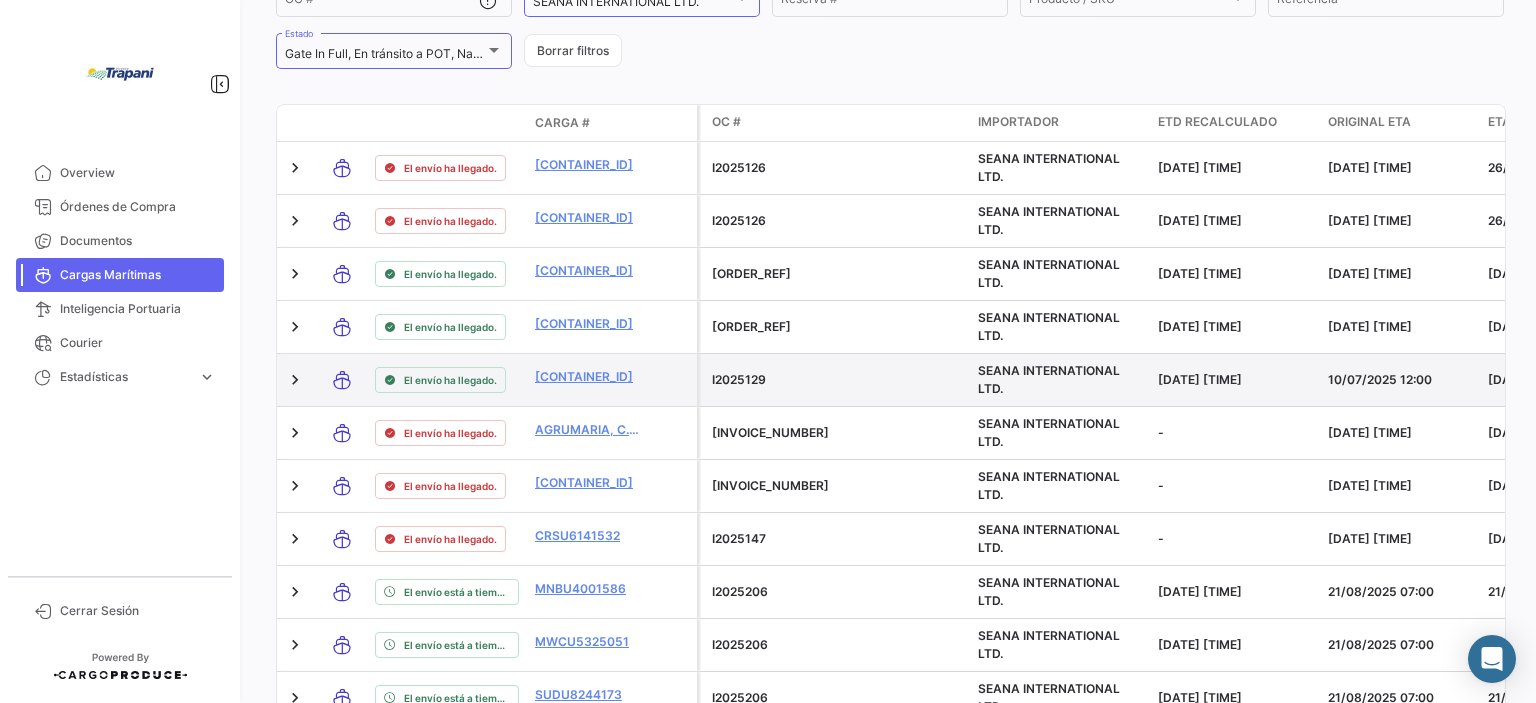 scroll, scrollTop: 0, scrollLeft: 0, axis: both 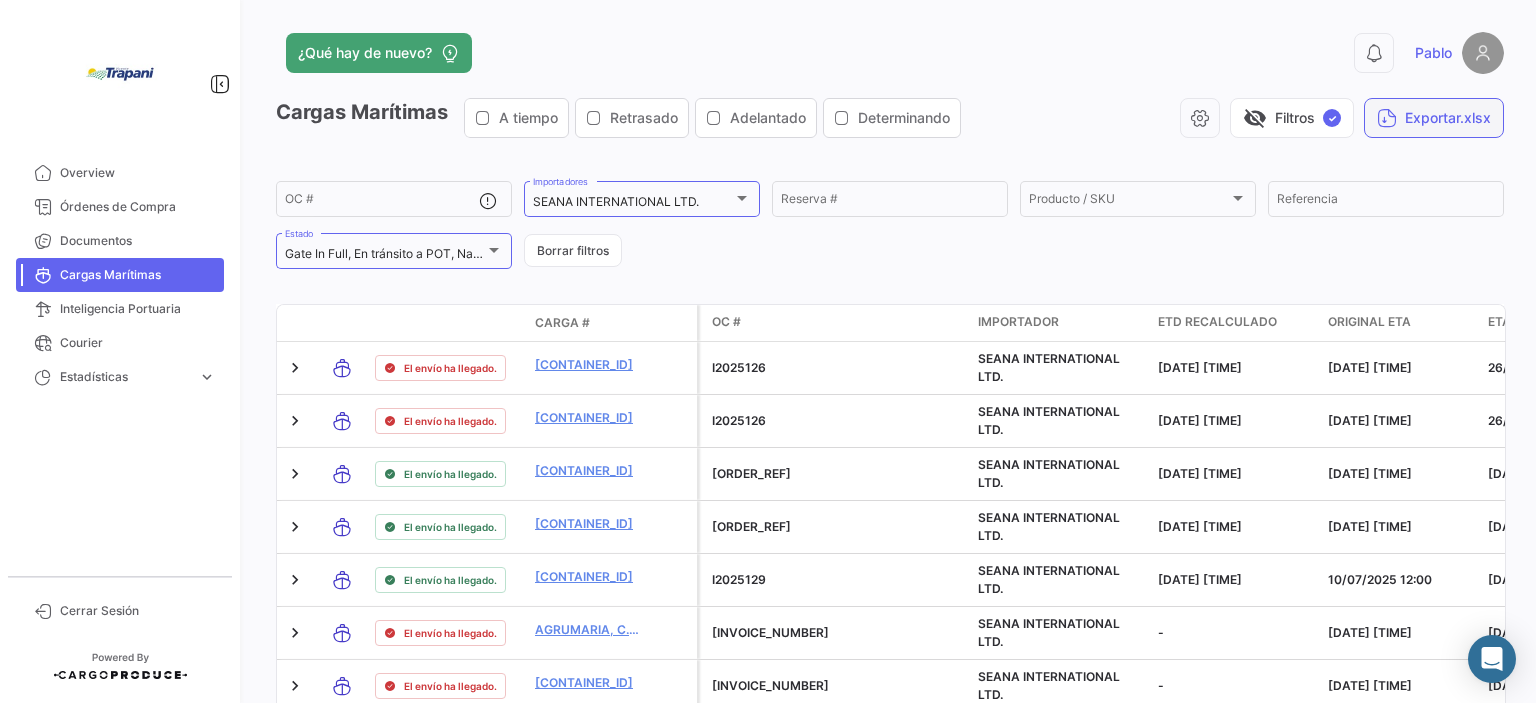 click on "Exportar.xlsx" 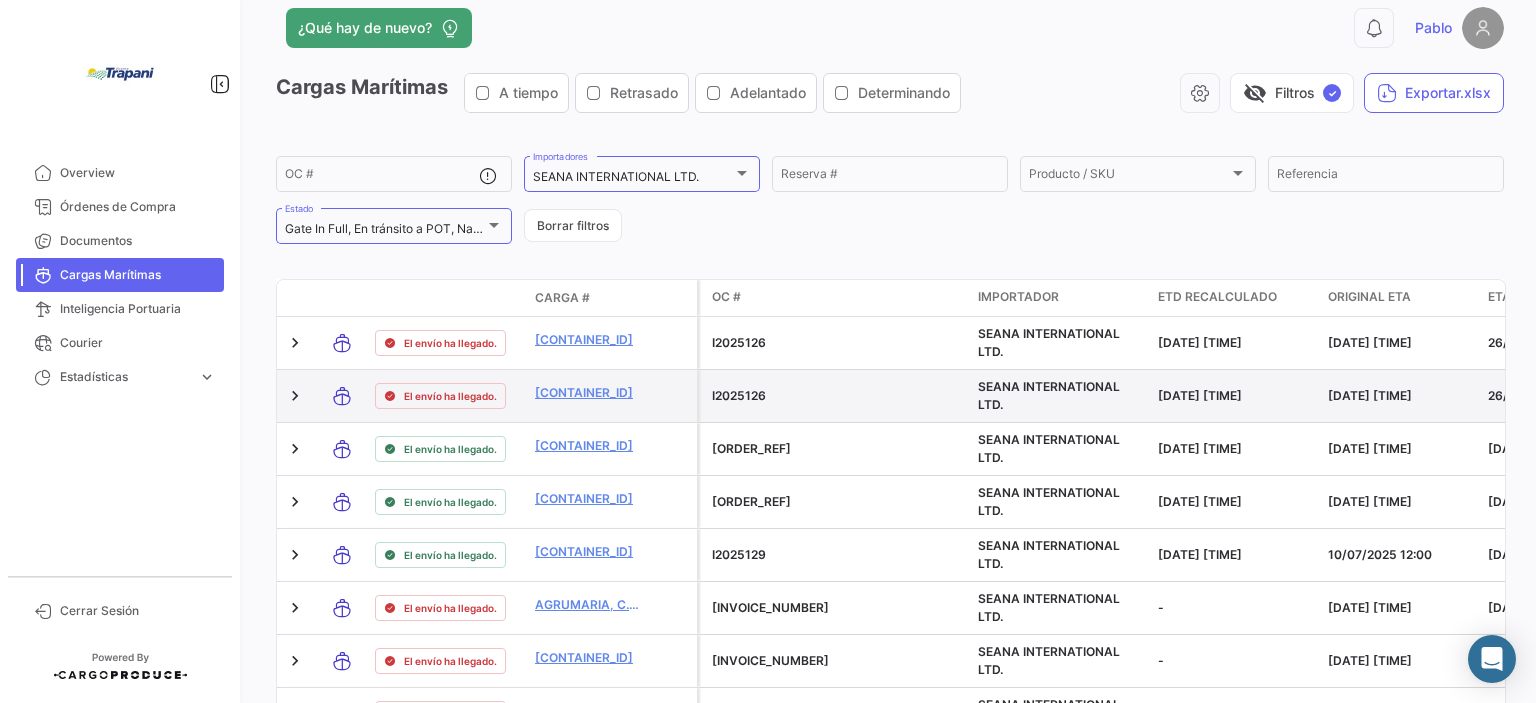 scroll, scrollTop: 0, scrollLeft: 0, axis: both 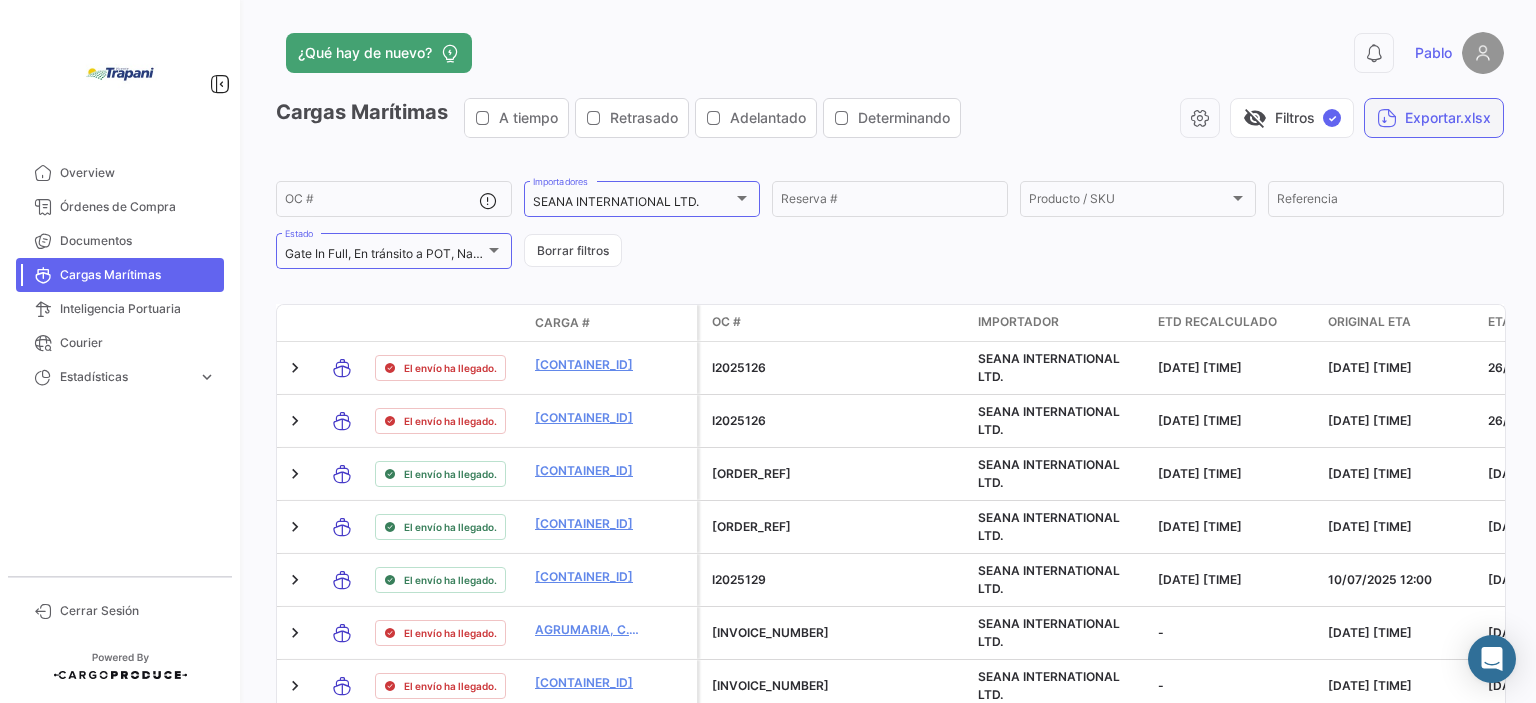 click on "Exportar.xlsx" 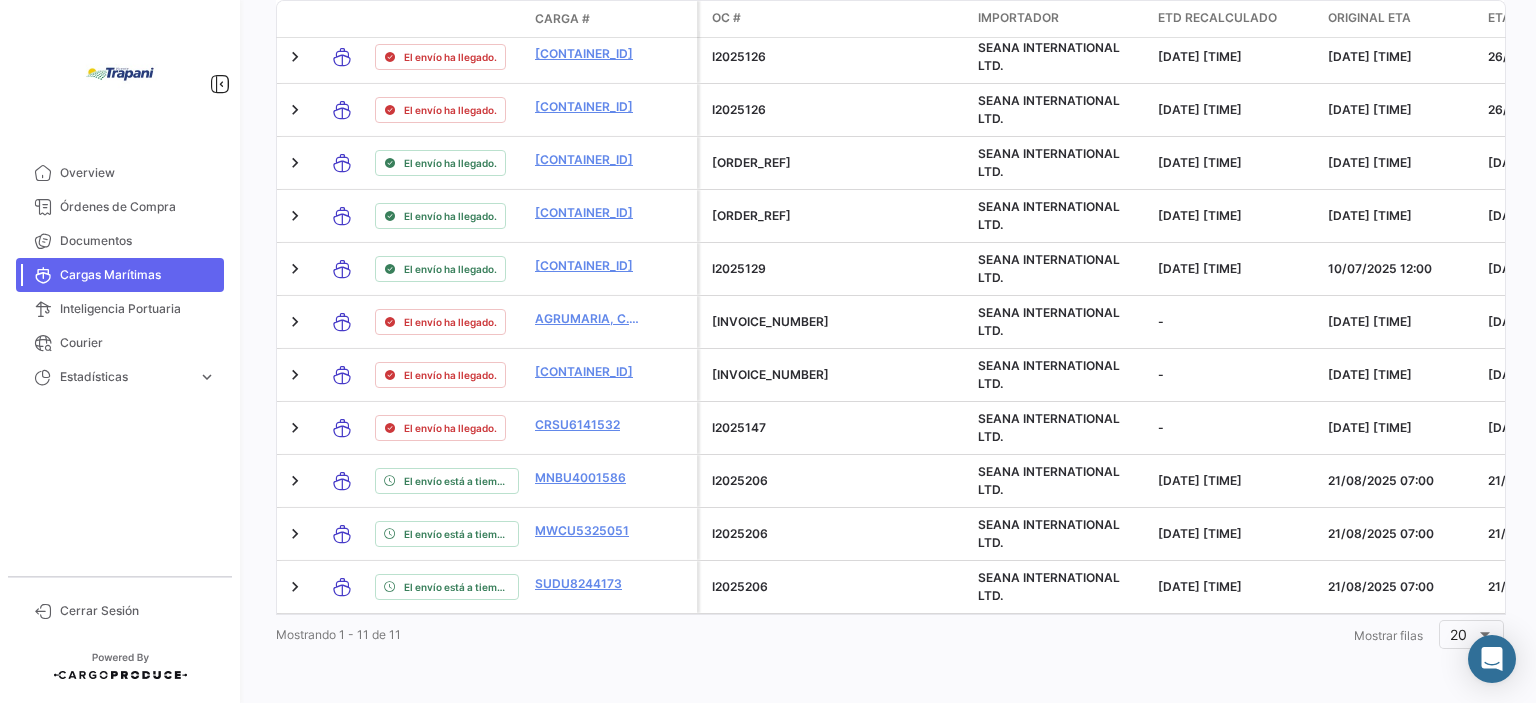 scroll, scrollTop: 324, scrollLeft: 0, axis: vertical 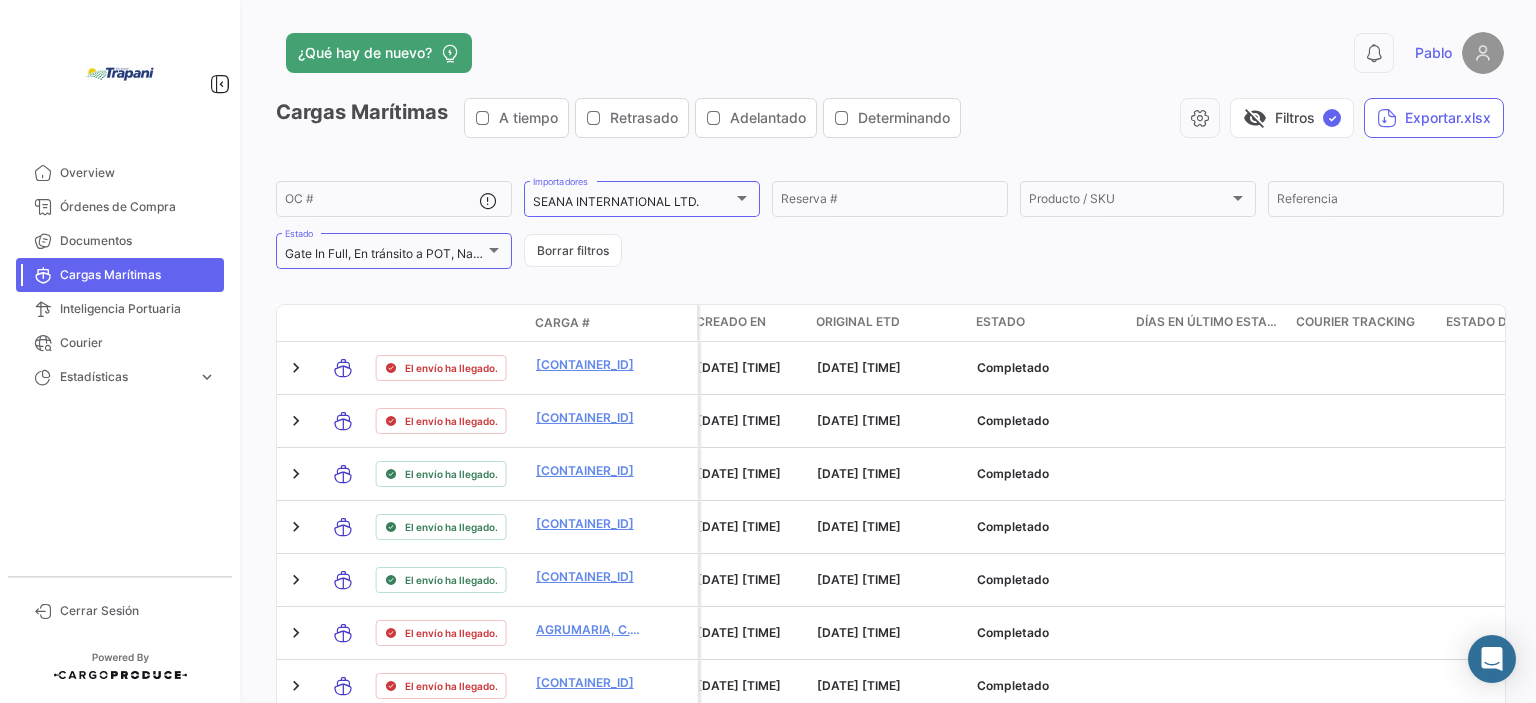 click on "Cargas Marítimas   A tiempo   Retrasado   Adelantado   Determinando   visibility_off   Filtros  ✓  Exportar.xlsx   OC #   SEANA INTERNATIONAL LTD.  Importadores Reserva # Producto / SKU Producto / SKU  Referencia  Gate In Full, En tránsito a POT, Nave arribada a POT, En tránsito a POD, Nave arribada a POD, Descargado en POT, Descargado en POD, Gate Out Full, Completado Estado  Borrar filtros  Modo de Transporte Estado de Envio Carga # Póliza OC # Carga Protegida Importador ETD Recalculado Original ETA ETA Recalculado Estado Días en último estado Courier Tracking Estado de Courier ETA Courier Courier Adelantado/Atrasado Reserva # Bill of Lading # Referencia # Productos Número de viaje Nave actual Nave inicial Nave final POL
/ Puerto Origen POD
/ Puerto Destino Jugo" 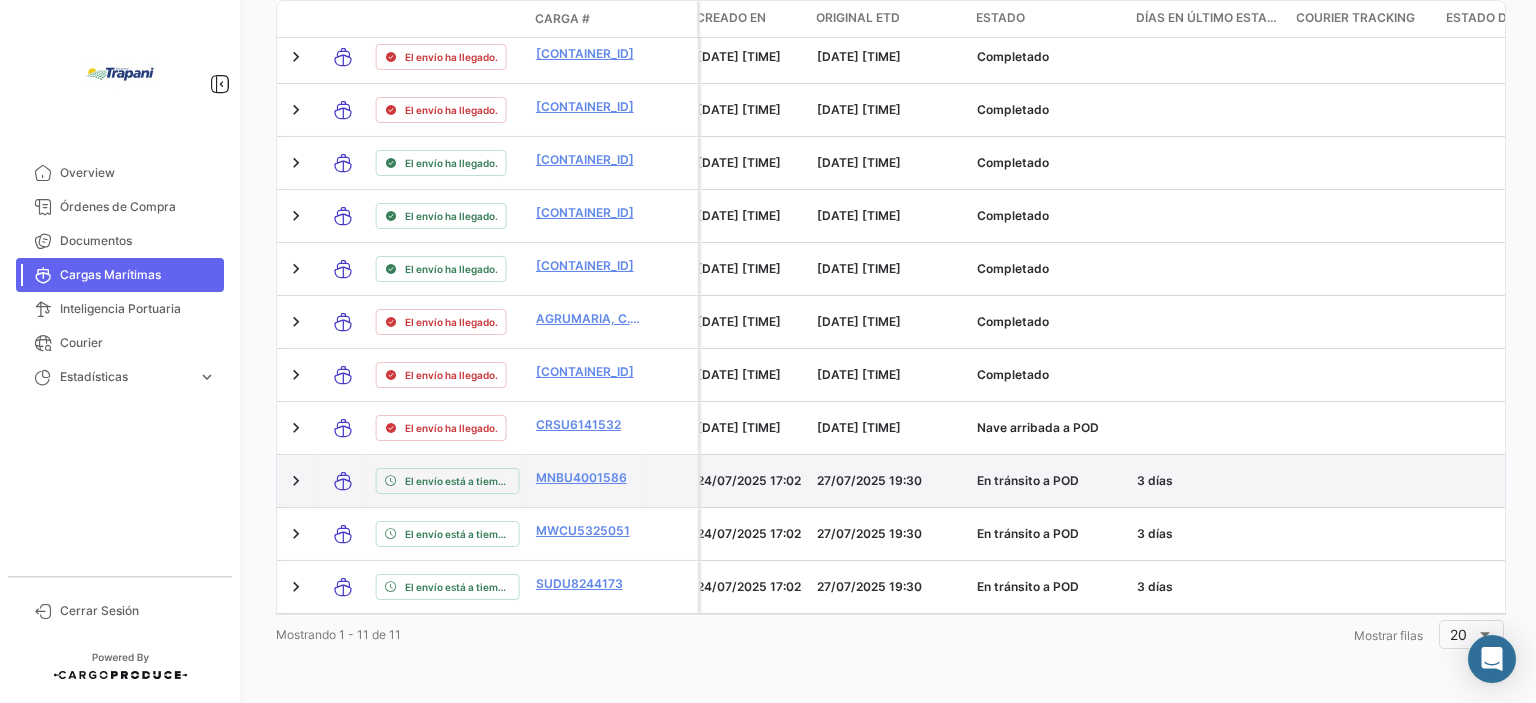 scroll, scrollTop: 324, scrollLeft: 0, axis: vertical 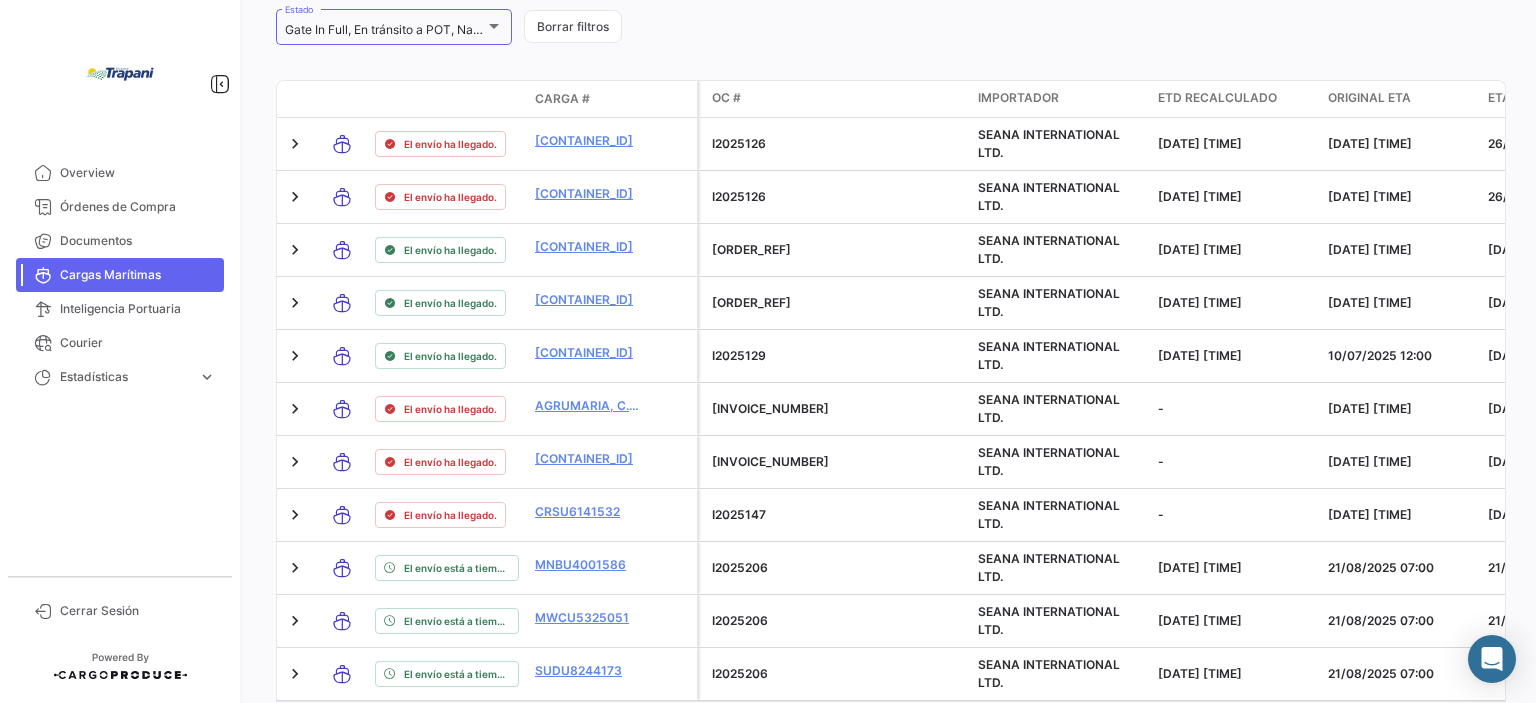 drag, startPoint x: 973, startPoint y: 97, endPoint x: 868, endPoint y: 111, distance: 105.92922 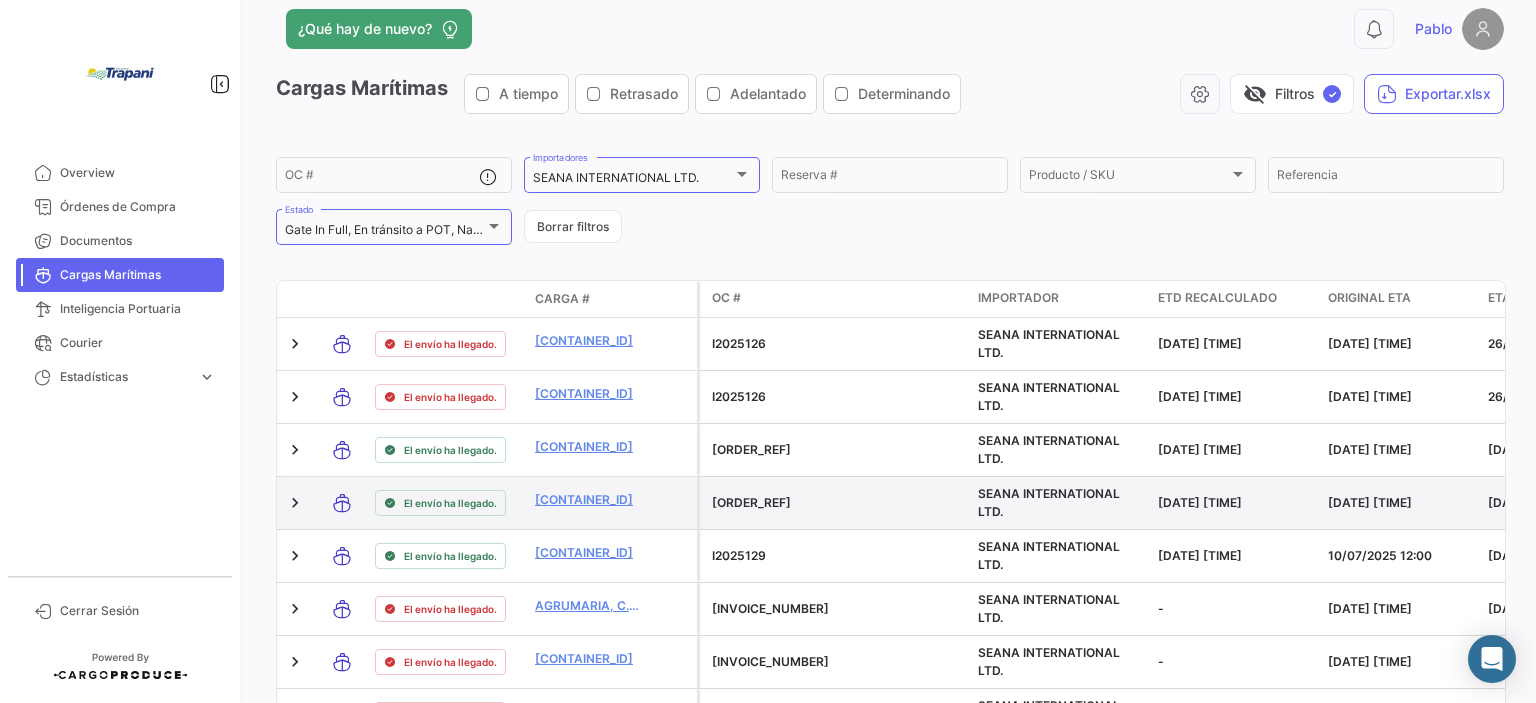 scroll, scrollTop: 0, scrollLeft: 0, axis: both 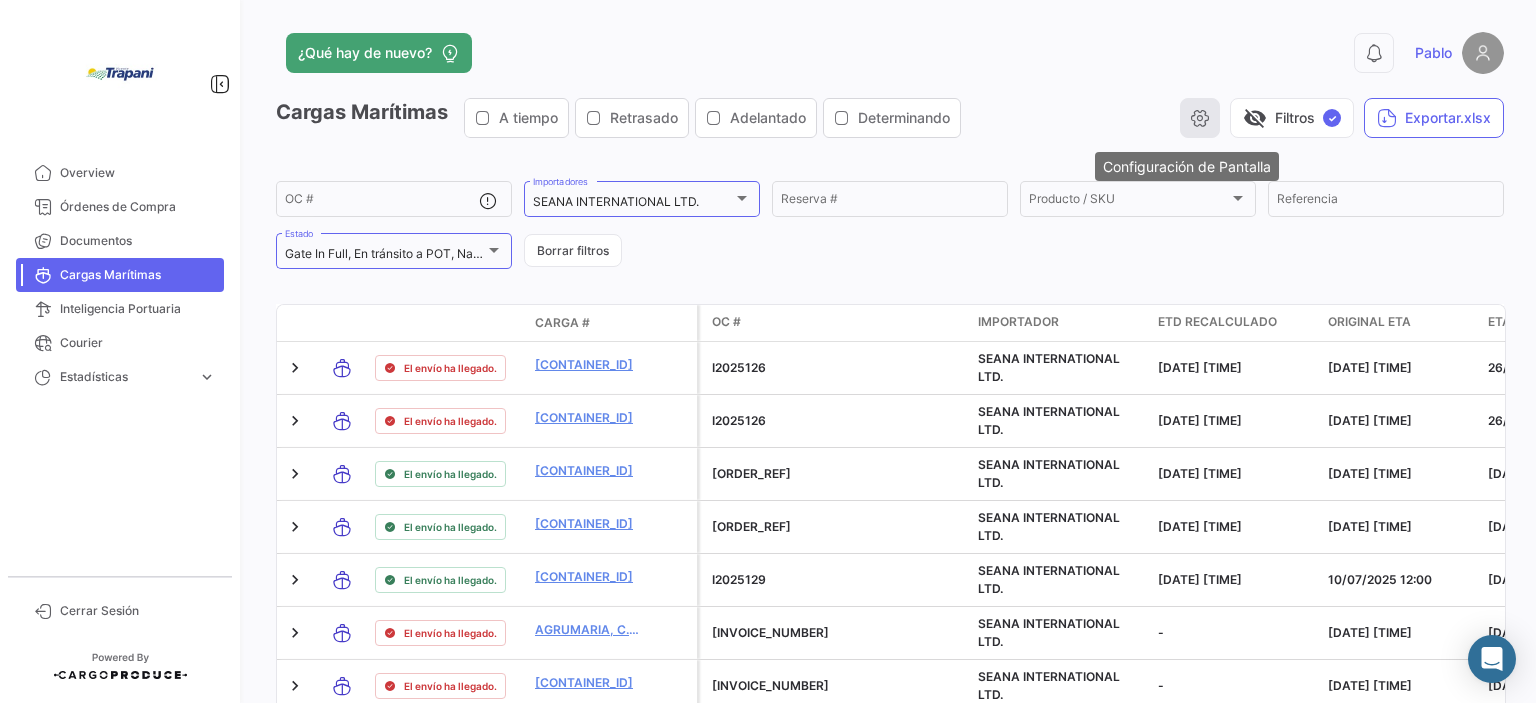 click 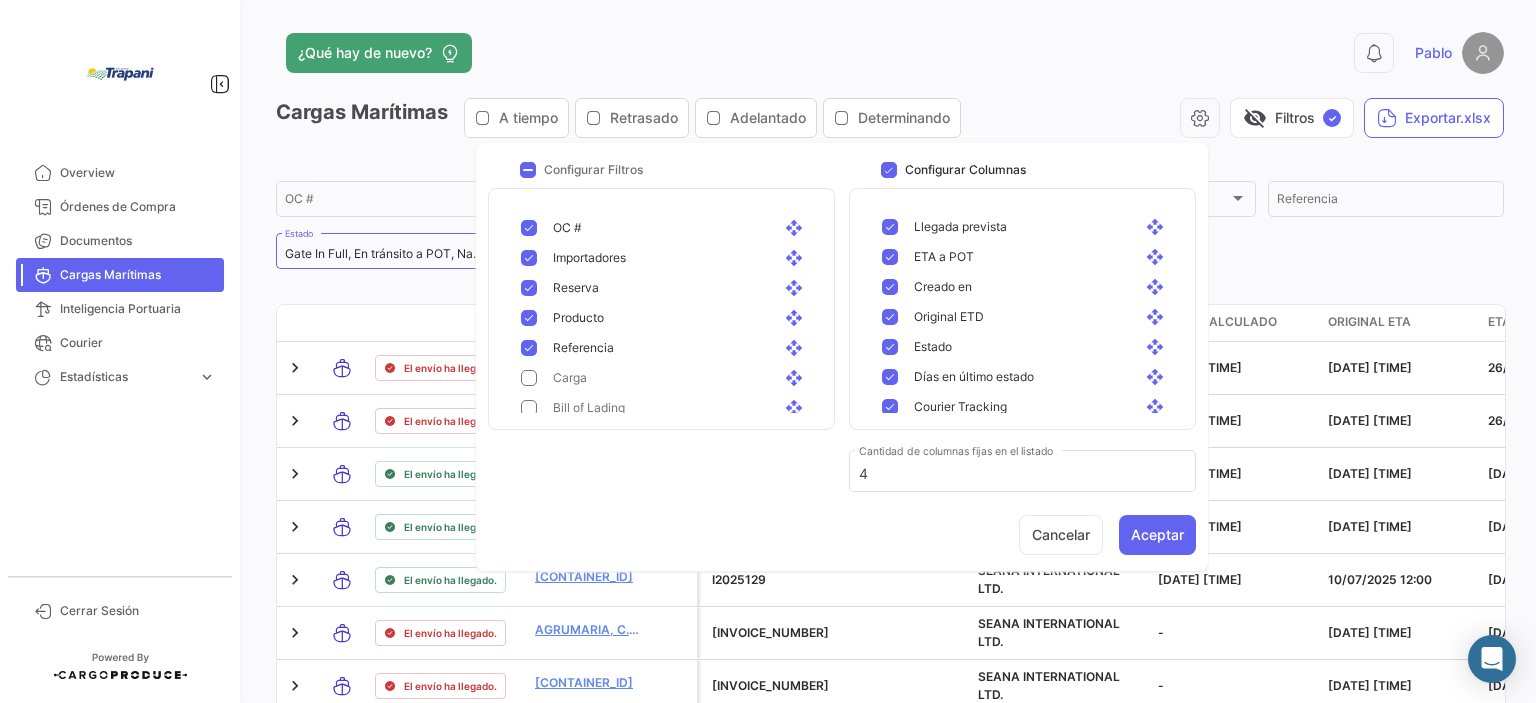 scroll, scrollTop: 600, scrollLeft: 0, axis: vertical 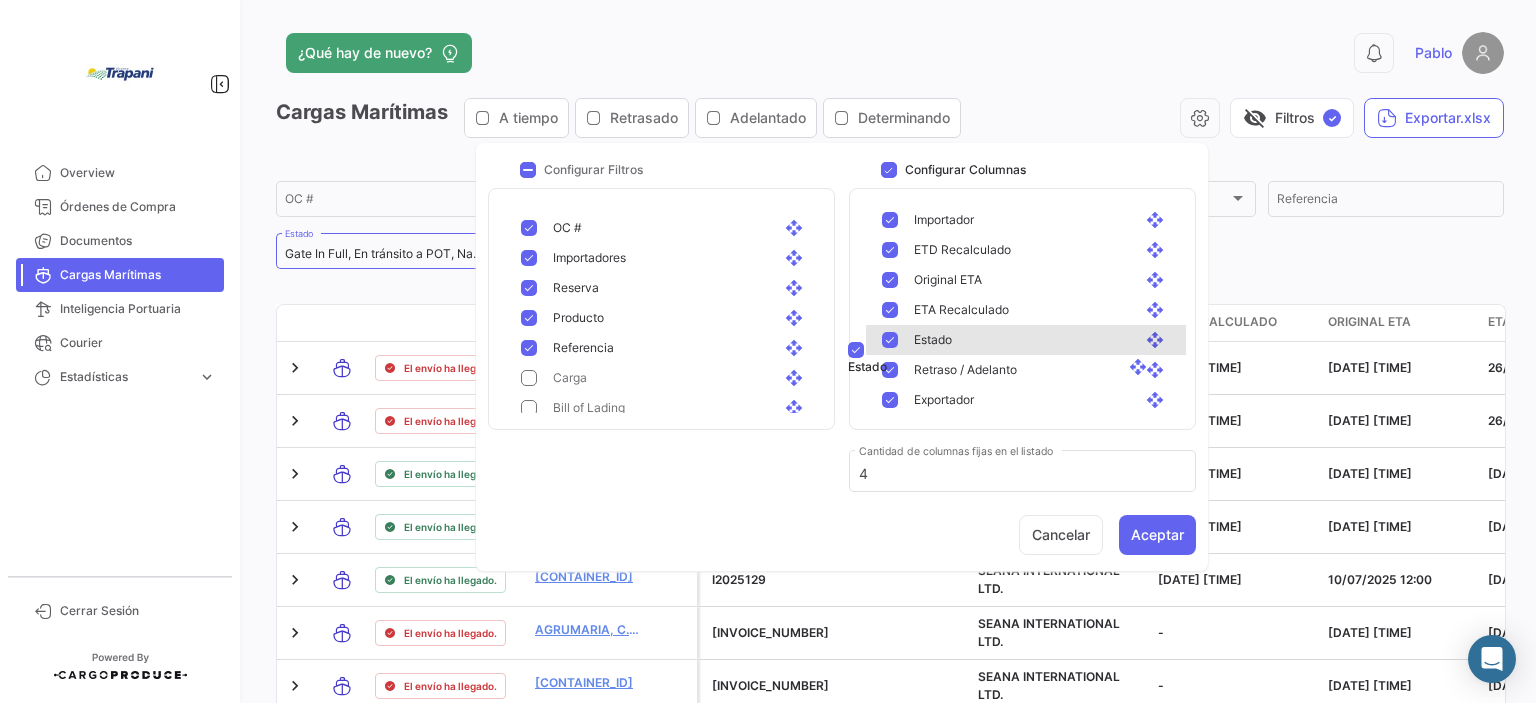drag, startPoint x: 1141, startPoint y: 312, endPoint x: 1123, endPoint y: 347, distance: 39.357338 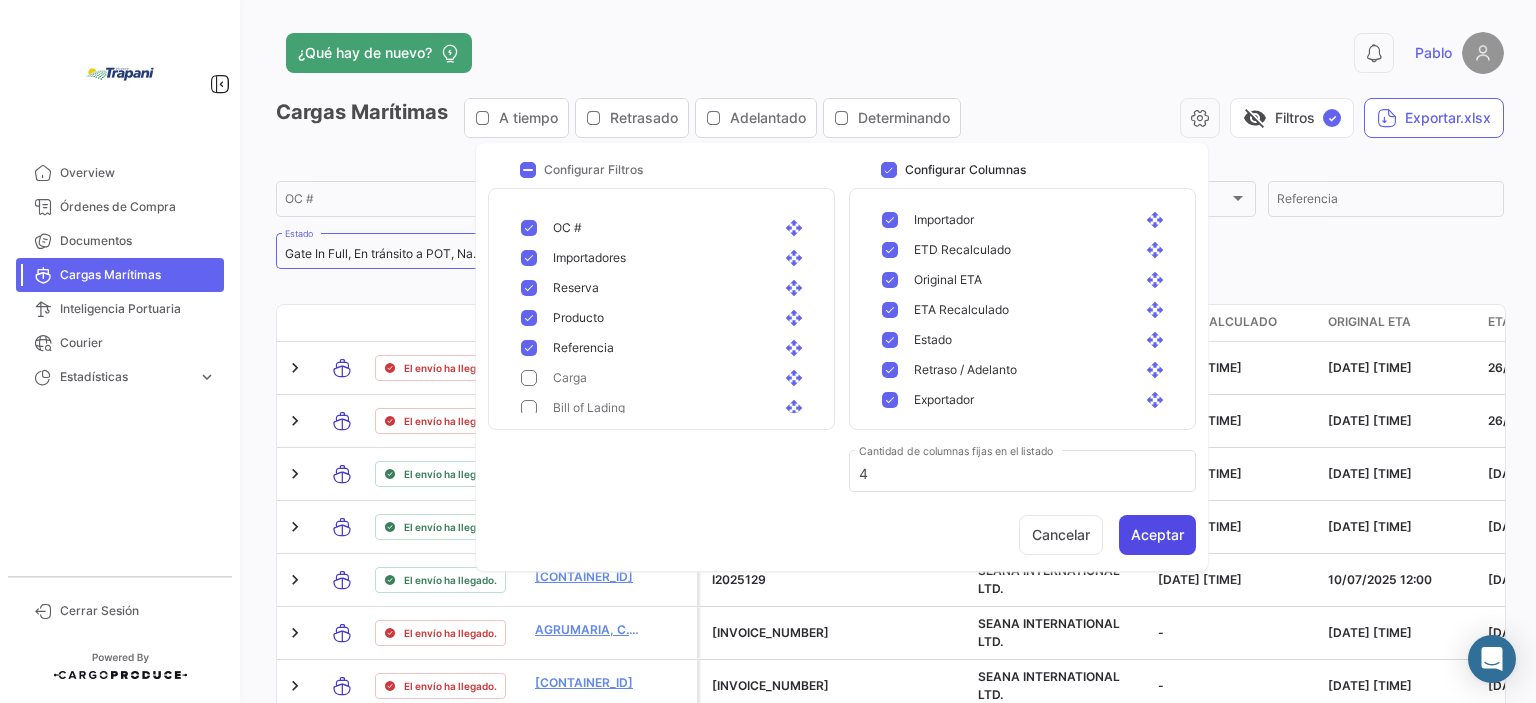 click on "Aceptar" at bounding box center [1157, 535] 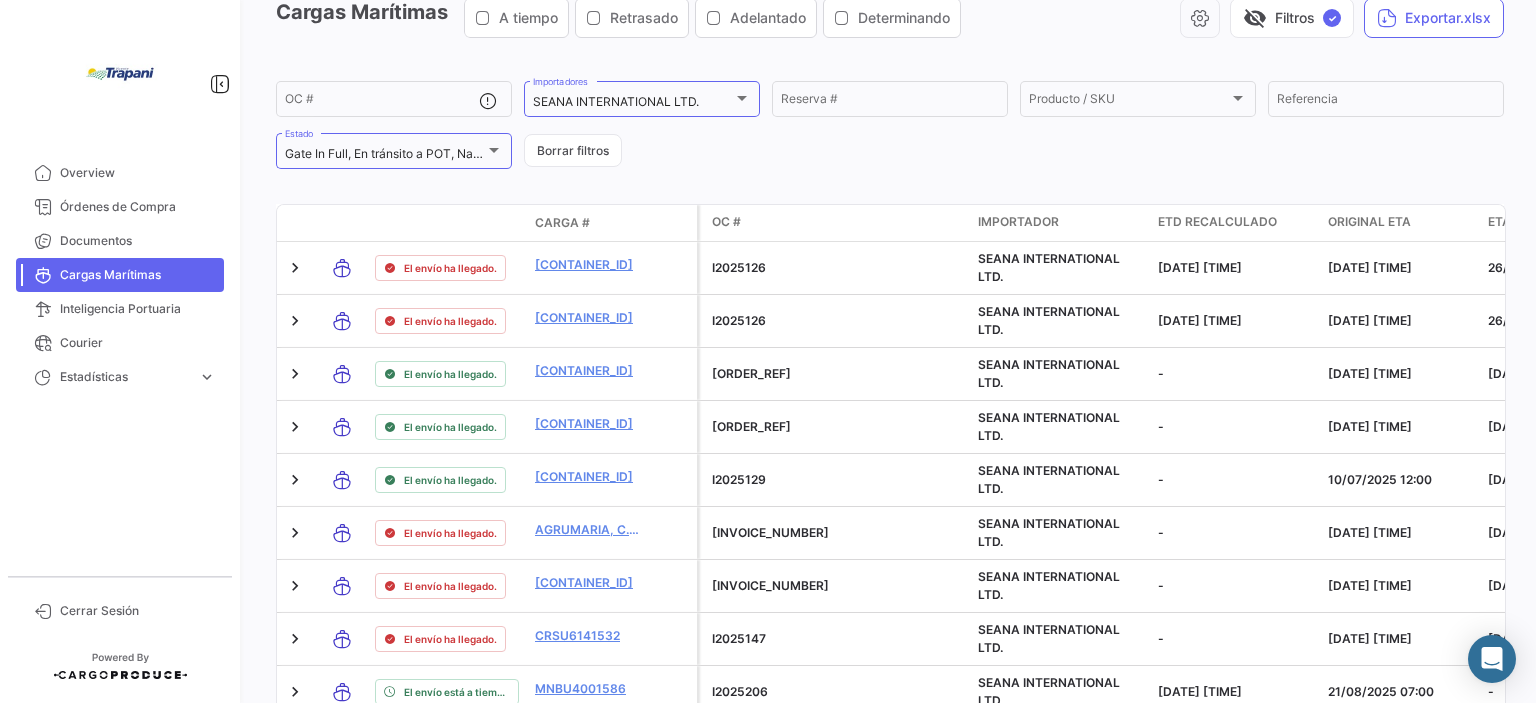 scroll, scrollTop: 0, scrollLeft: 0, axis: both 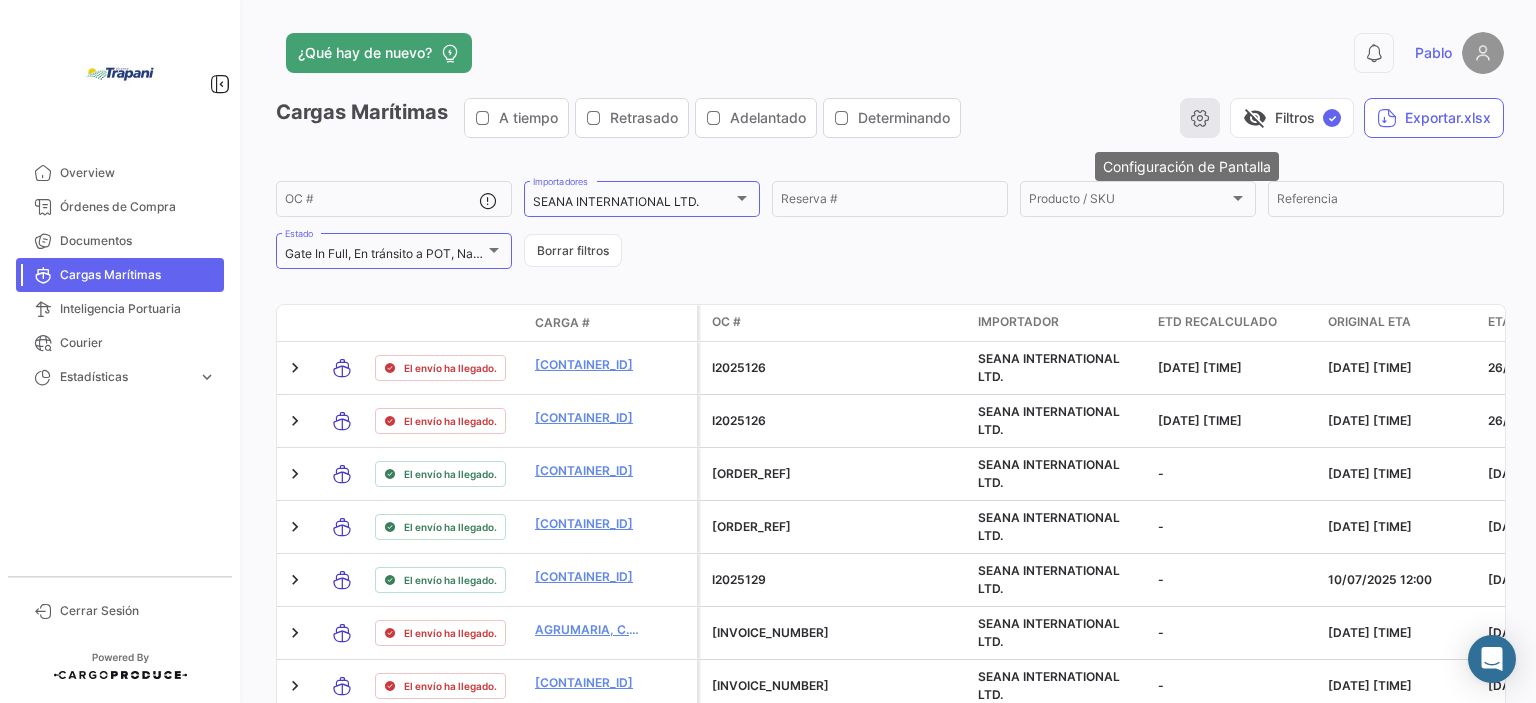 click 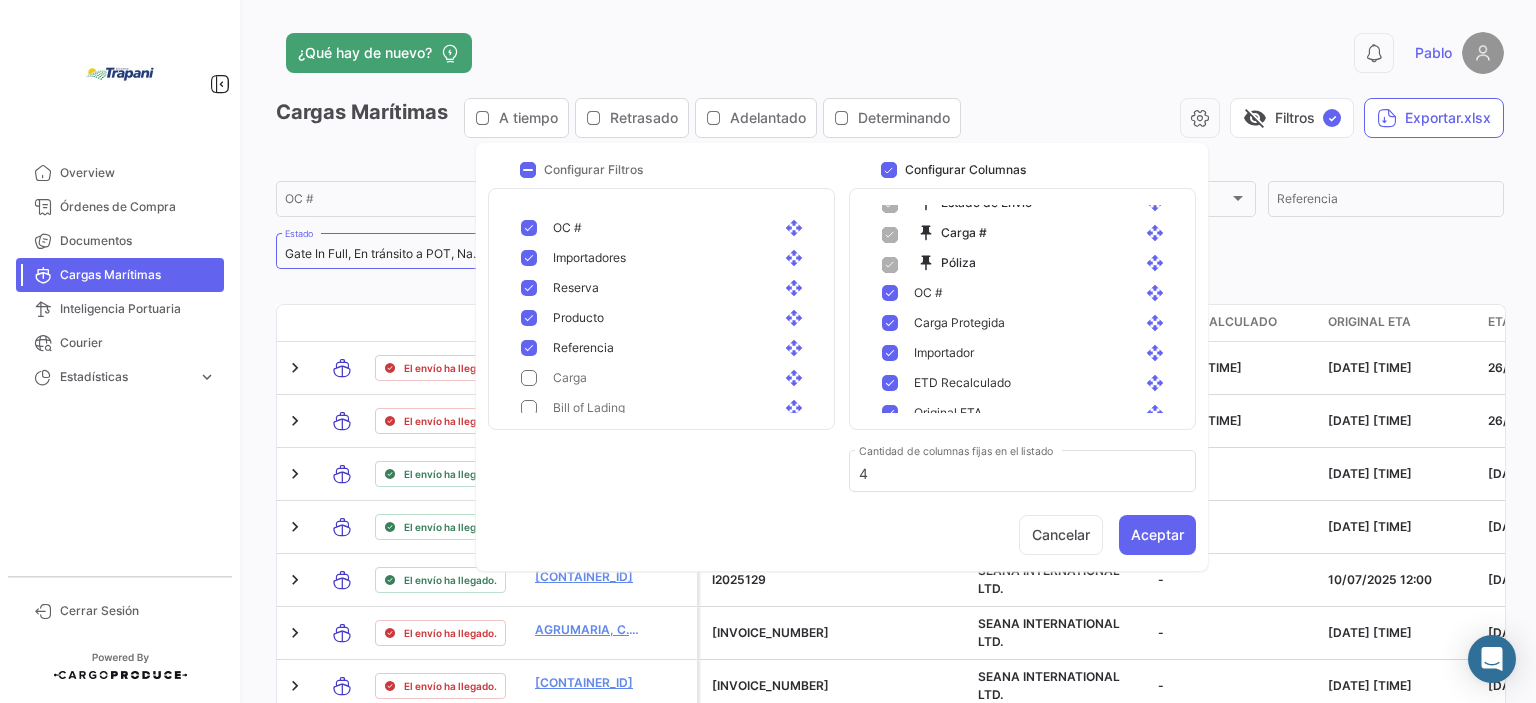 scroll, scrollTop: 100, scrollLeft: 0, axis: vertical 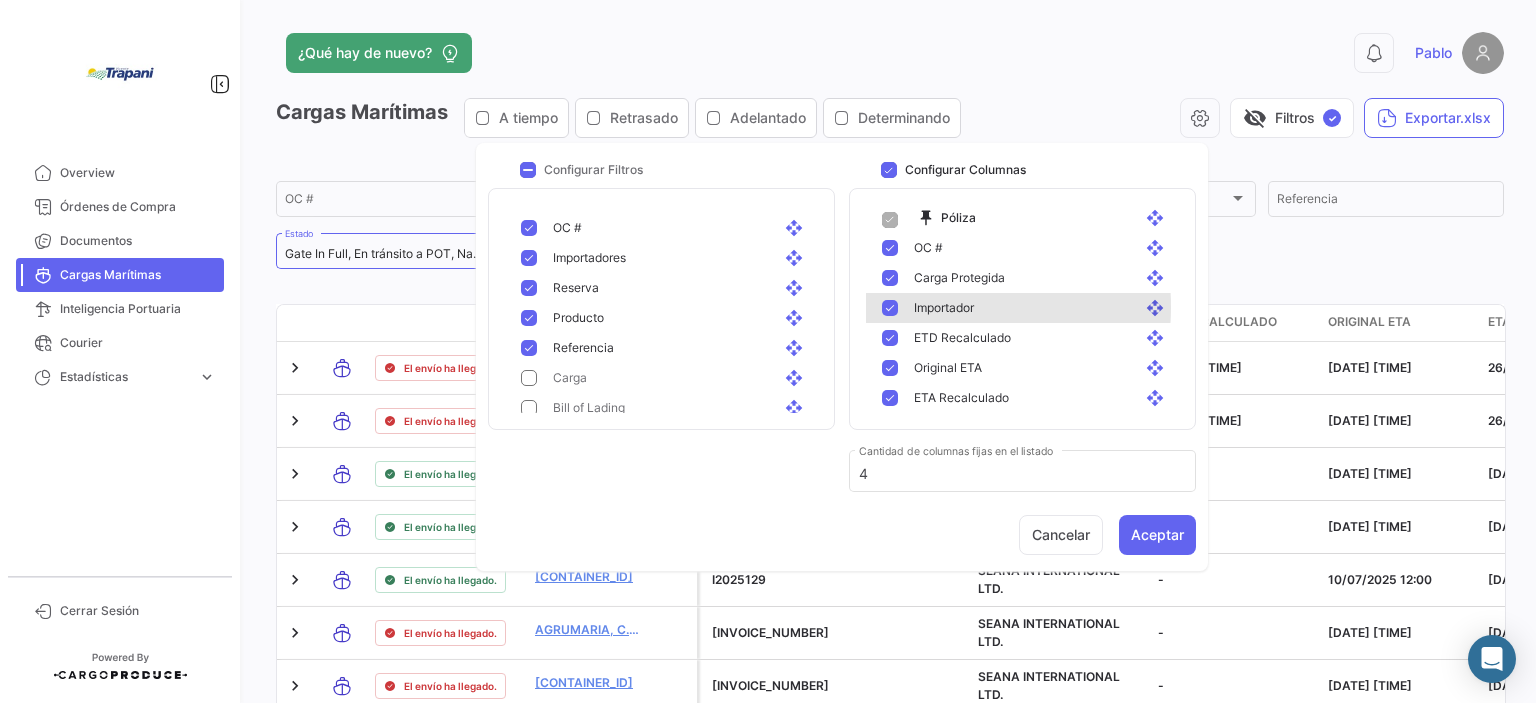 click at bounding box center [890, 428] 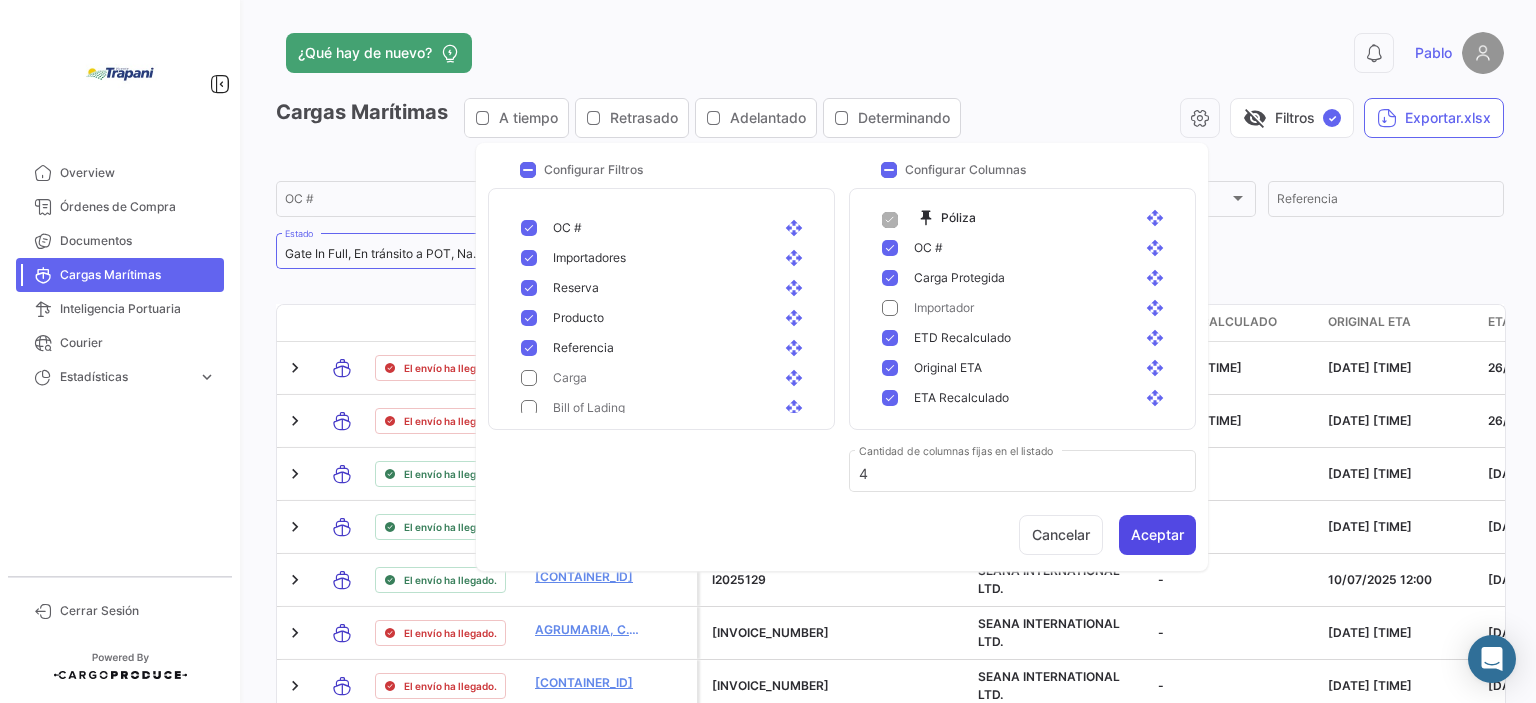 click on "Aceptar" at bounding box center (1157, 535) 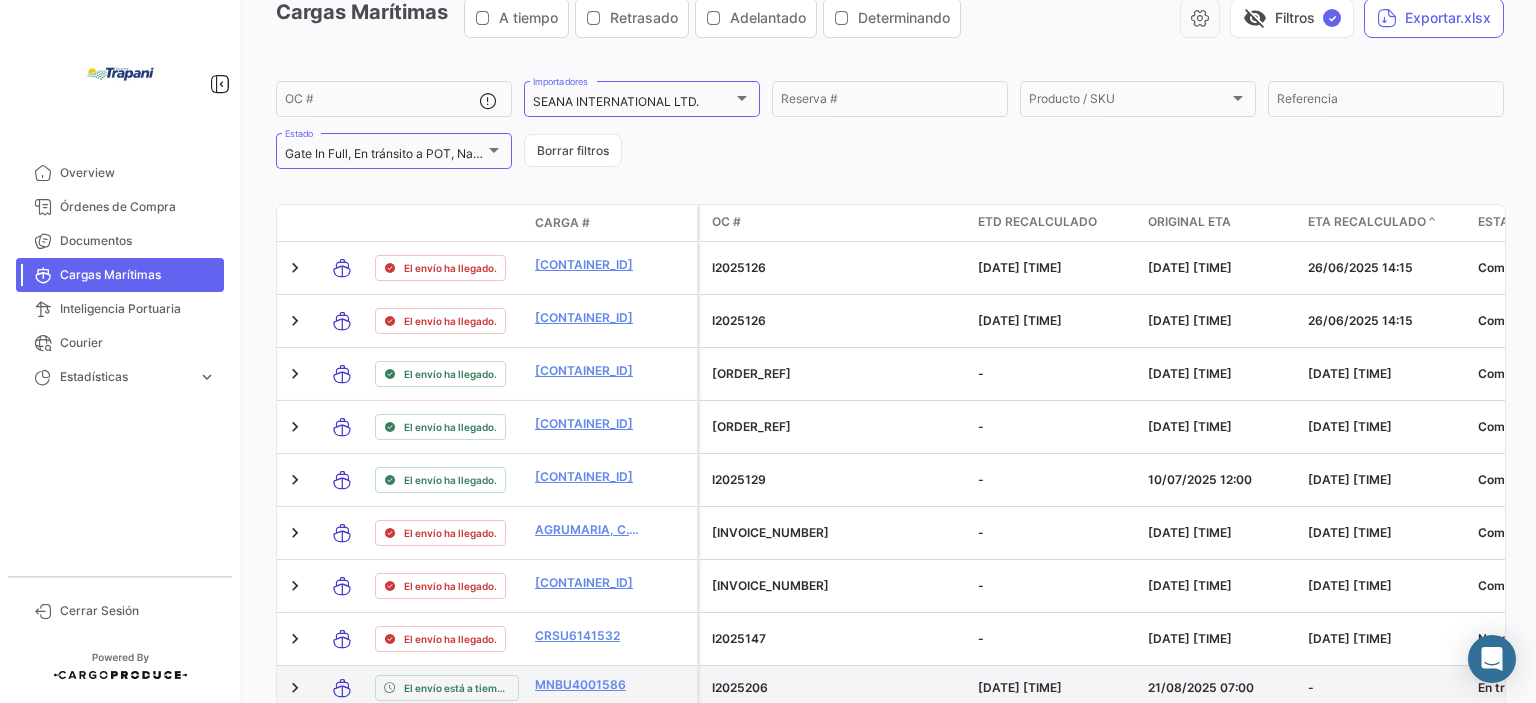 scroll, scrollTop: 300, scrollLeft: 0, axis: vertical 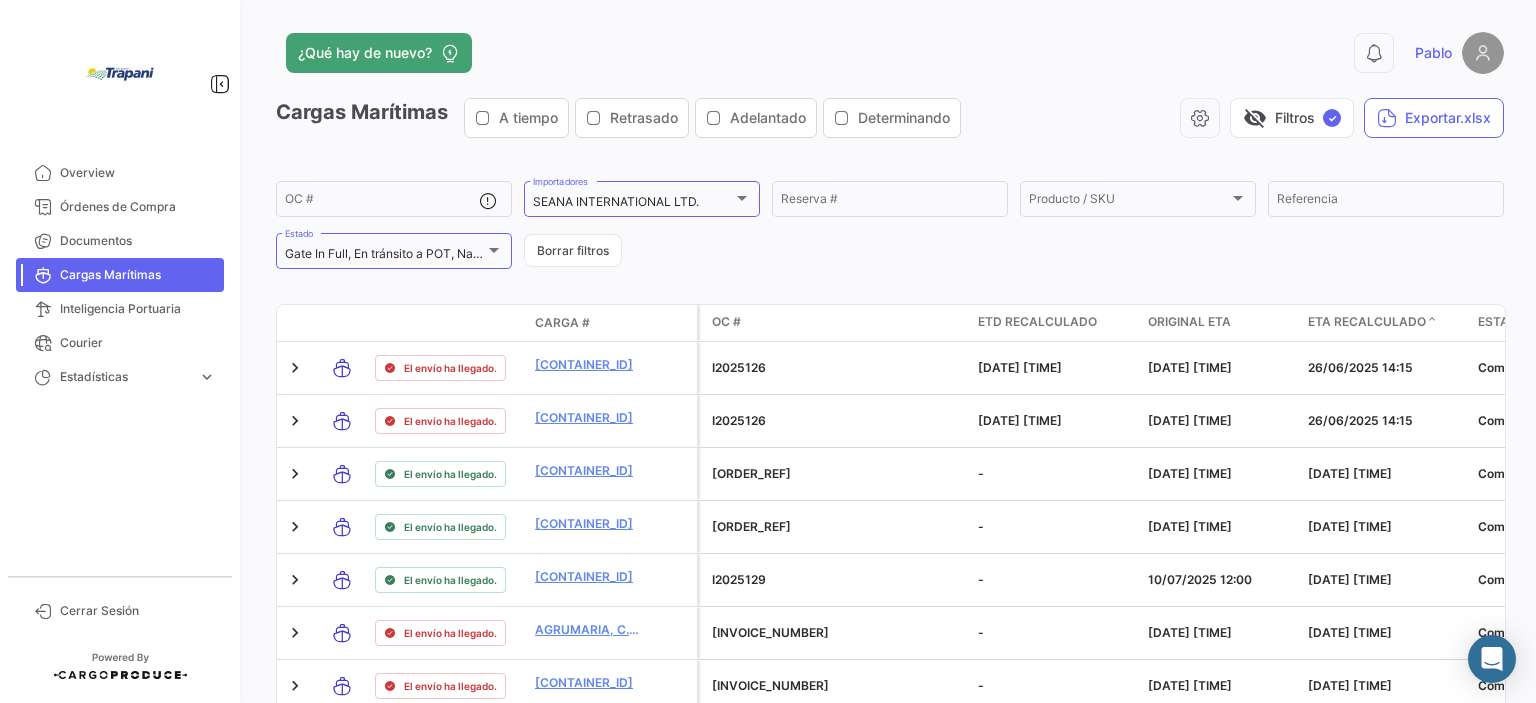 drag, startPoint x: 964, startPoint y: 321, endPoint x: 889, endPoint y: 299, distance: 78.160095 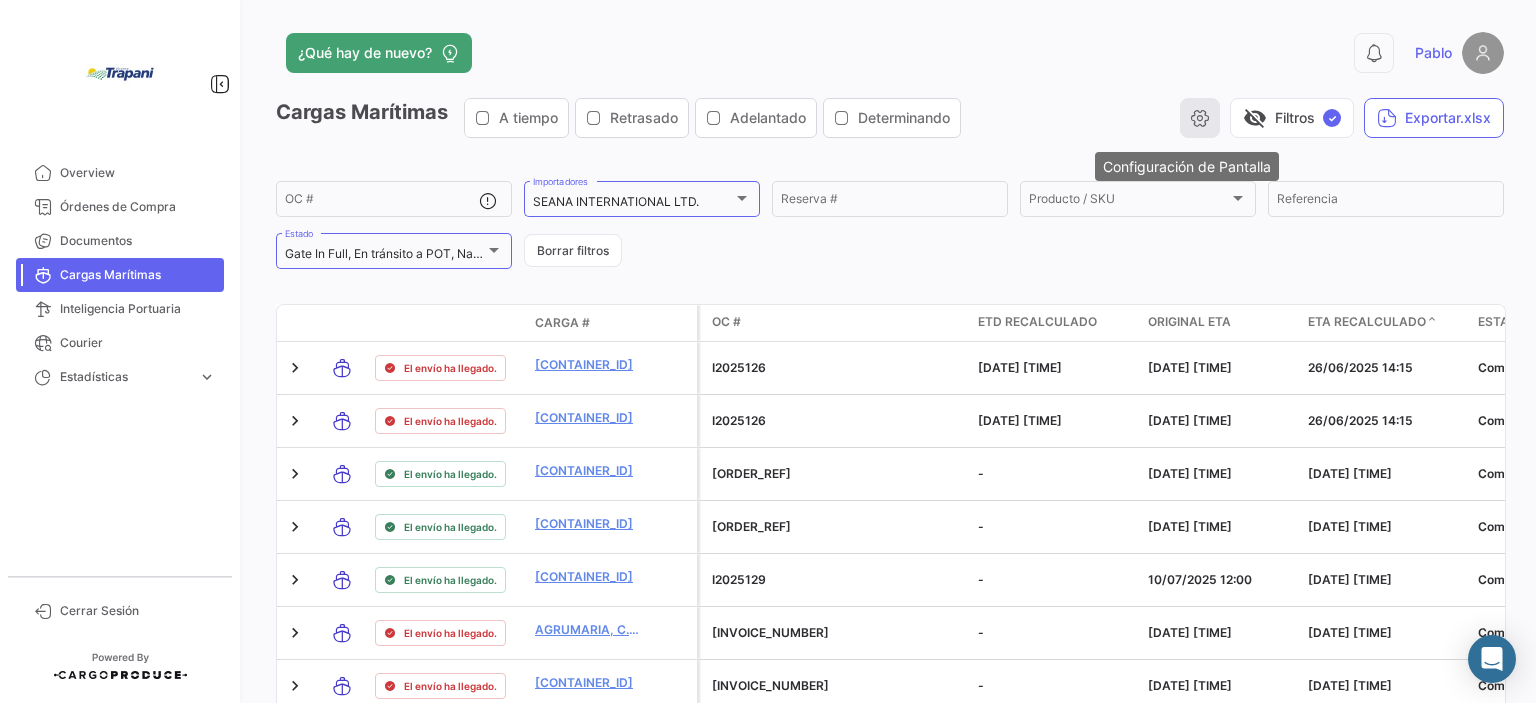 click 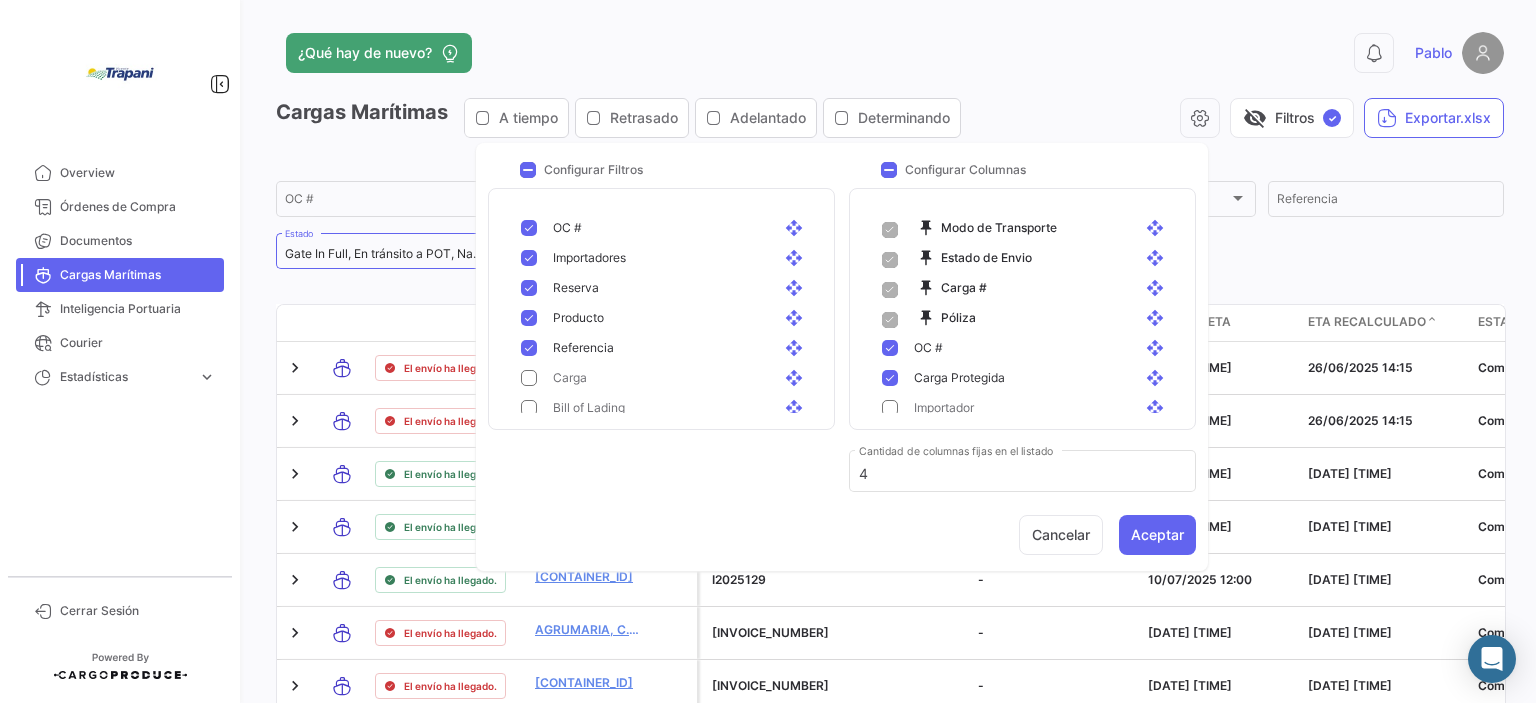 scroll, scrollTop: 100, scrollLeft: 0, axis: vertical 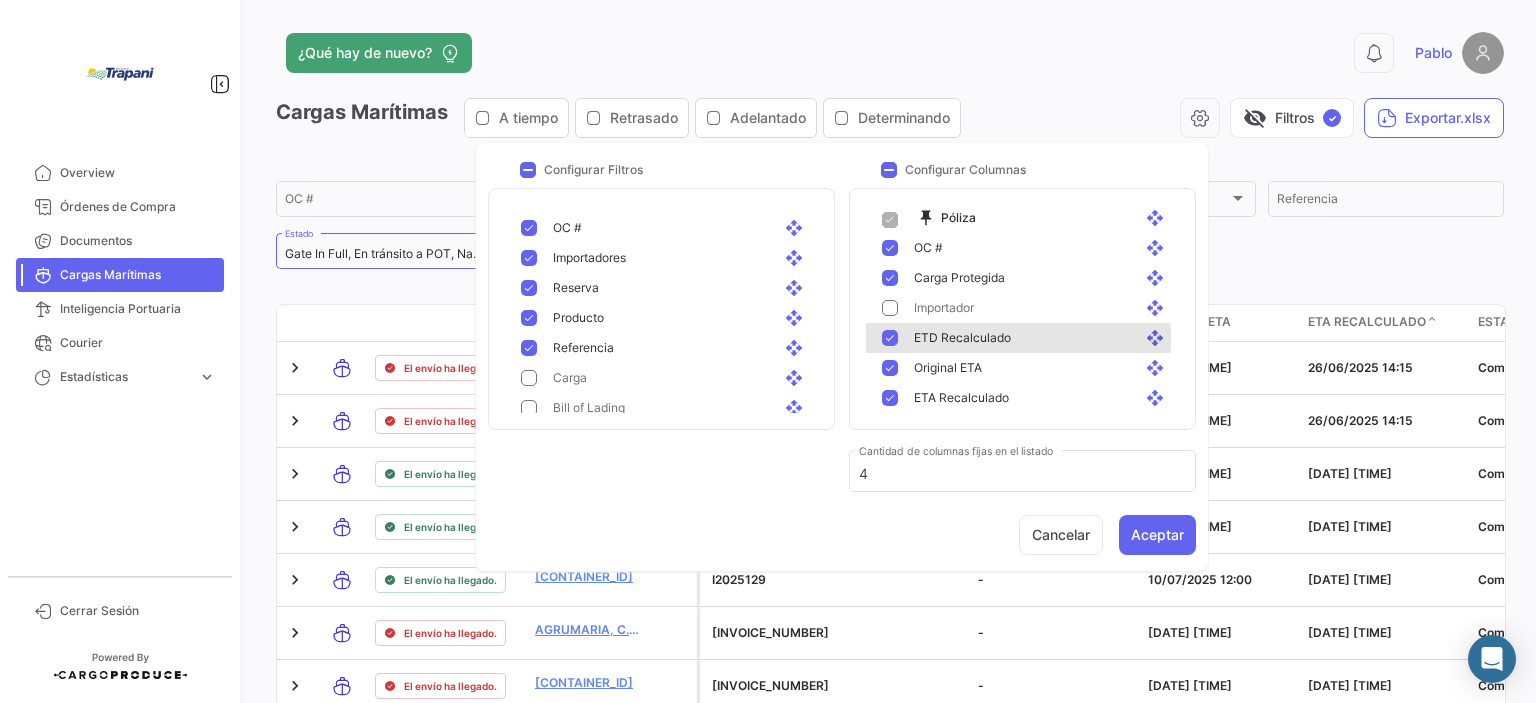 click at bounding box center [890, 458] 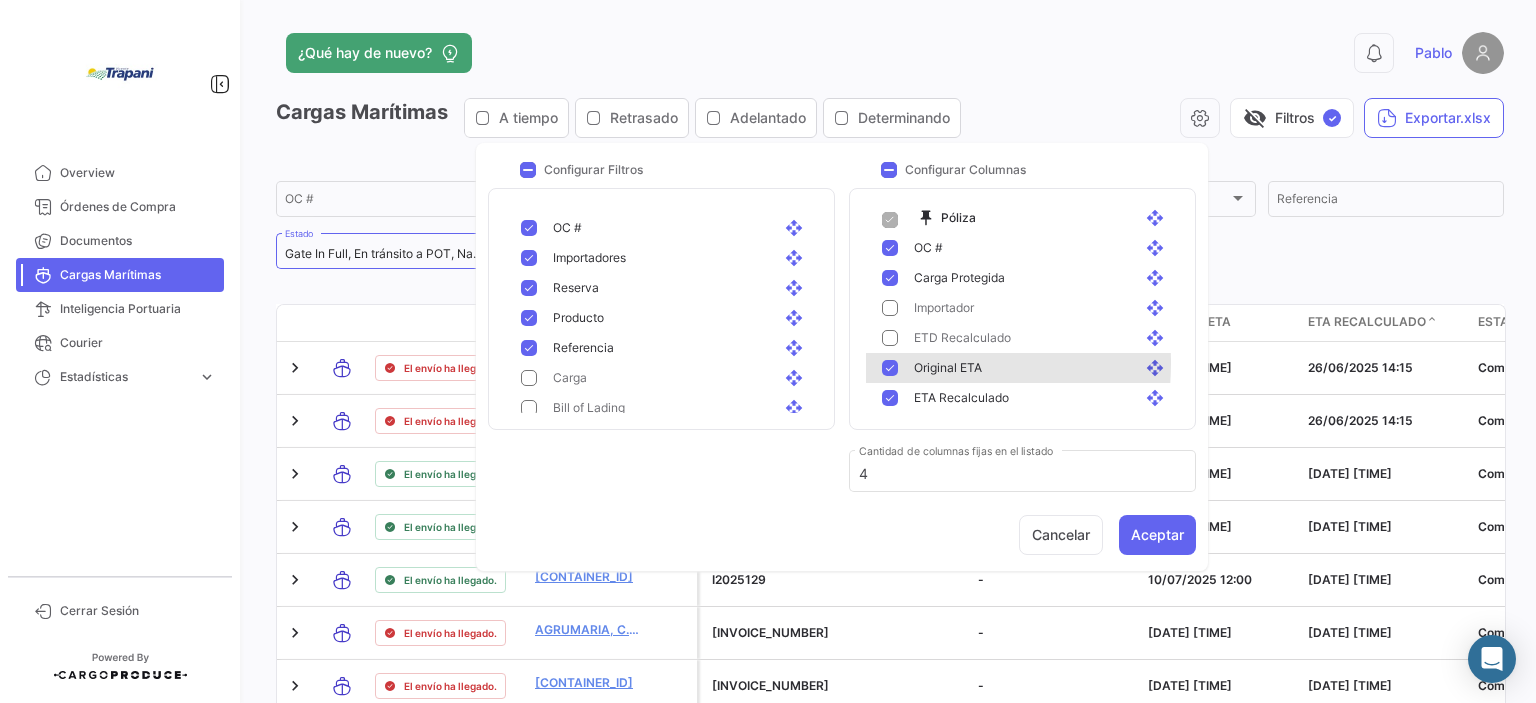 drag, startPoint x: 895, startPoint y: 363, endPoint x: 911, endPoint y: 381, distance: 24.083189 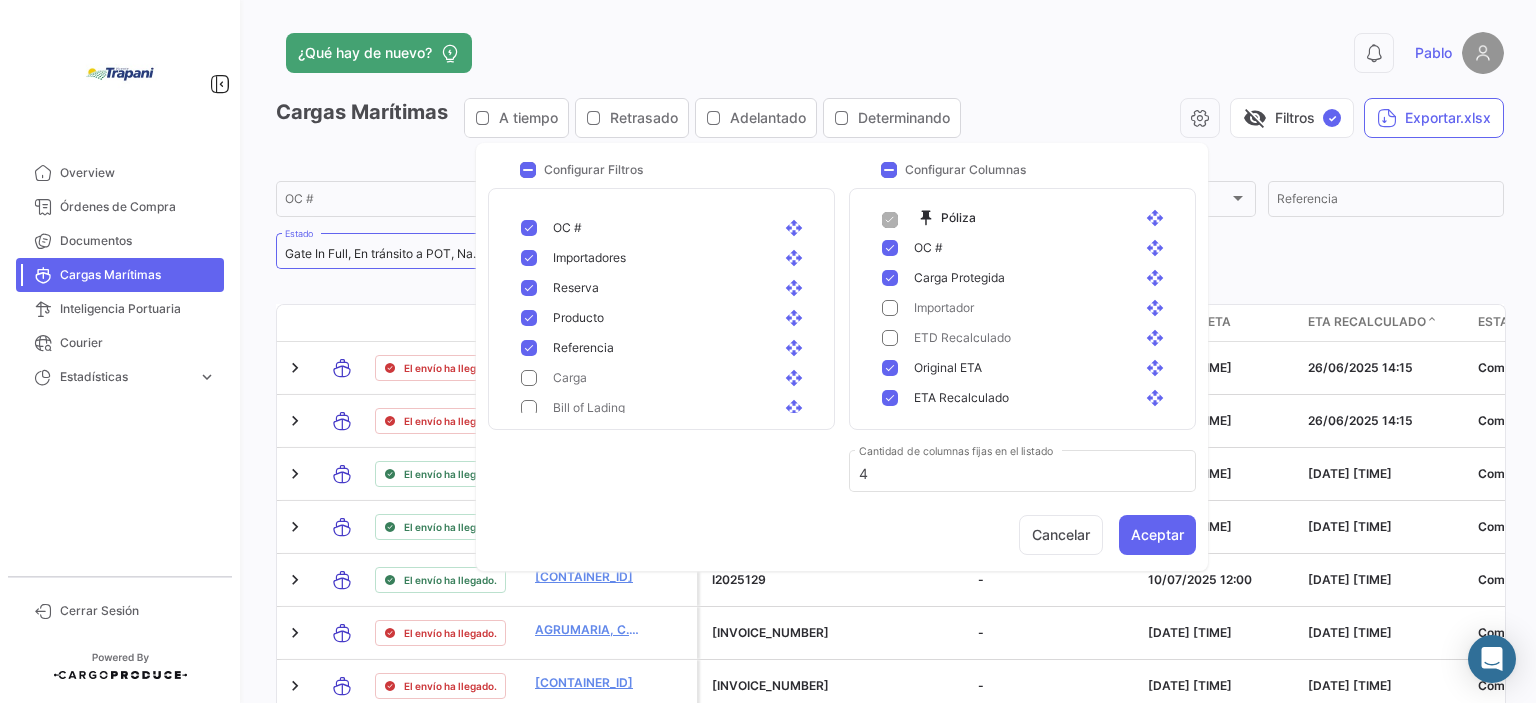 click on "Original ETA   open_with" at bounding box center (1034, 488) 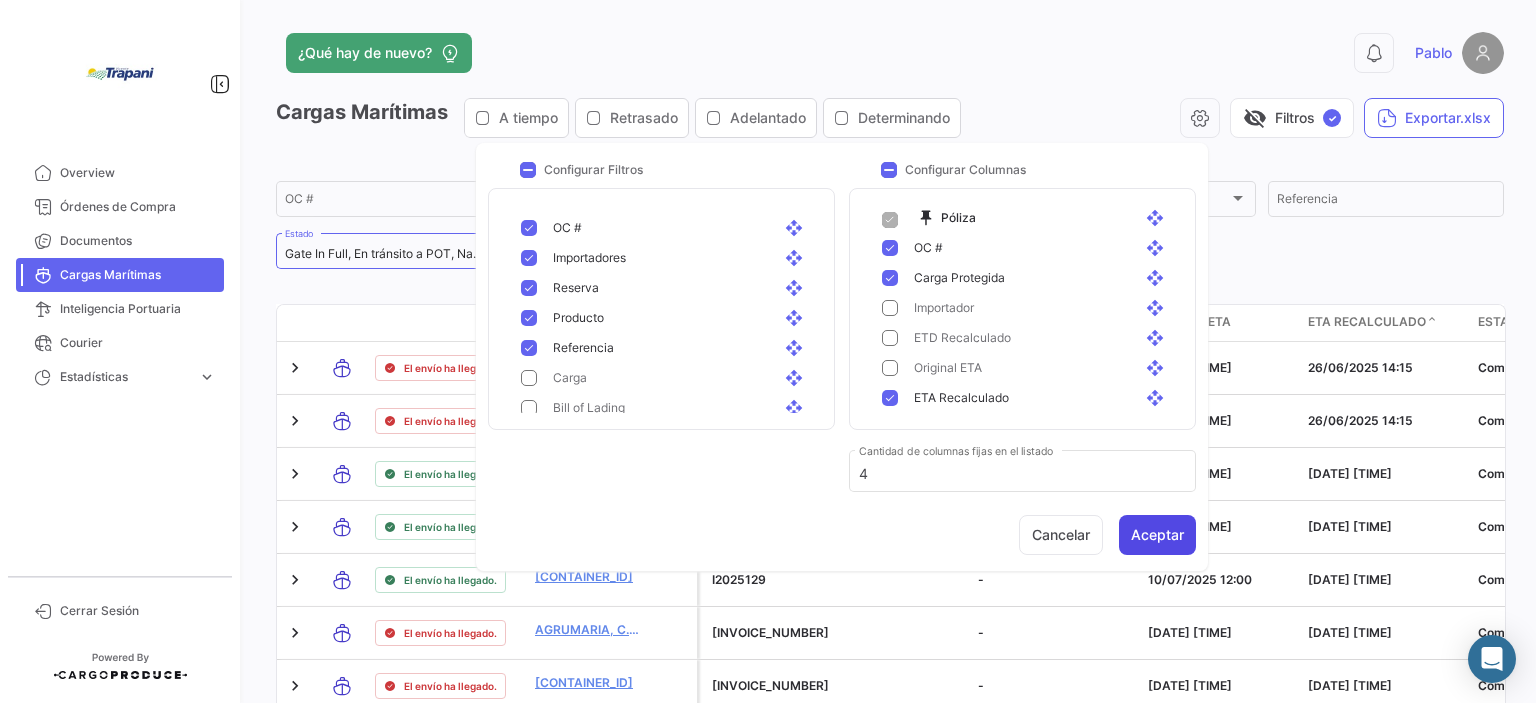 click on "Aceptar" at bounding box center [1157, 535] 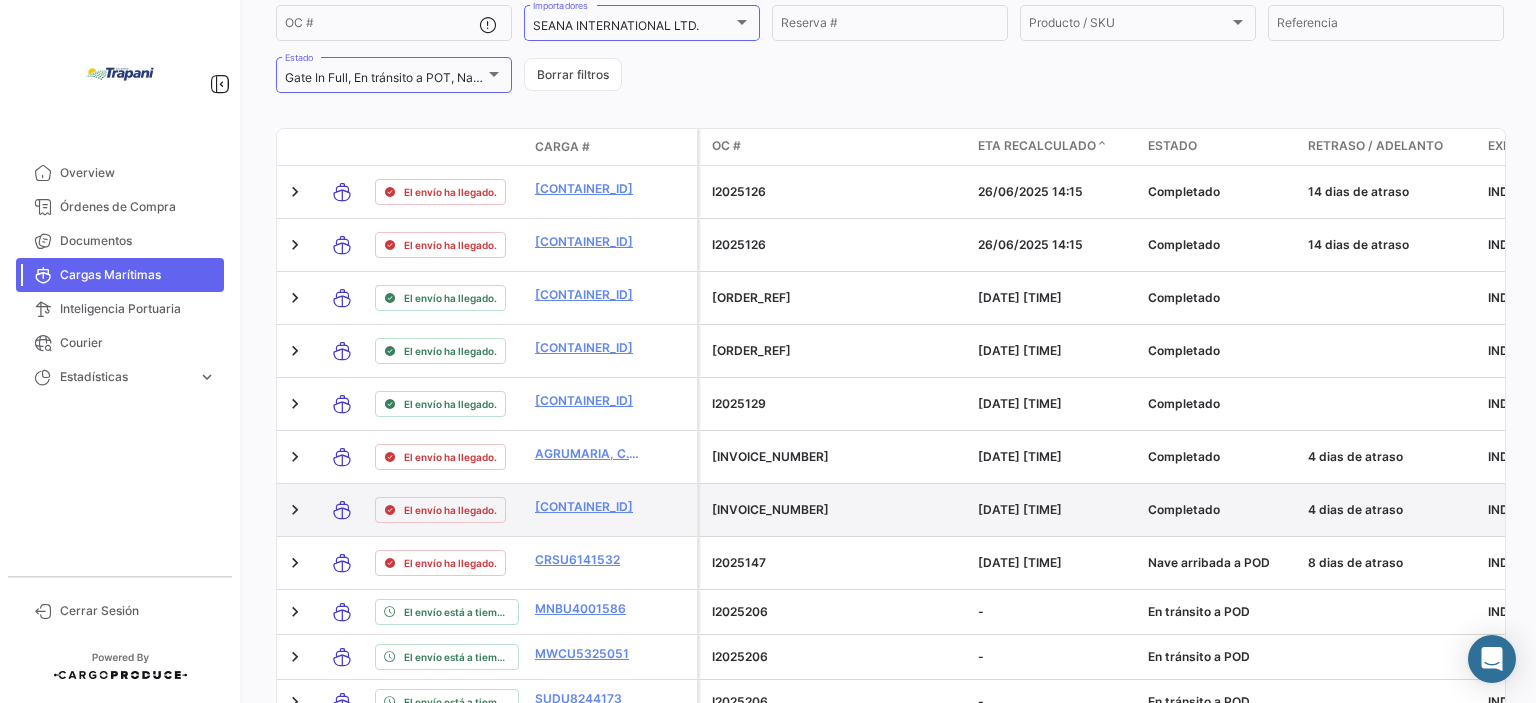 scroll, scrollTop: 0, scrollLeft: 0, axis: both 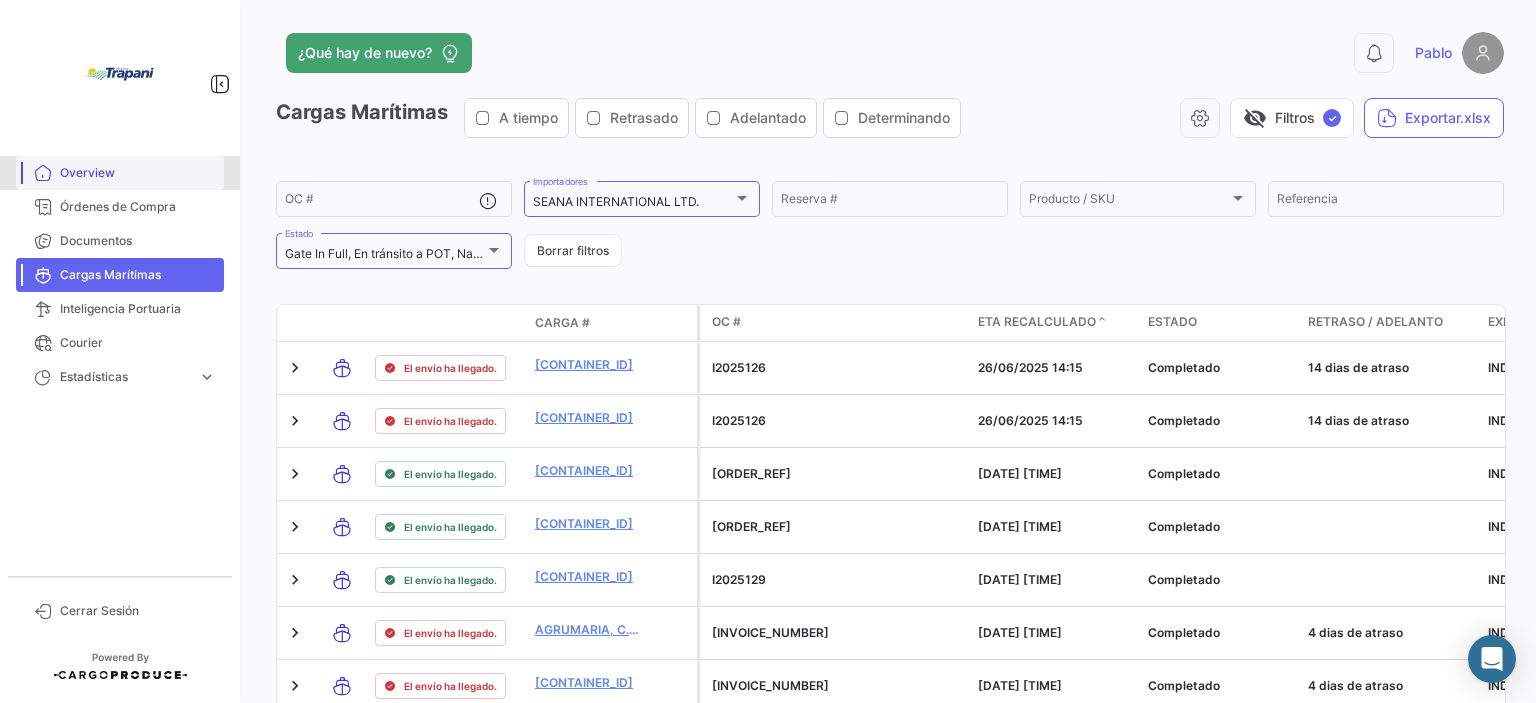 click on "Overview" at bounding box center (138, 173) 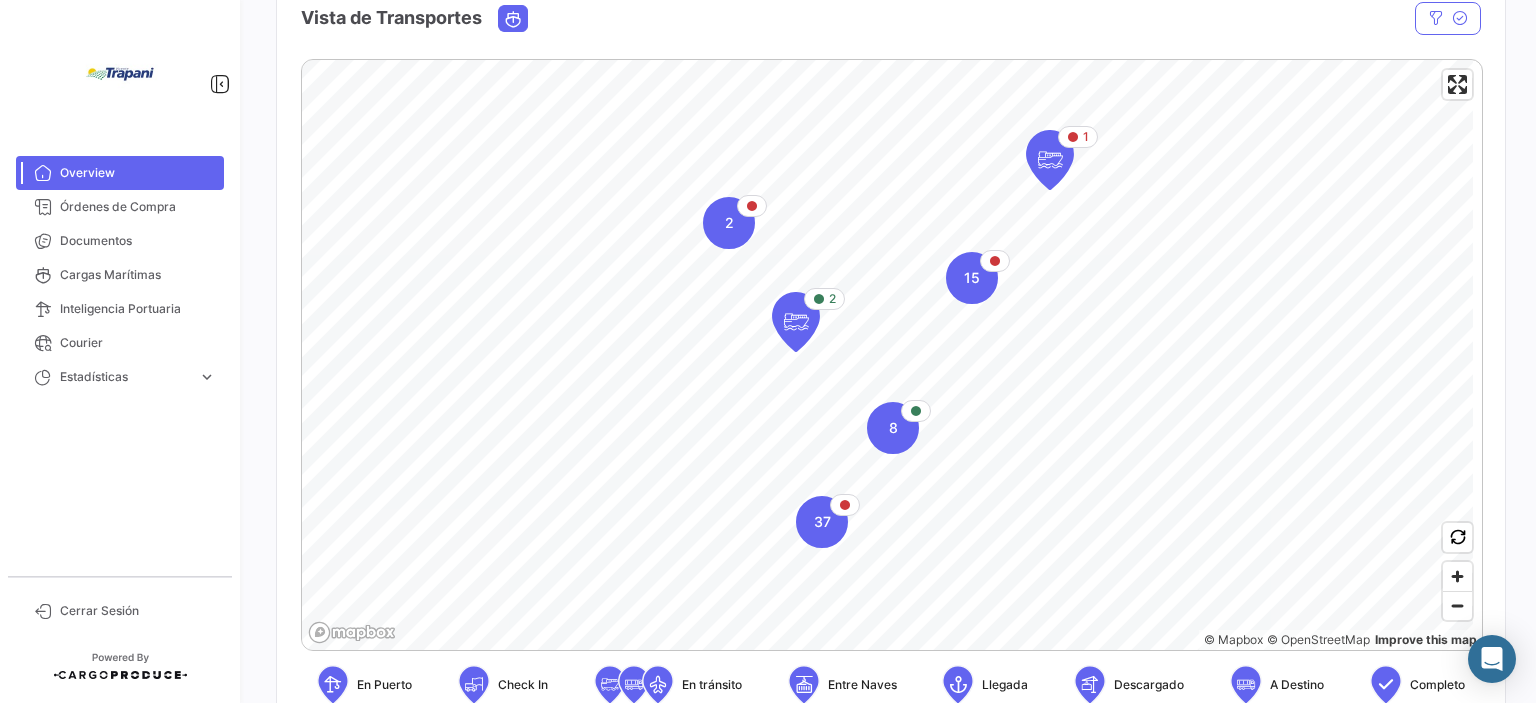 scroll, scrollTop: 367, scrollLeft: 0, axis: vertical 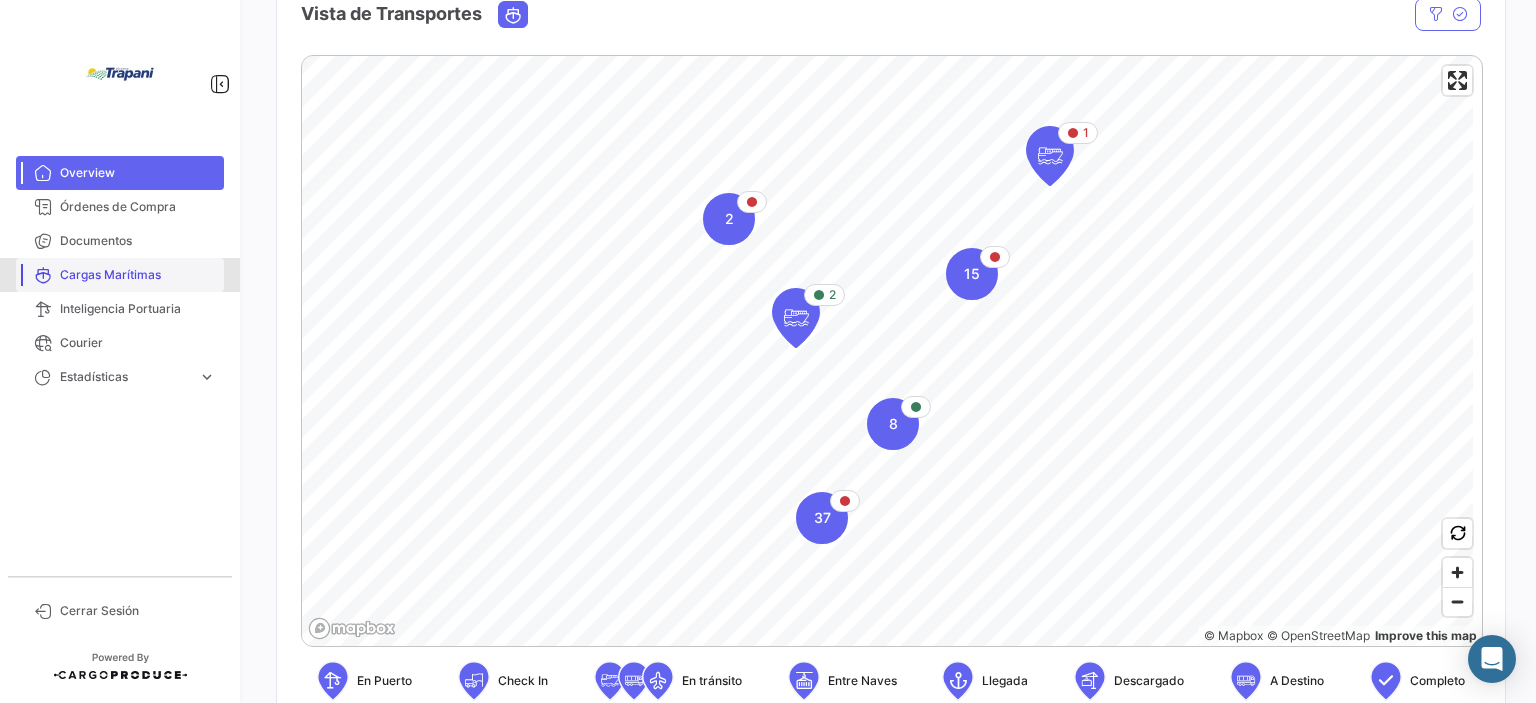 click on "Cargas Marítimas" at bounding box center [138, 275] 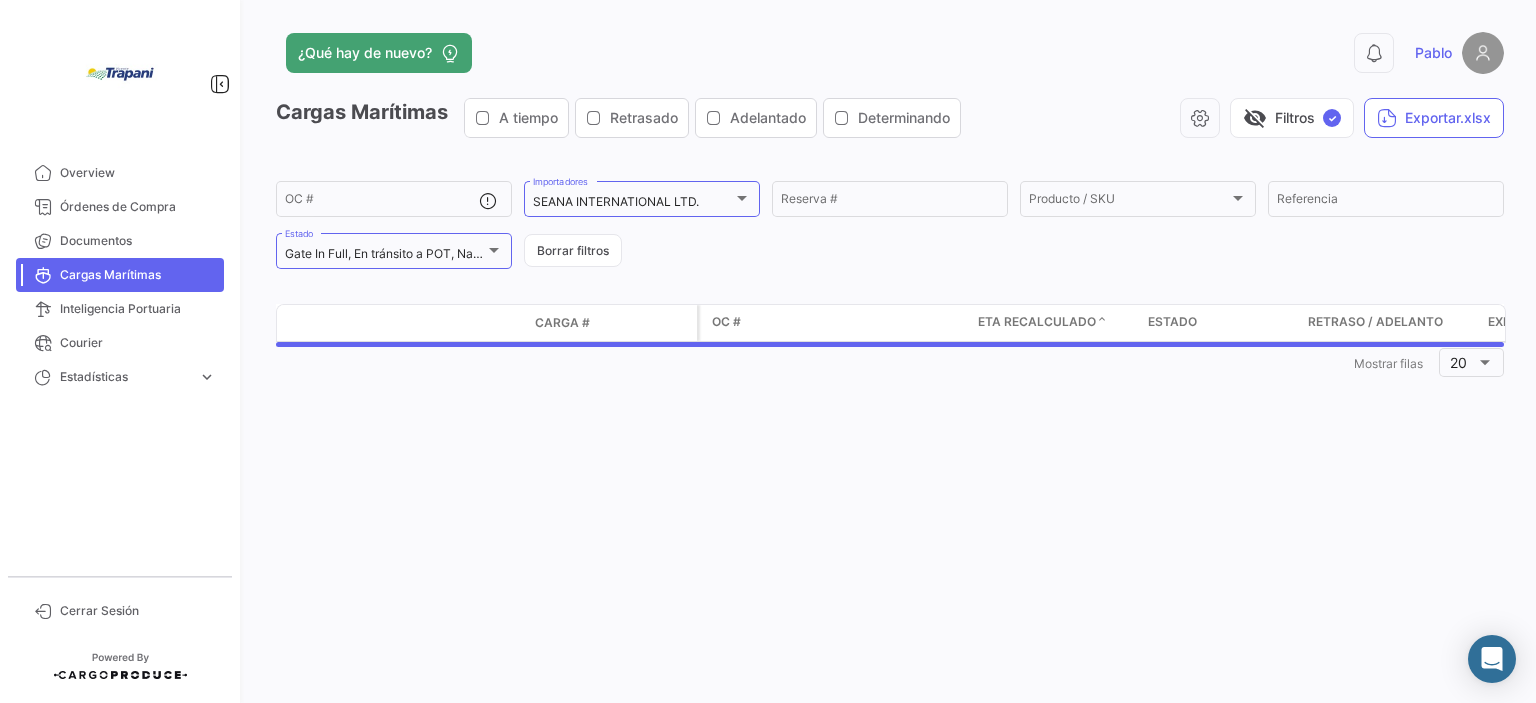 scroll, scrollTop: 0, scrollLeft: 0, axis: both 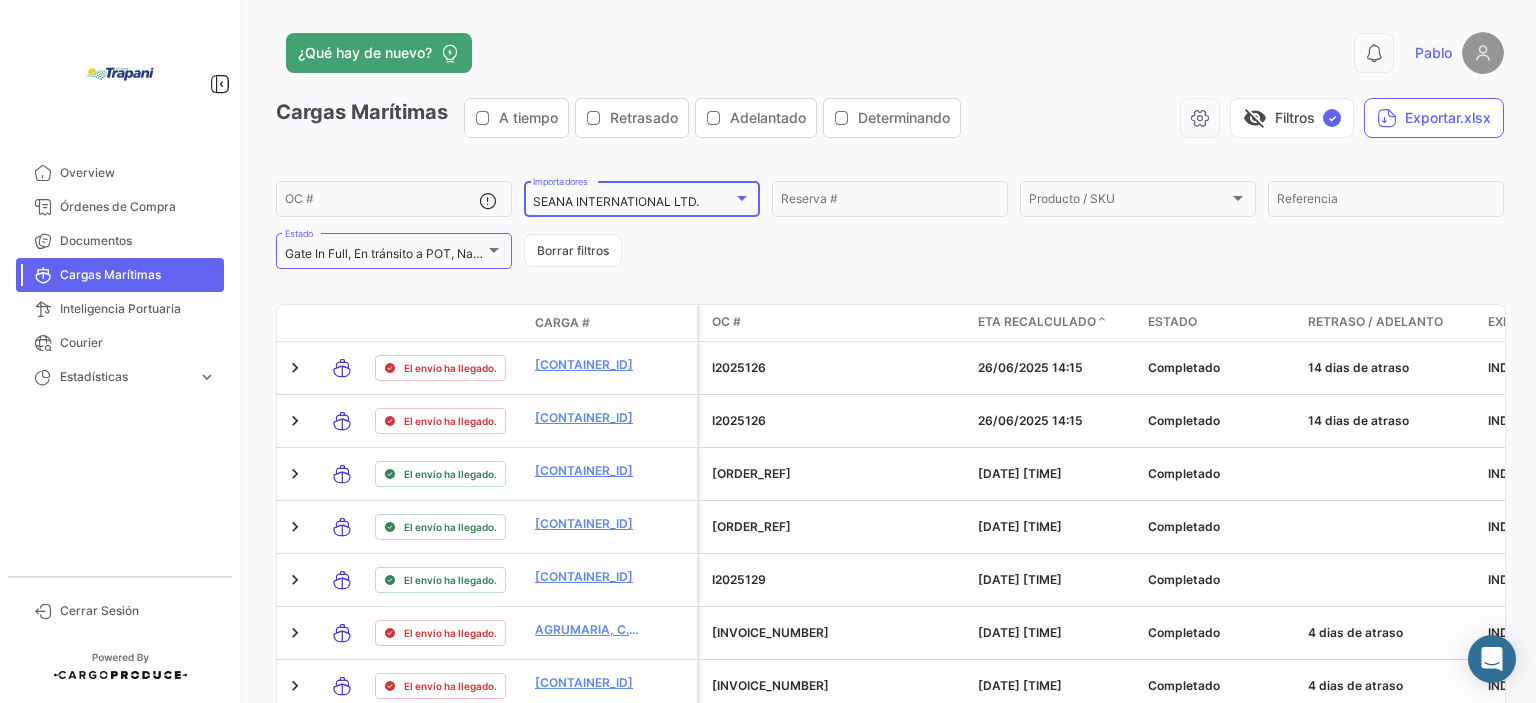 click at bounding box center [742, 198] 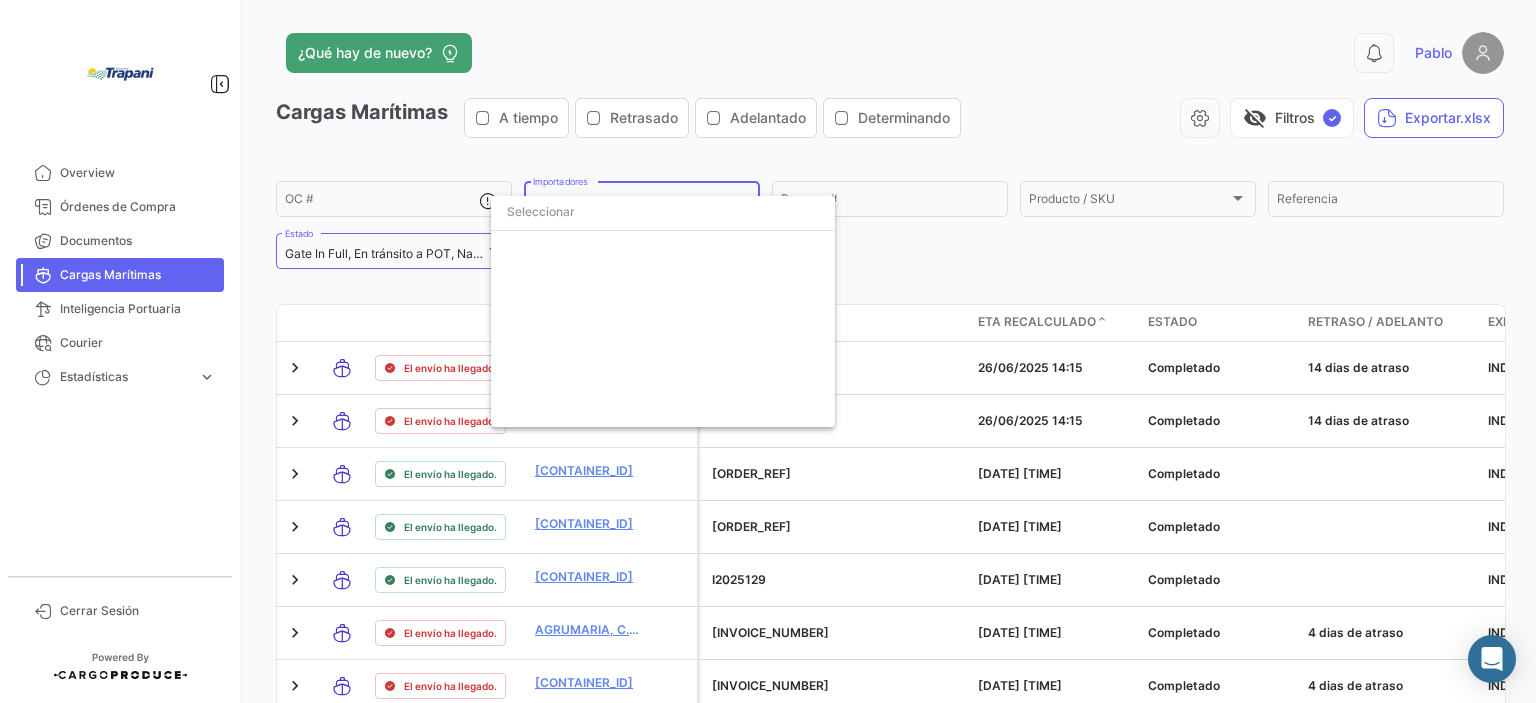 scroll, scrollTop: 819, scrollLeft: 0, axis: vertical 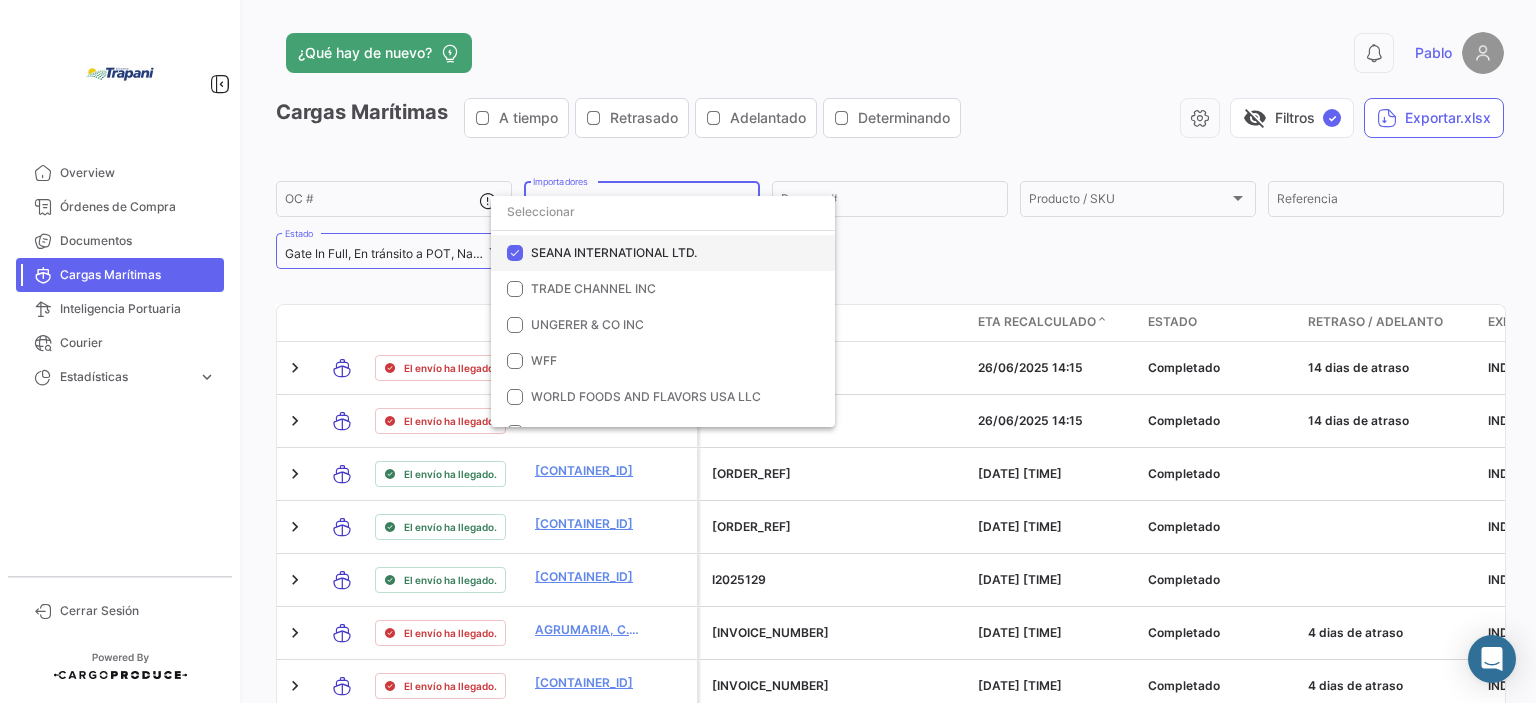 click at bounding box center (515, 253) 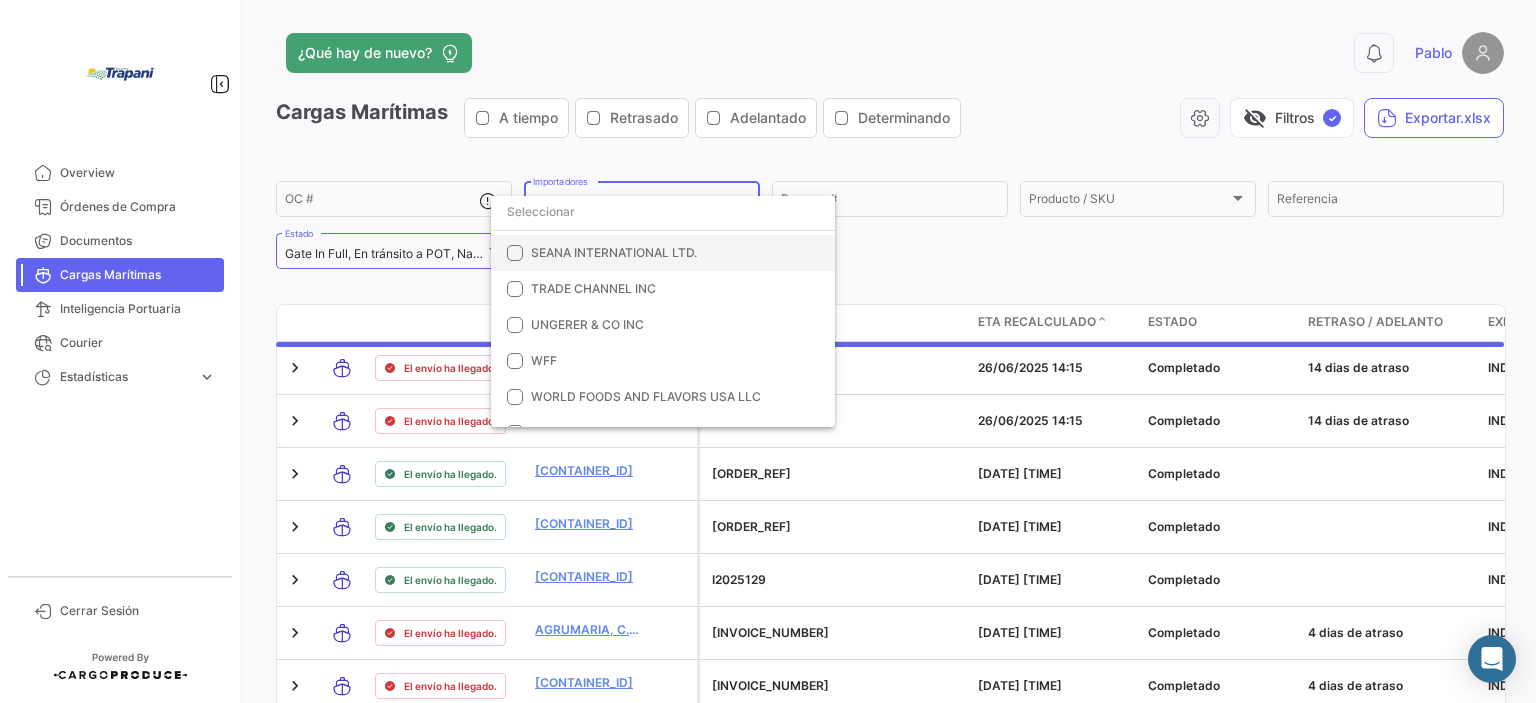 click at bounding box center (515, 253) 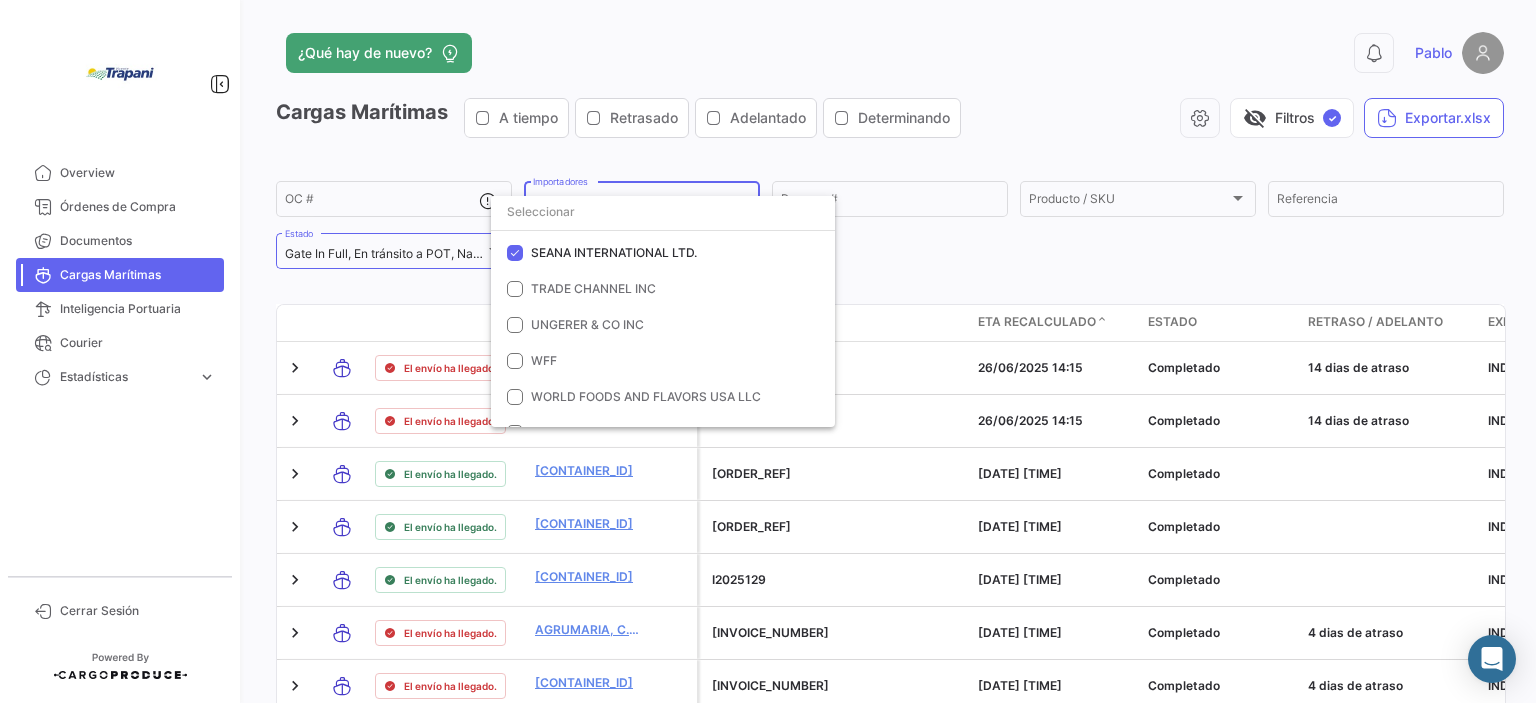 click at bounding box center [768, 351] 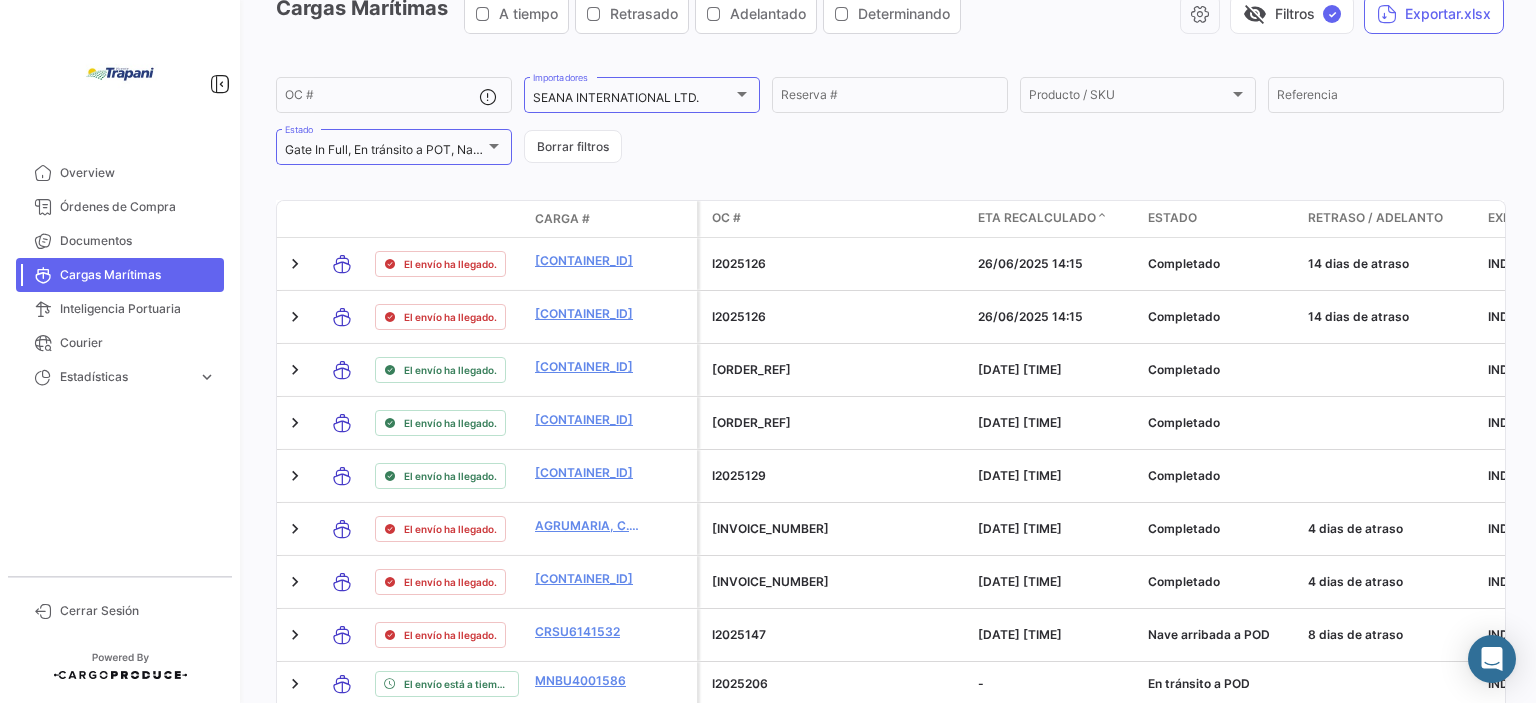 scroll, scrollTop: 0, scrollLeft: 0, axis: both 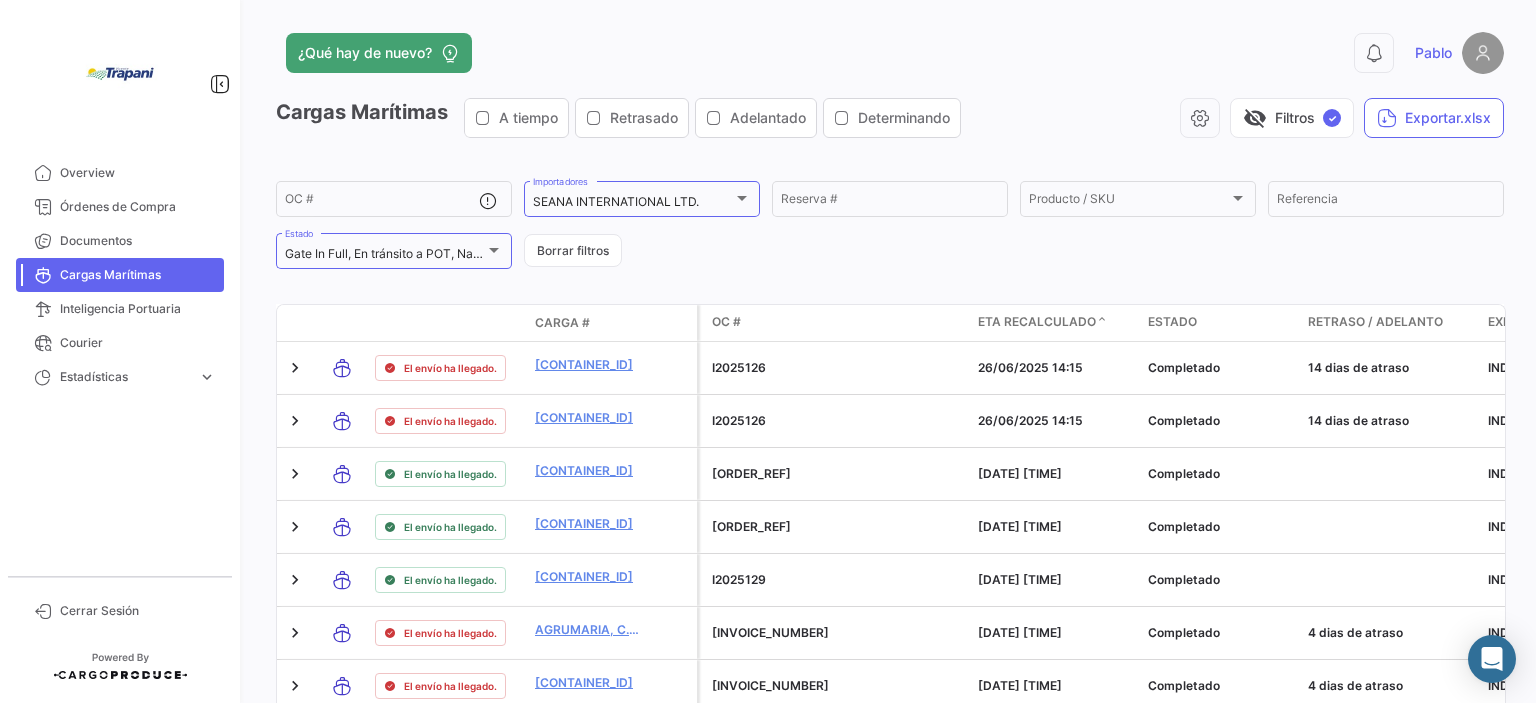 drag, startPoint x: 600, startPoint y: 263, endPoint x: 624, endPoint y: 267, distance: 24.33105 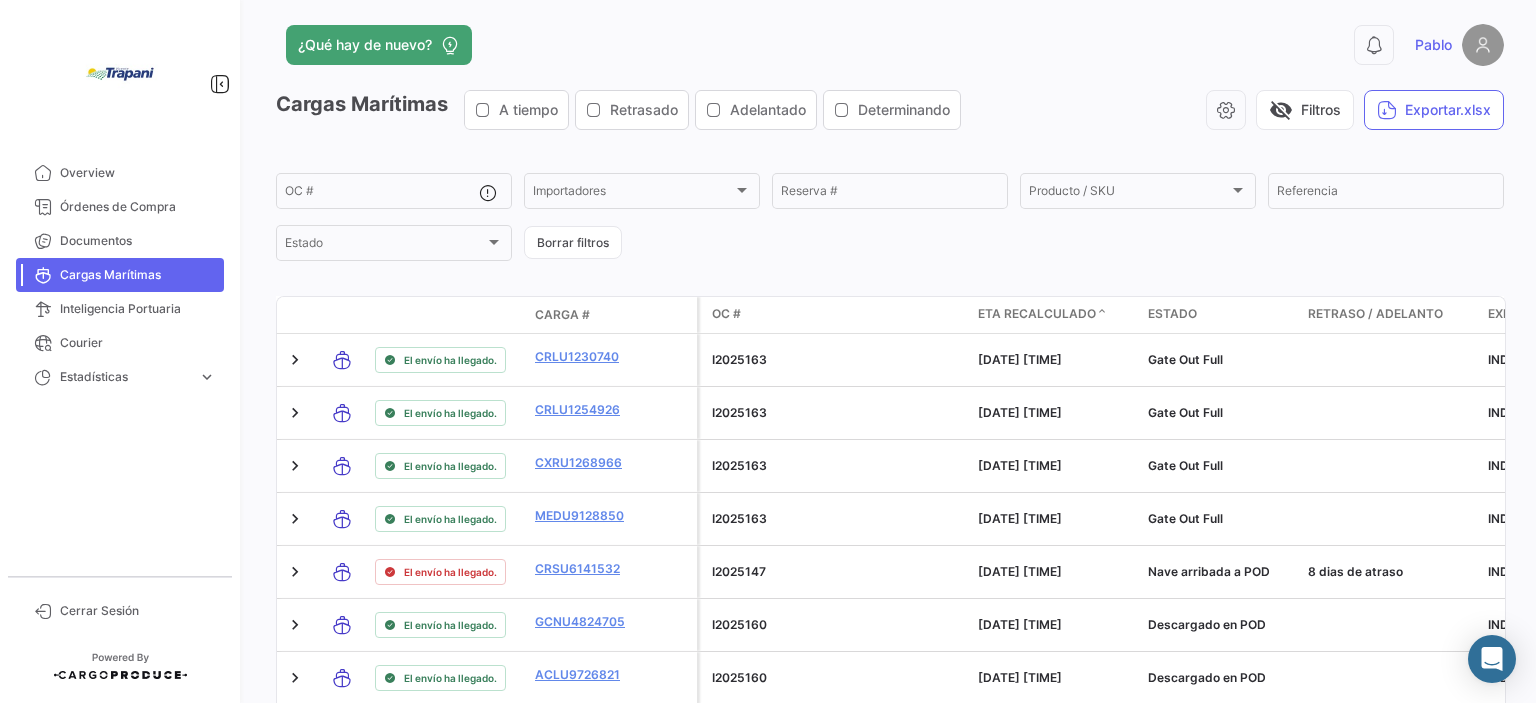 scroll, scrollTop: 0, scrollLeft: 0, axis: both 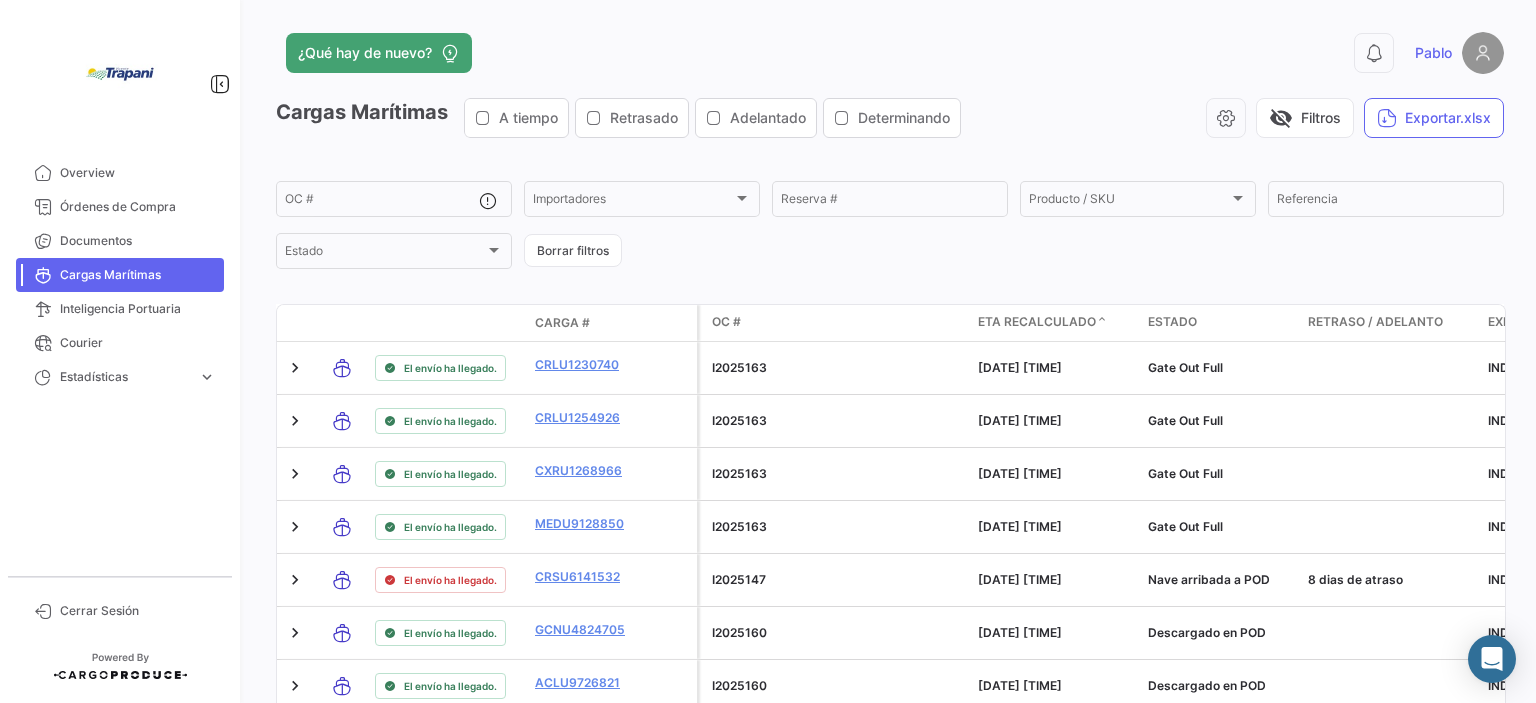 click on "OC #  Importadores Importadores Reserva # Producto / SKU Producto / SKU  Referencia  Estado Estado  Borrar filtros" 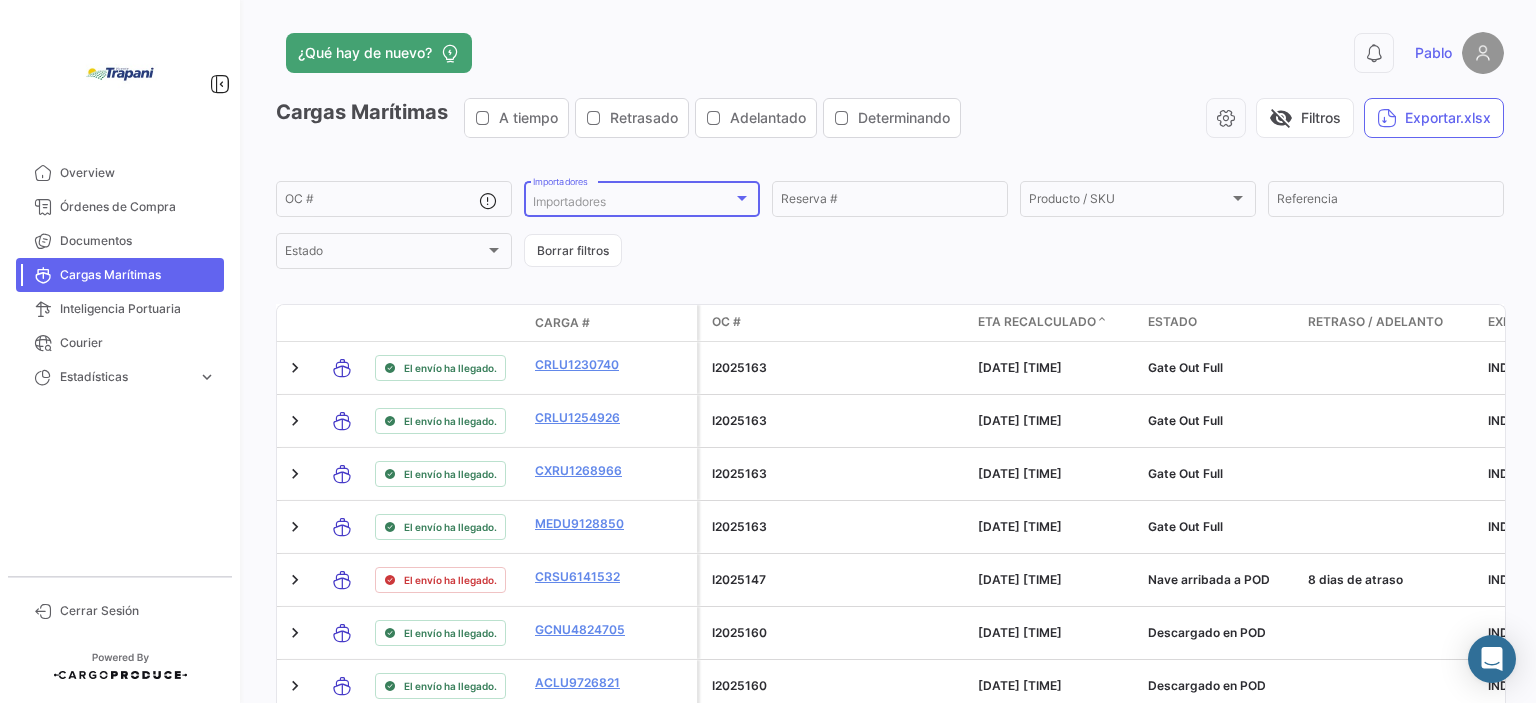 click at bounding box center [742, 198] 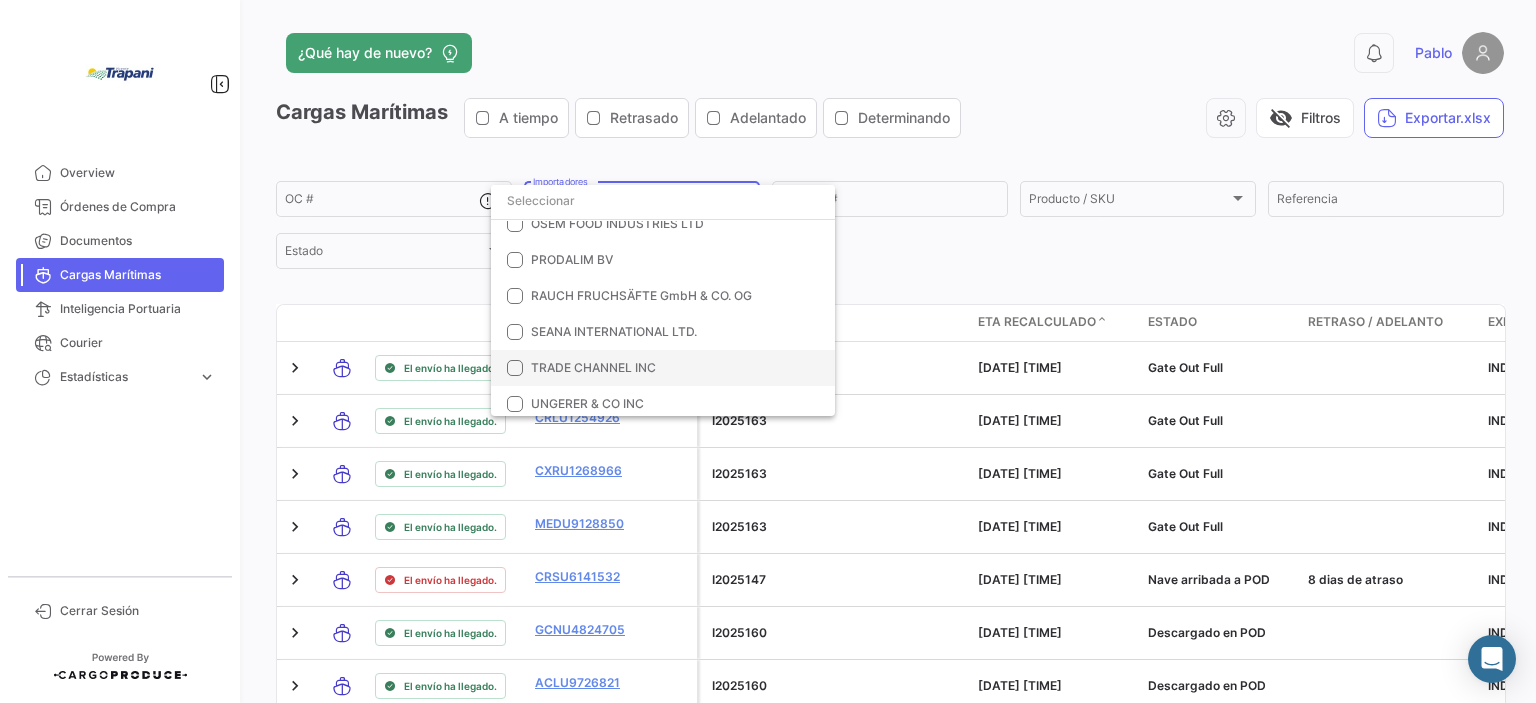scroll, scrollTop: 700, scrollLeft: 0, axis: vertical 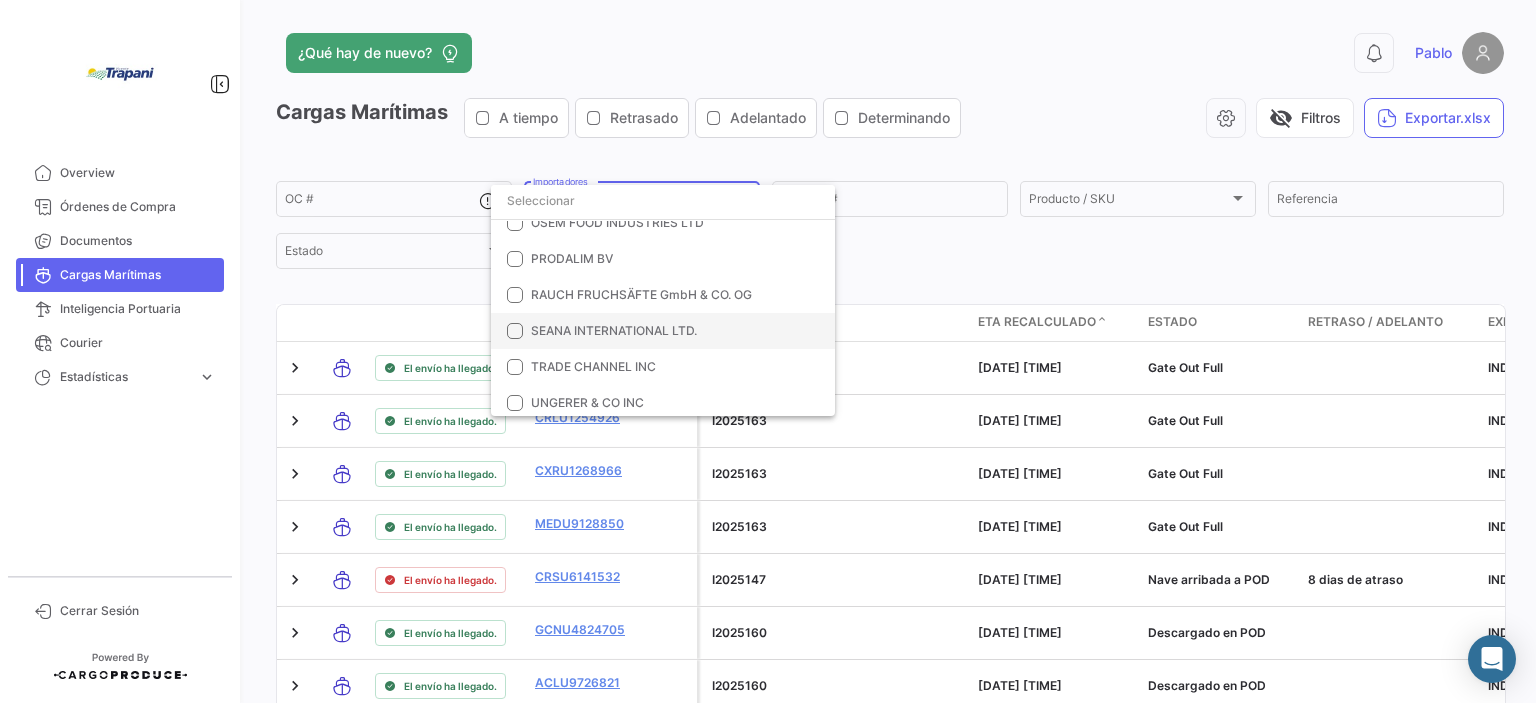 click on "SEANA INTERNATIONAL LTD." at bounding box center [614, 330] 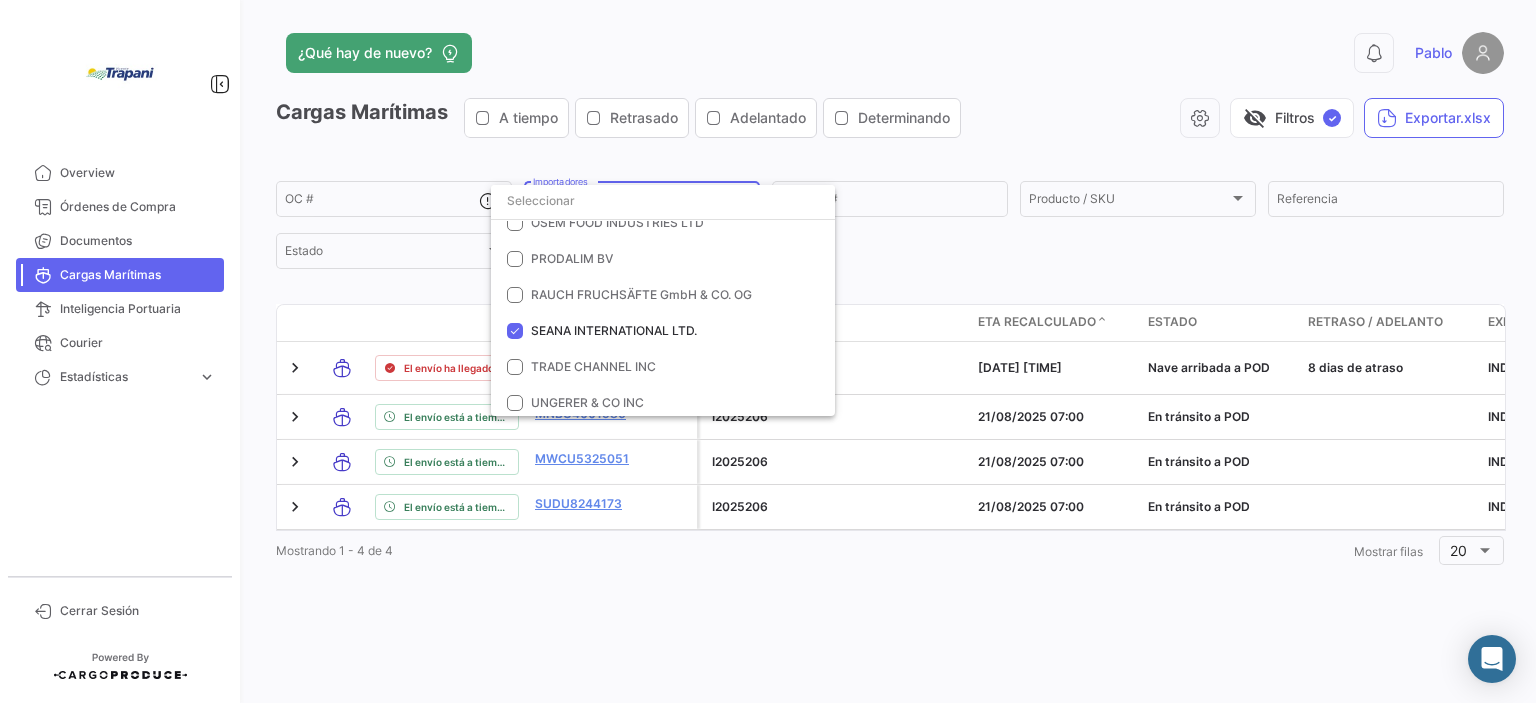 click at bounding box center [768, 351] 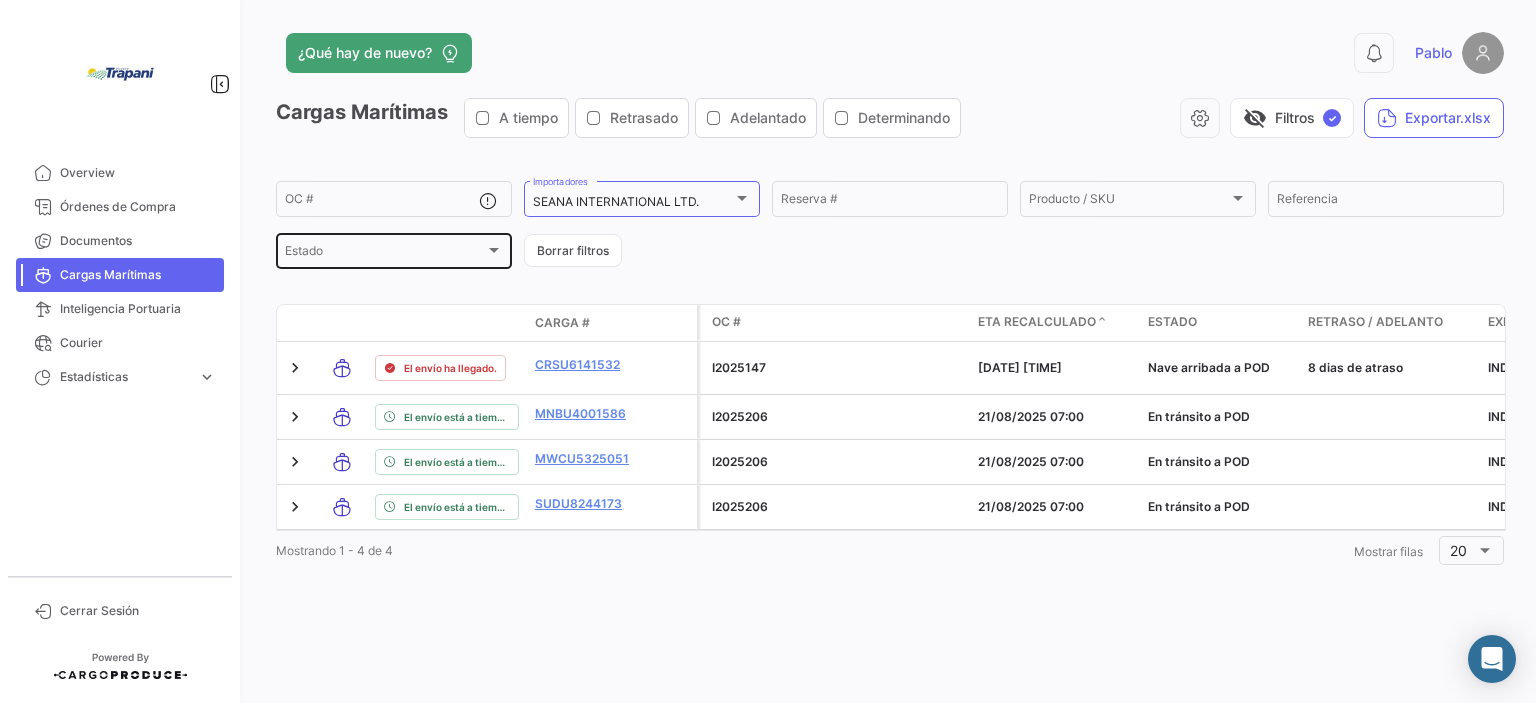 click on "Estado" at bounding box center [394, 254] 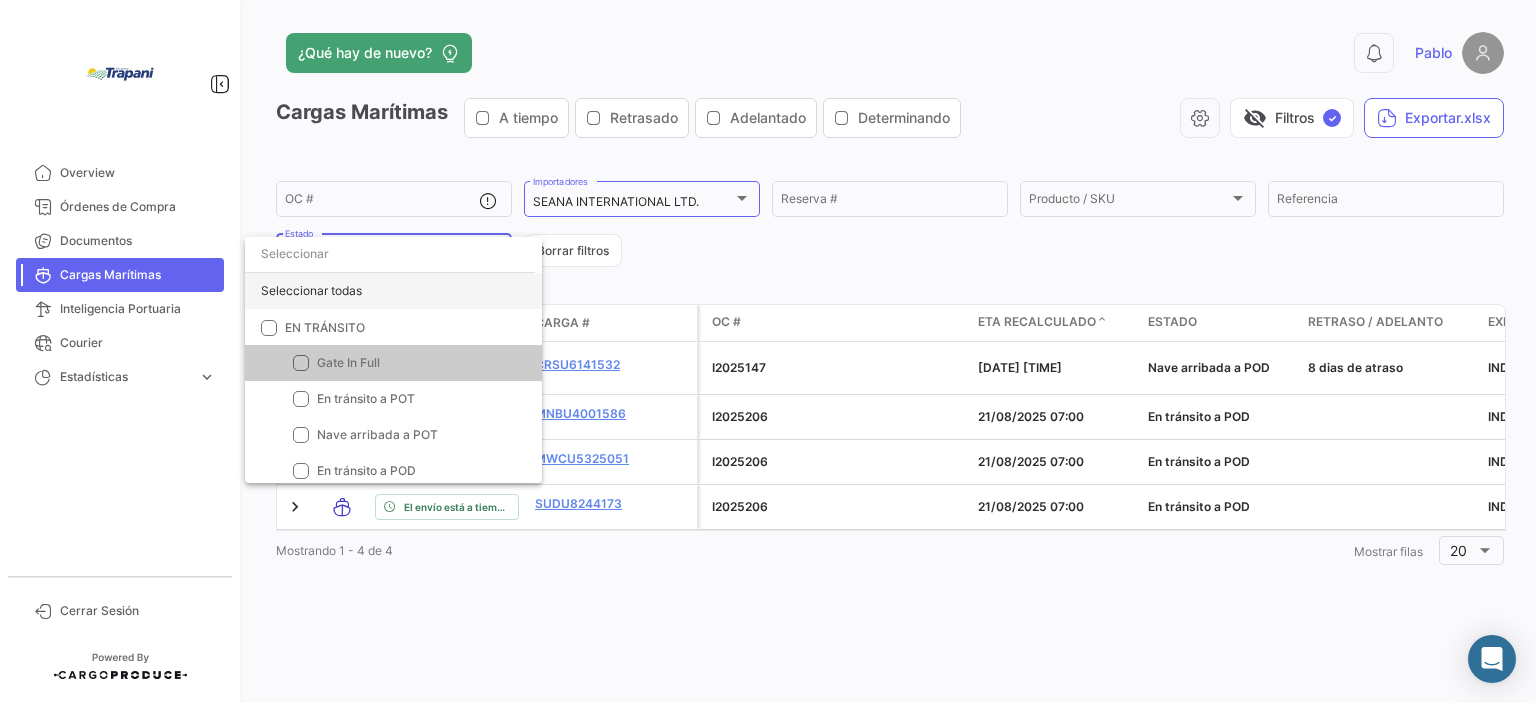 click on "Seleccionar todas" 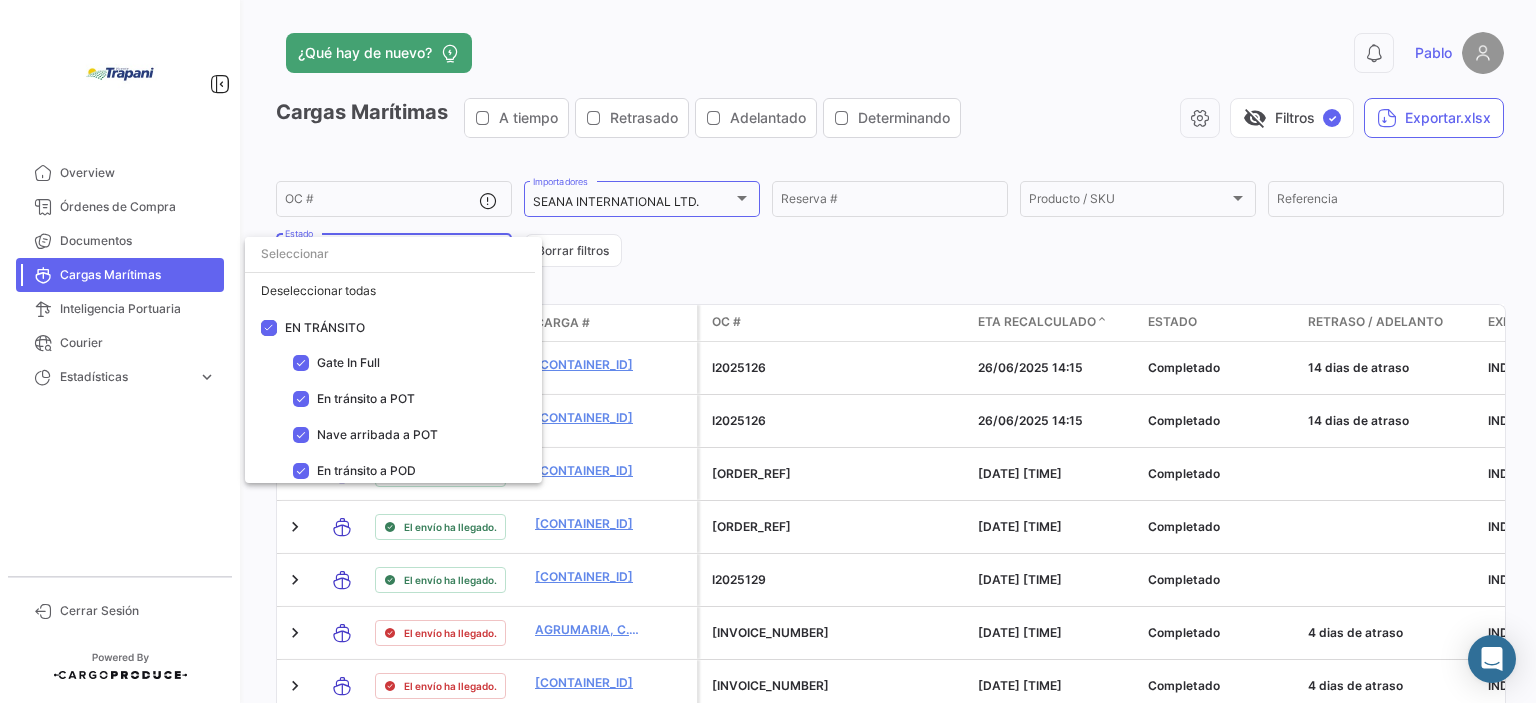 click at bounding box center [768, 351] 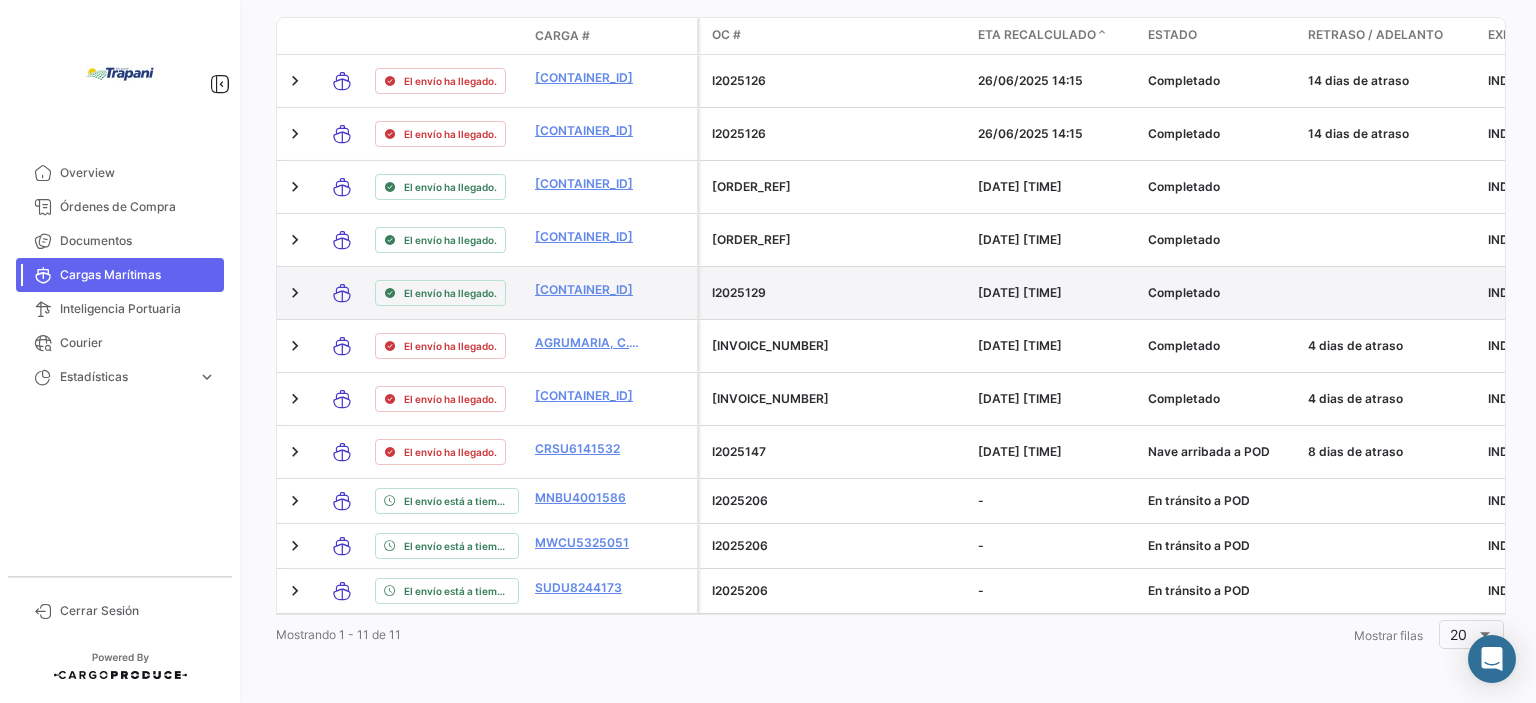 scroll, scrollTop: 0, scrollLeft: 0, axis: both 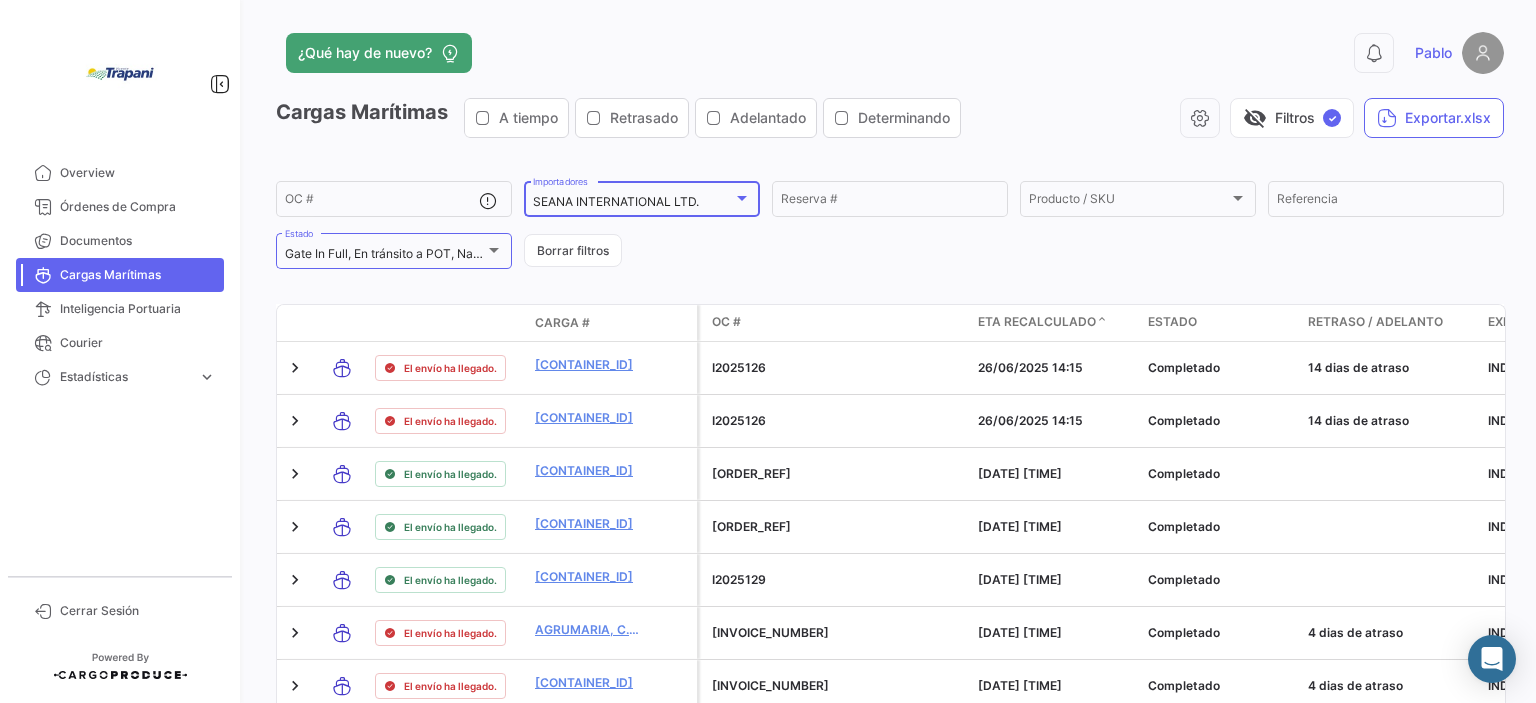 click at bounding box center [742, 198] 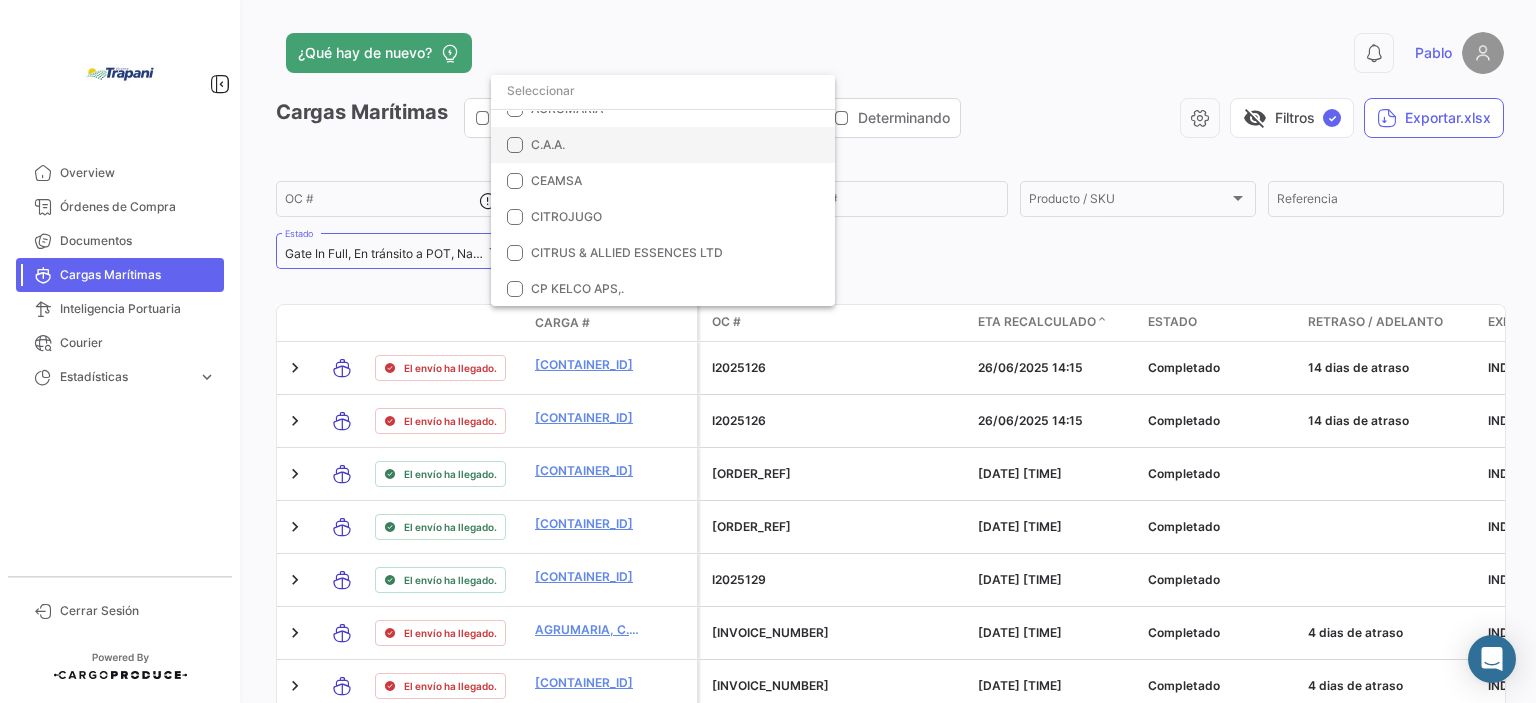 scroll, scrollTop: 0, scrollLeft: 0, axis: both 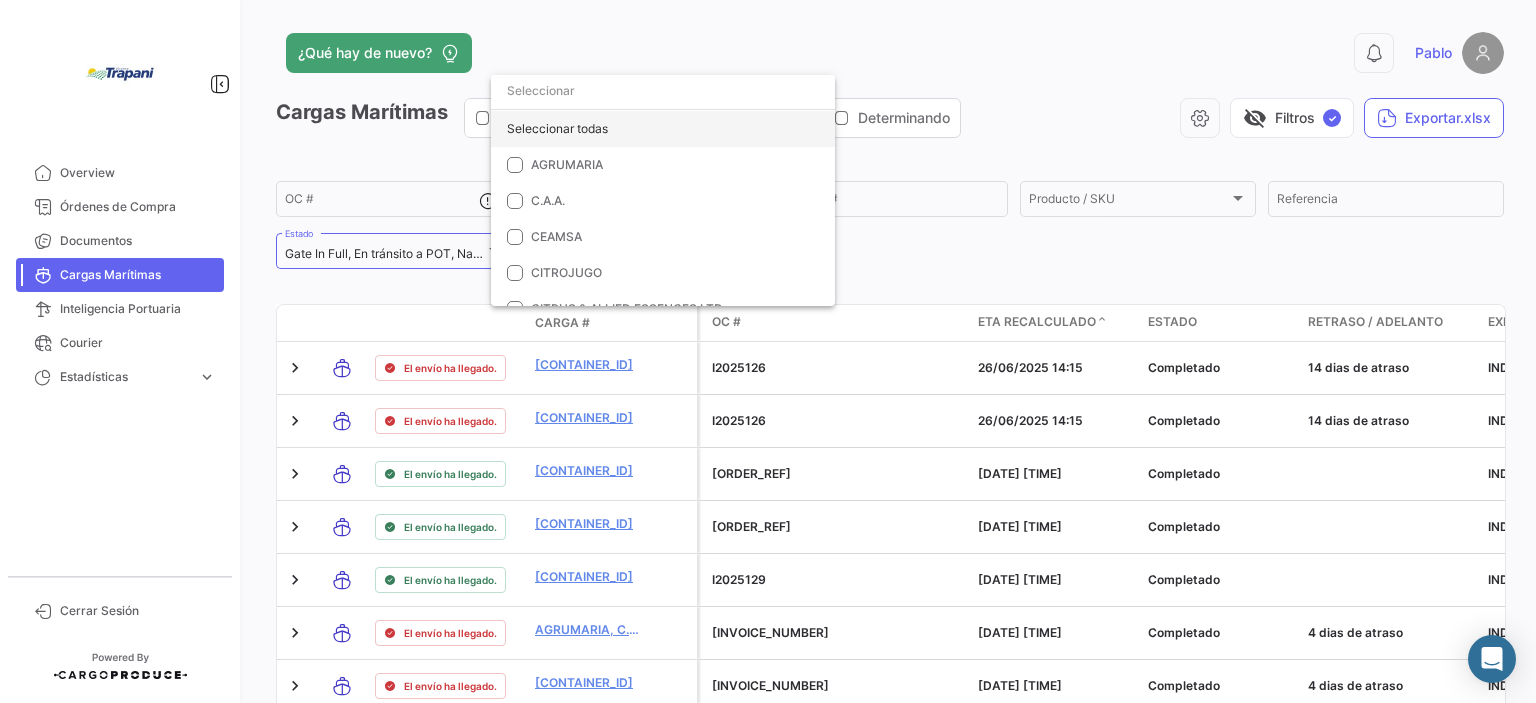 click on "Seleccionar todas" 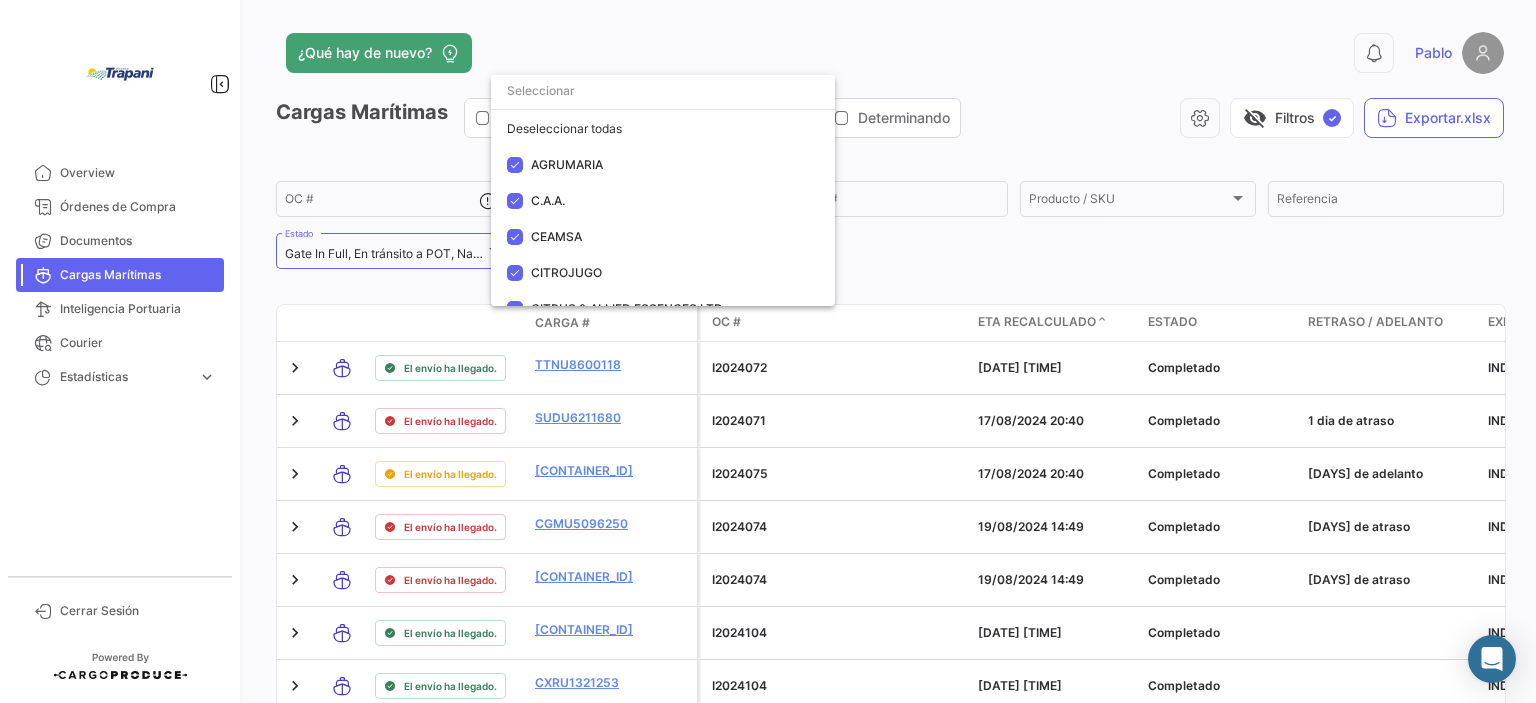 click at bounding box center (768, 351) 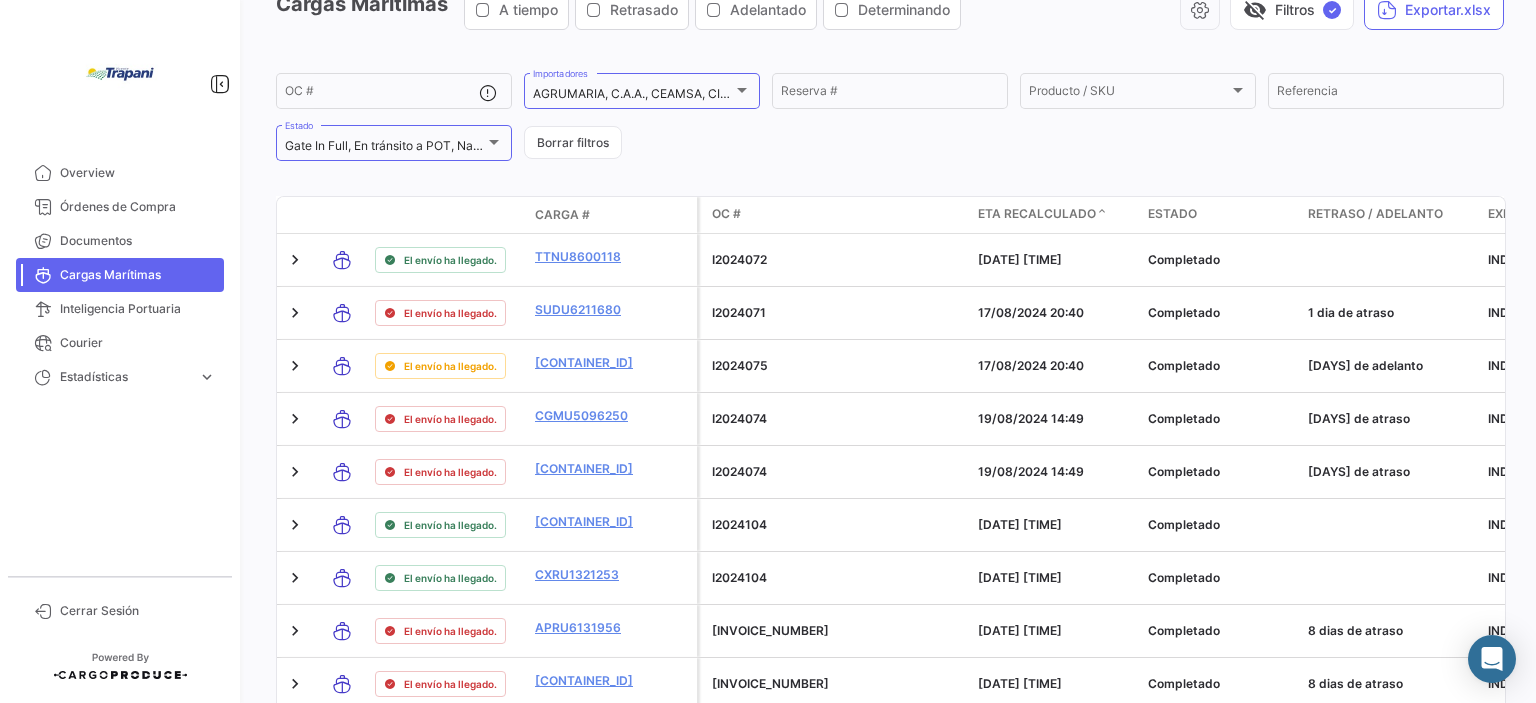 scroll, scrollTop: 0, scrollLeft: 0, axis: both 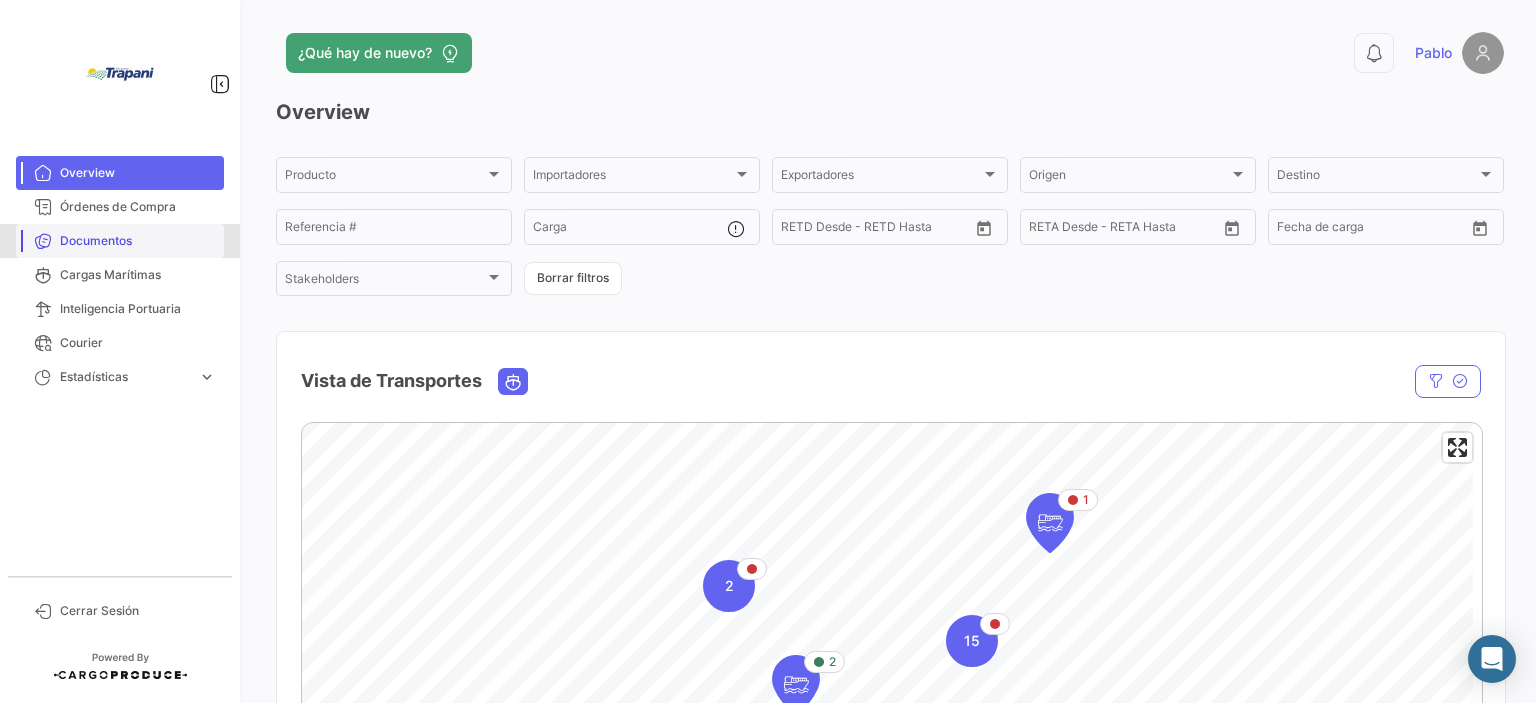 click on "Documentos" at bounding box center (138, 241) 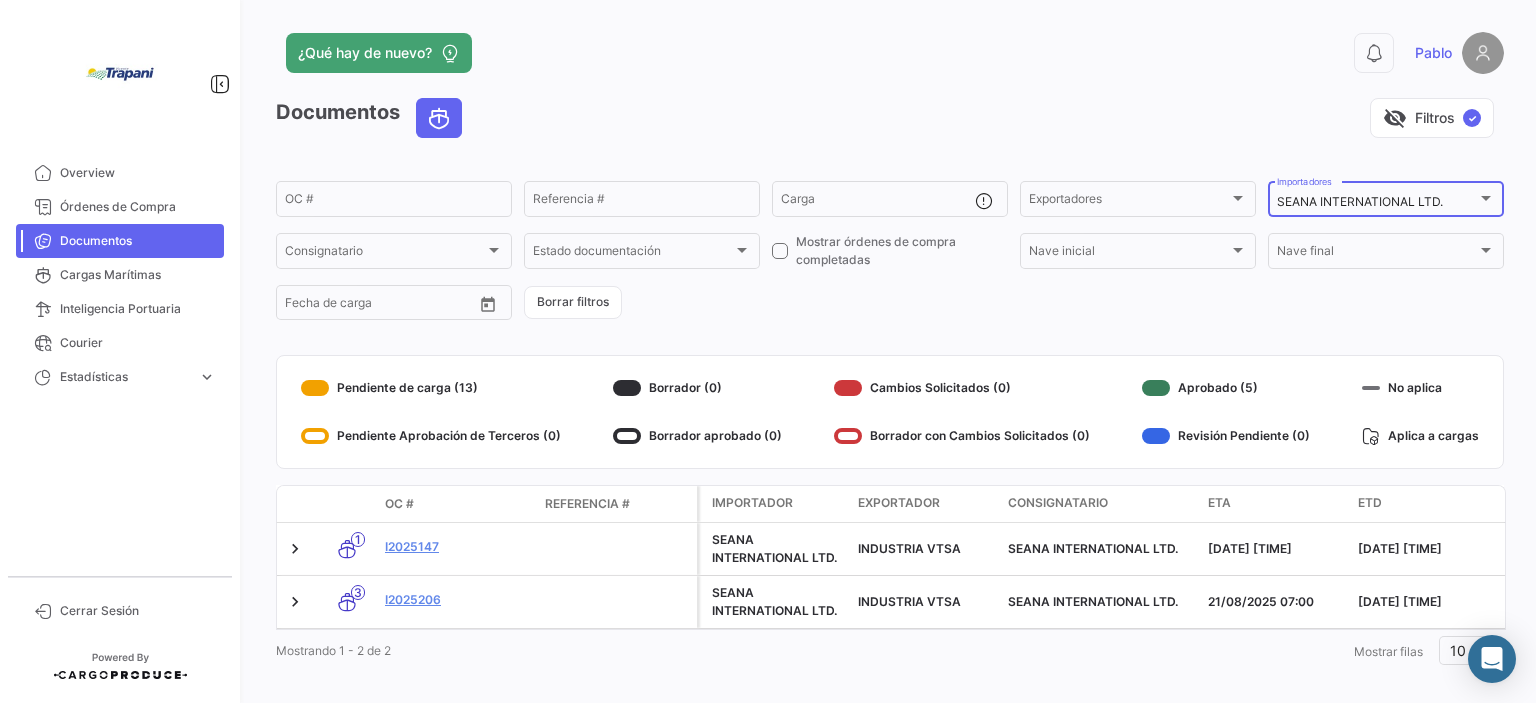 click on "SEANA INTERNATIONAL LTD.  Importadores" 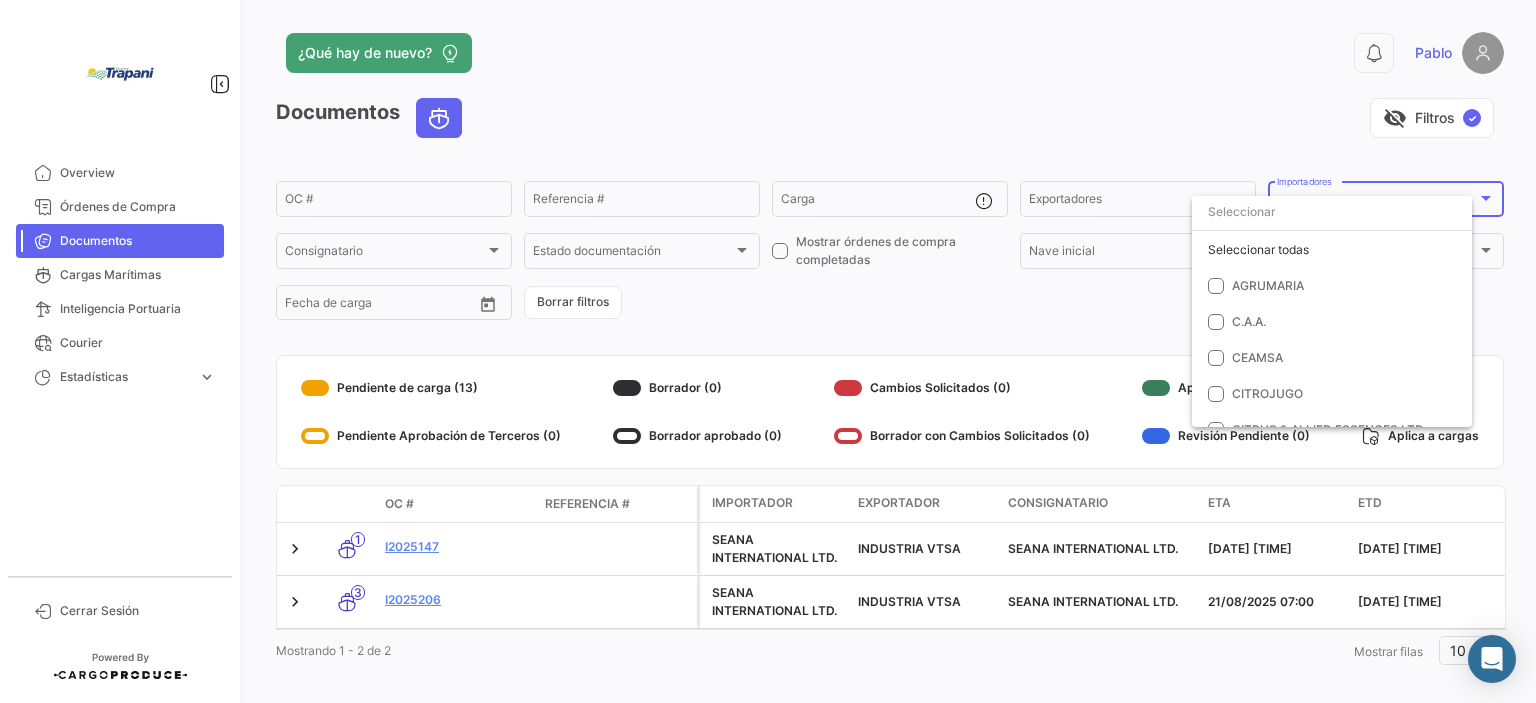 scroll, scrollTop: 858, scrollLeft: 0, axis: vertical 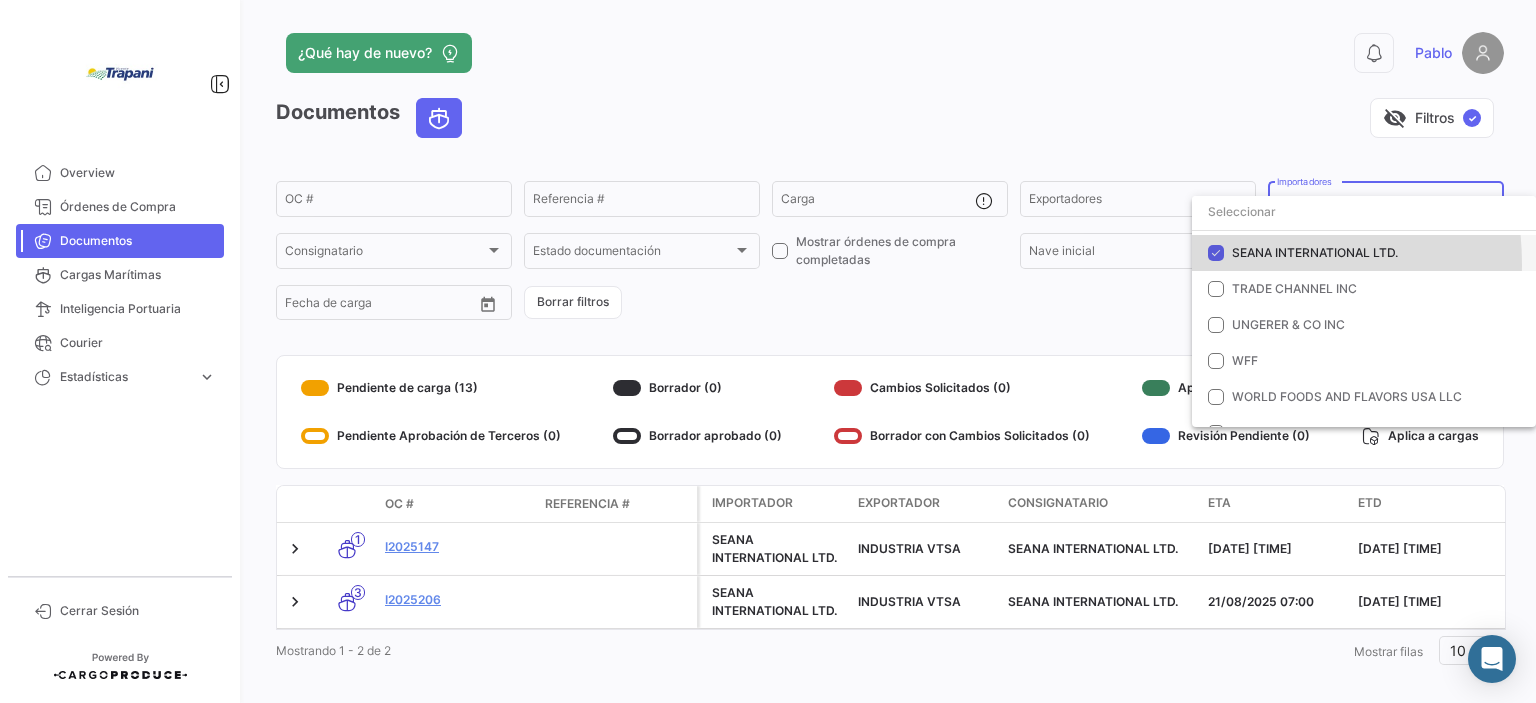click on "SEANA INTERNATIONAL LTD." at bounding box center (1364, 253) 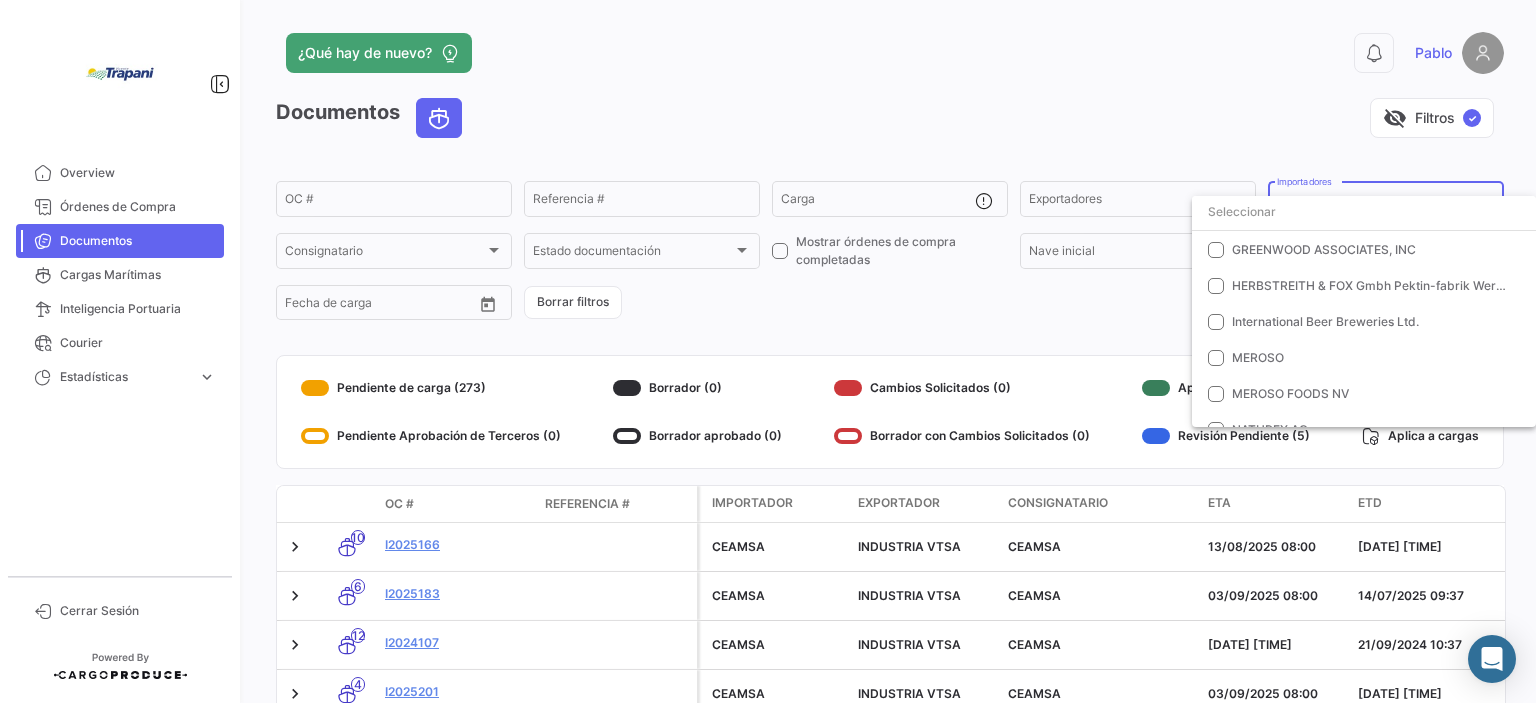 scroll, scrollTop: 596, scrollLeft: 0, axis: vertical 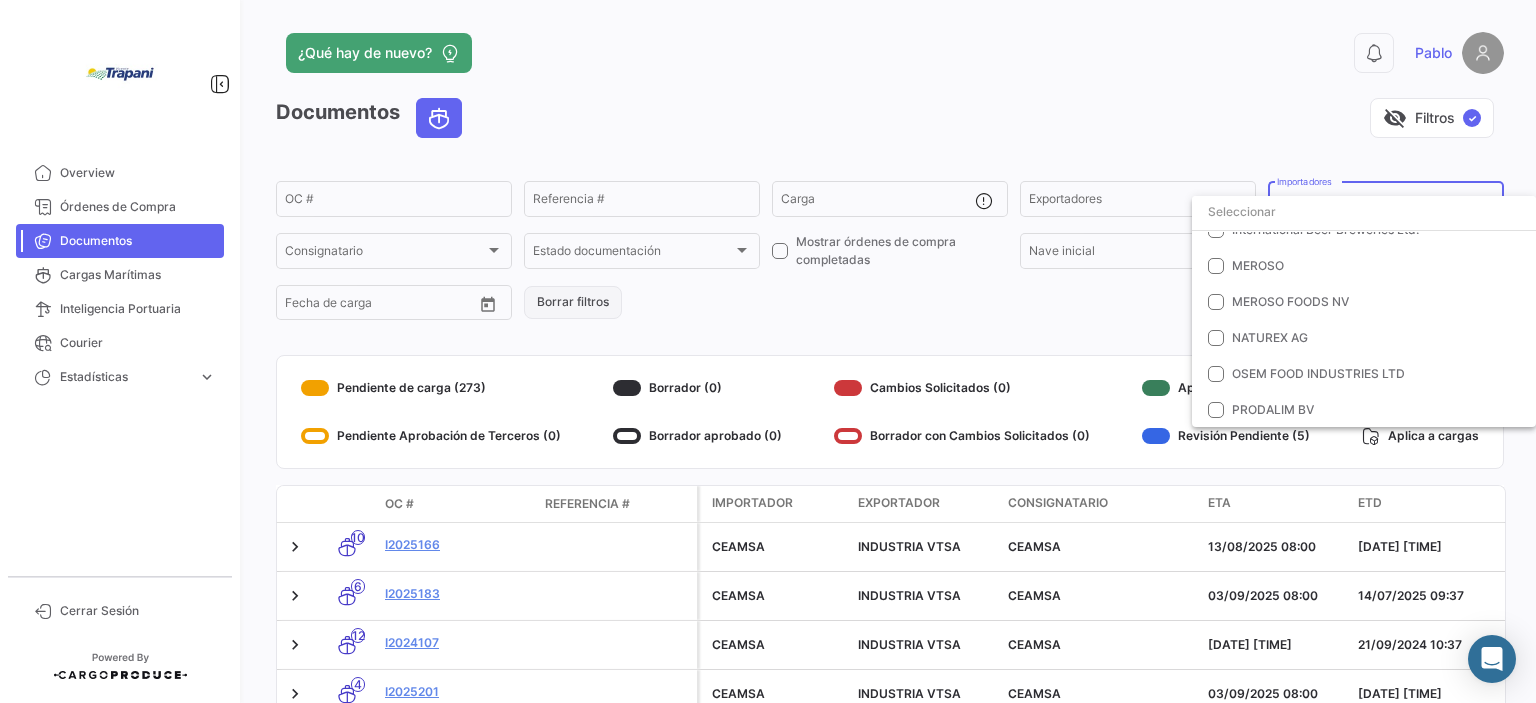 click at bounding box center [768, 351] 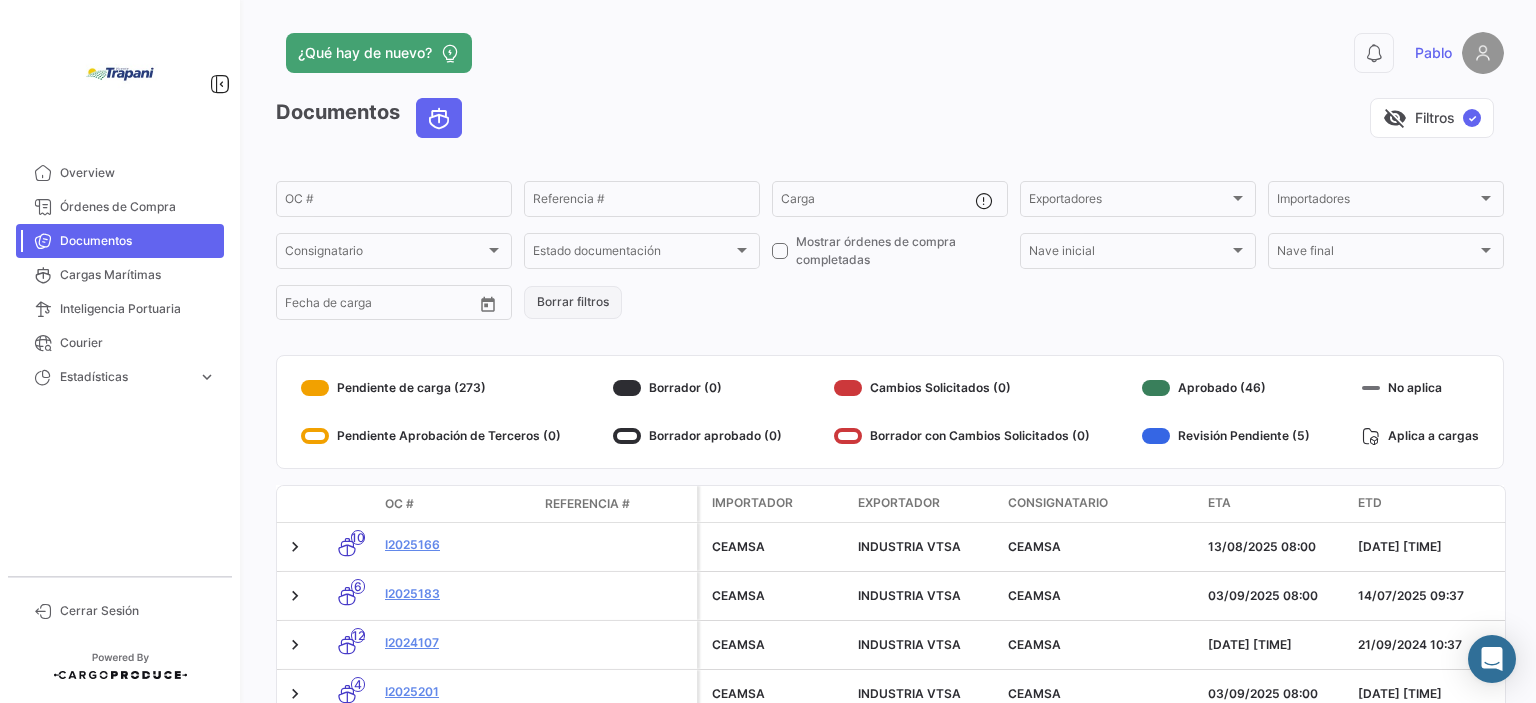 click on "Borrar filtros" 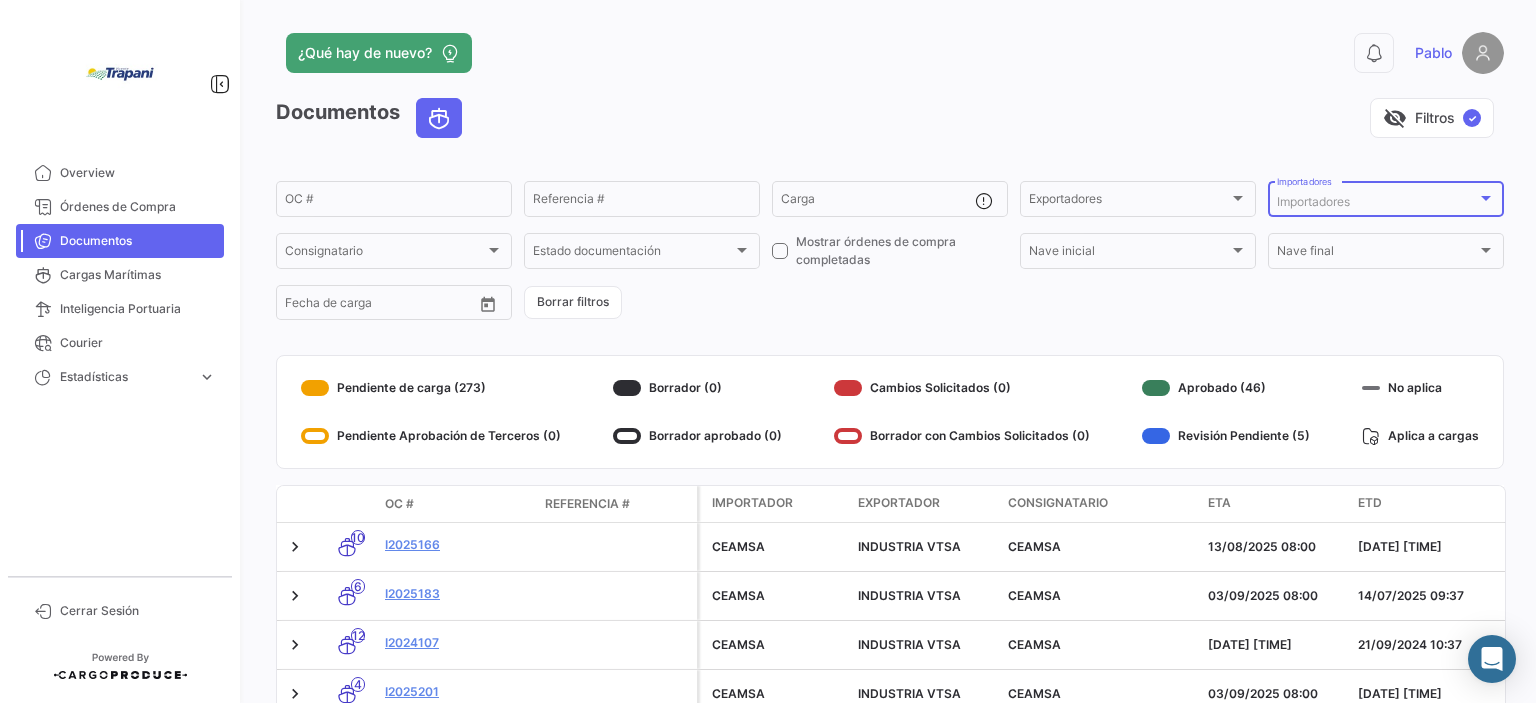 click on "Importadores" at bounding box center (1377, 202) 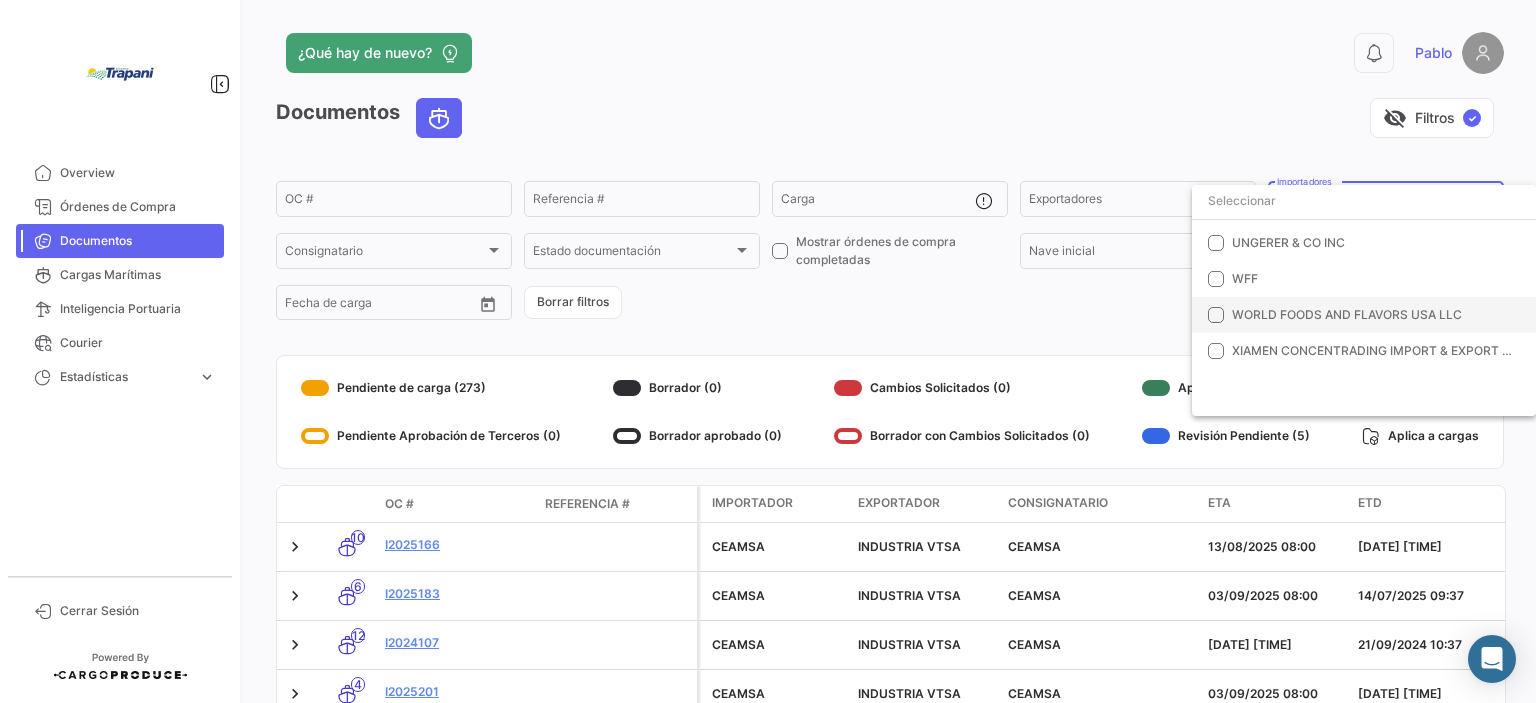 scroll, scrollTop: 796, scrollLeft: 0, axis: vertical 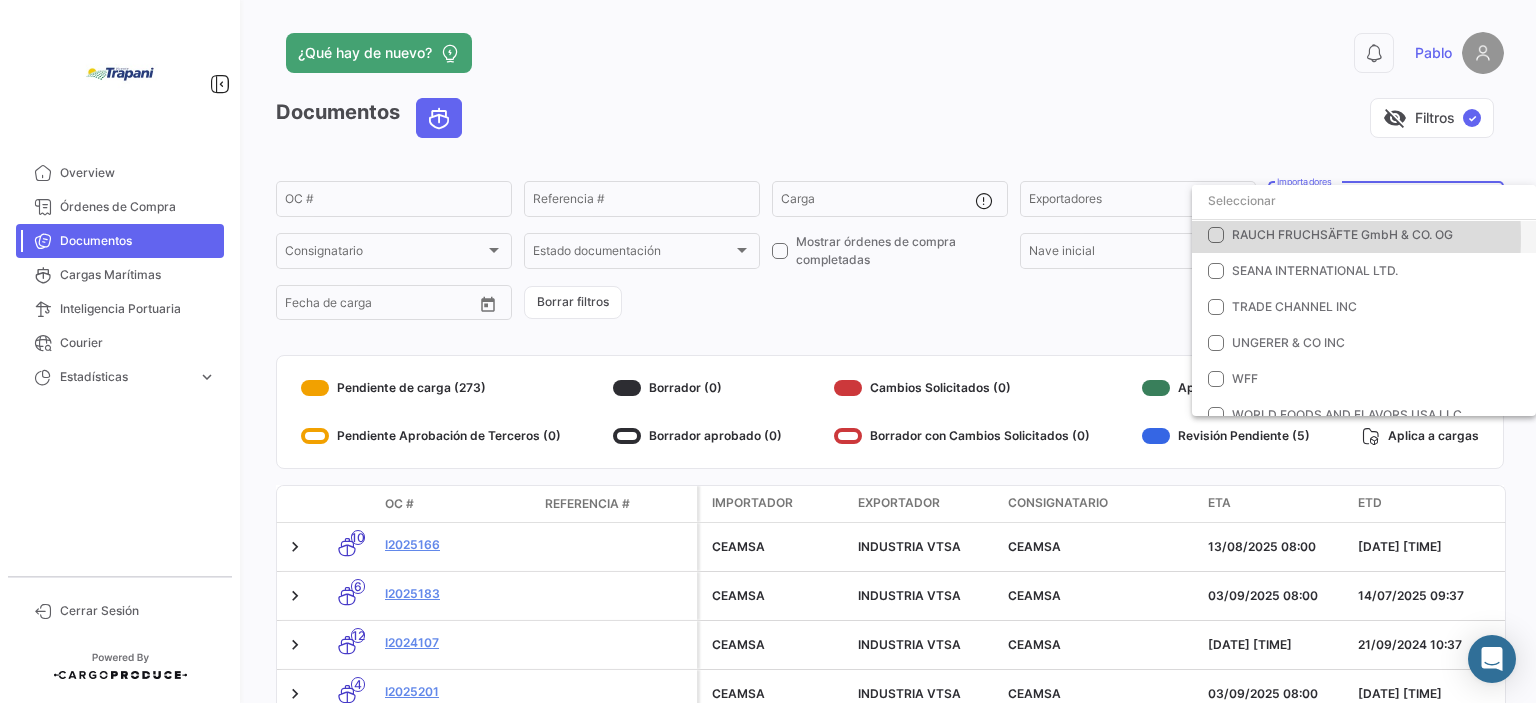 click at bounding box center [1216, 235] 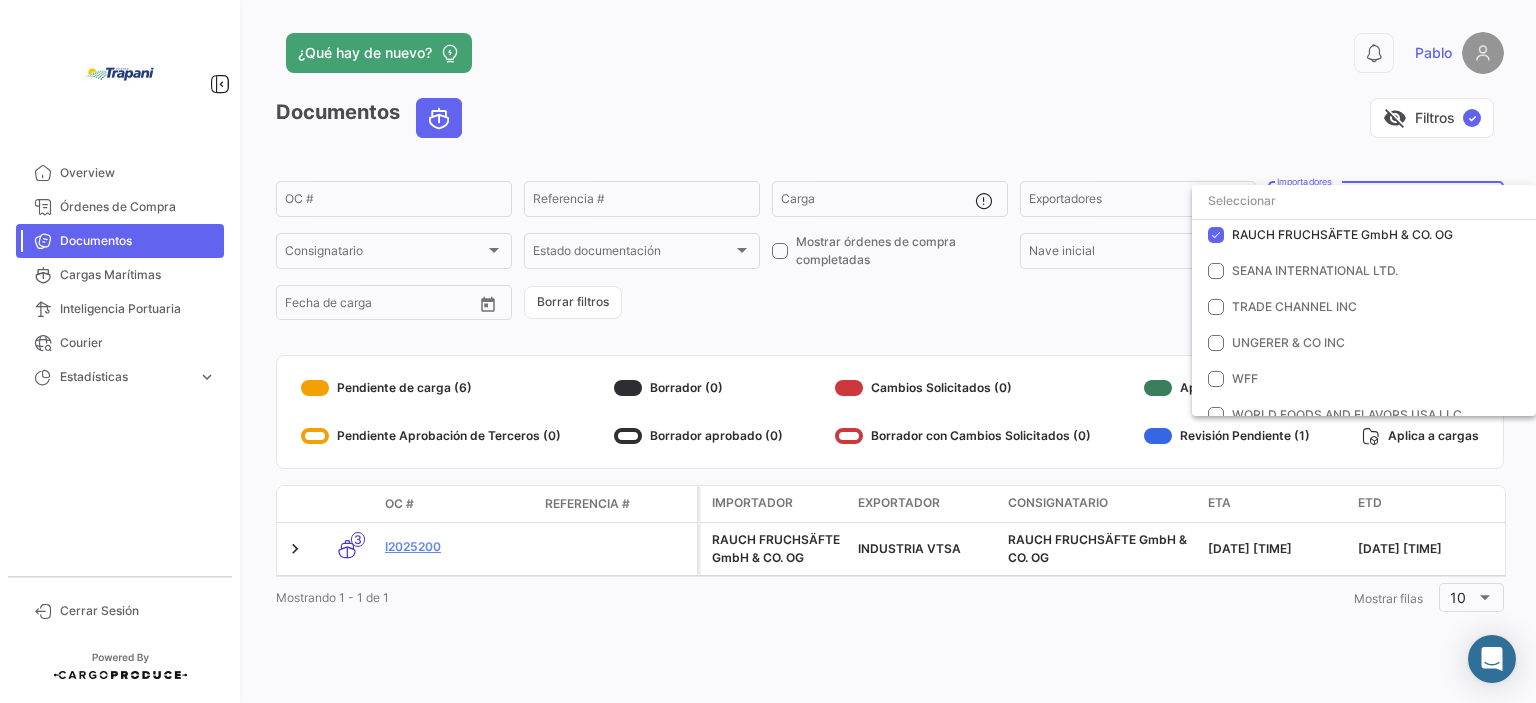 click at bounding box center (768, 351) 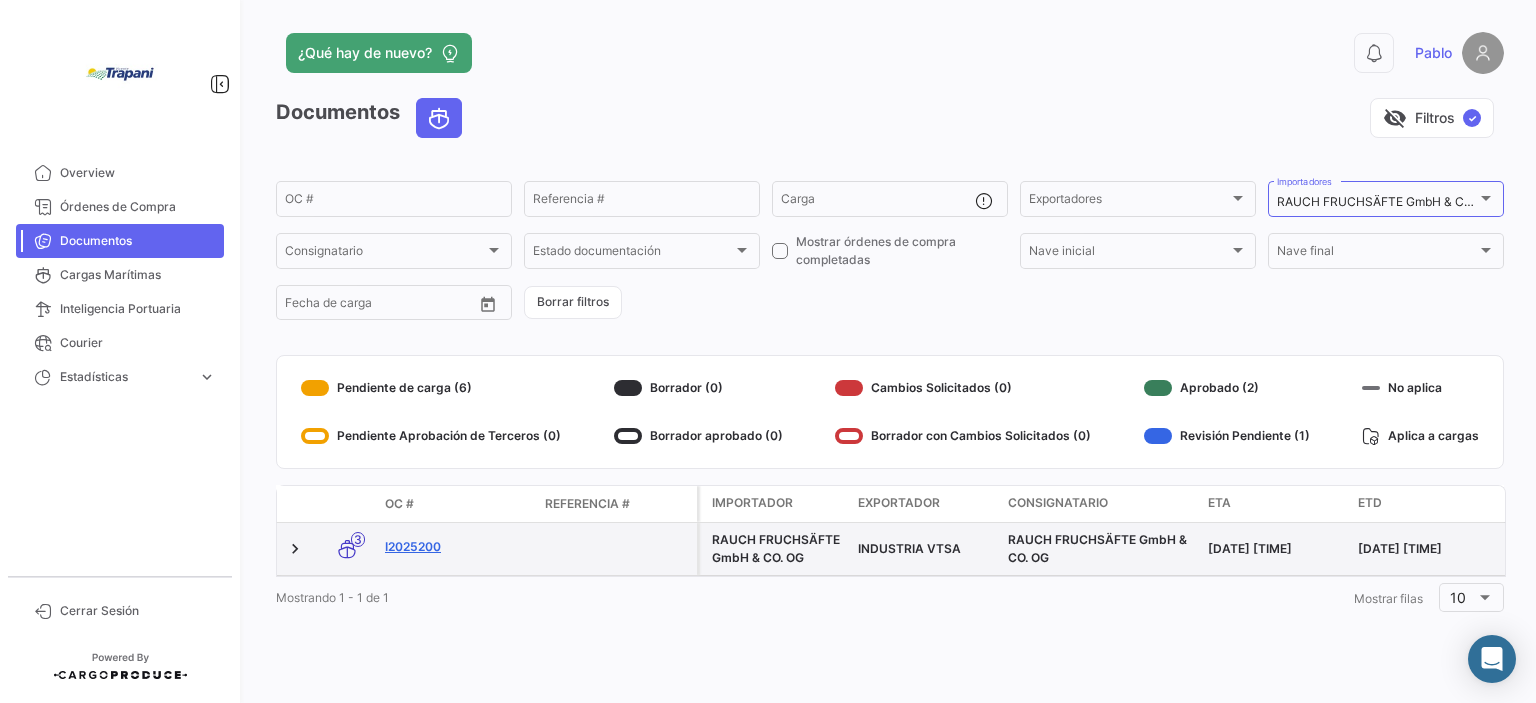 click on "I2025200" 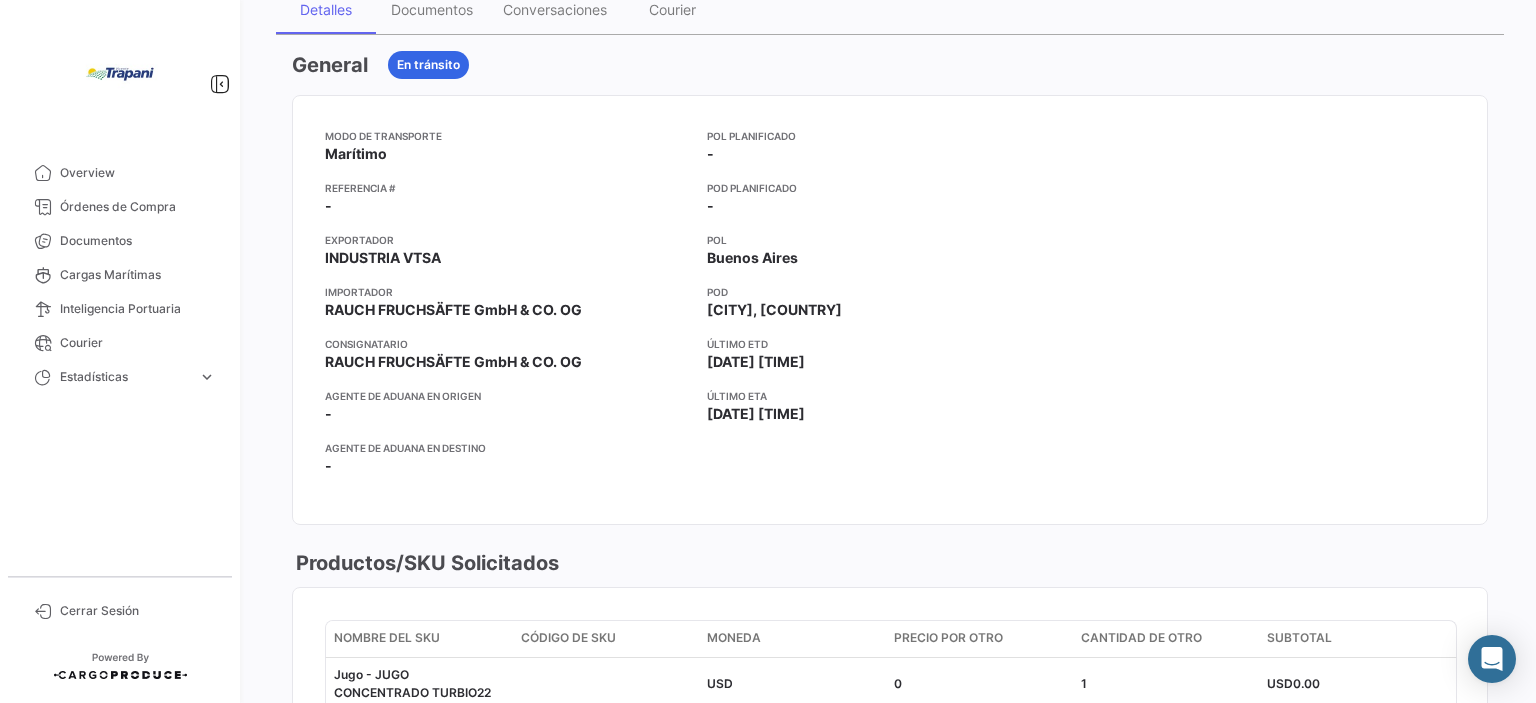 scroll, scrollTop: 100, scrollLeft: 0, axis: vertical 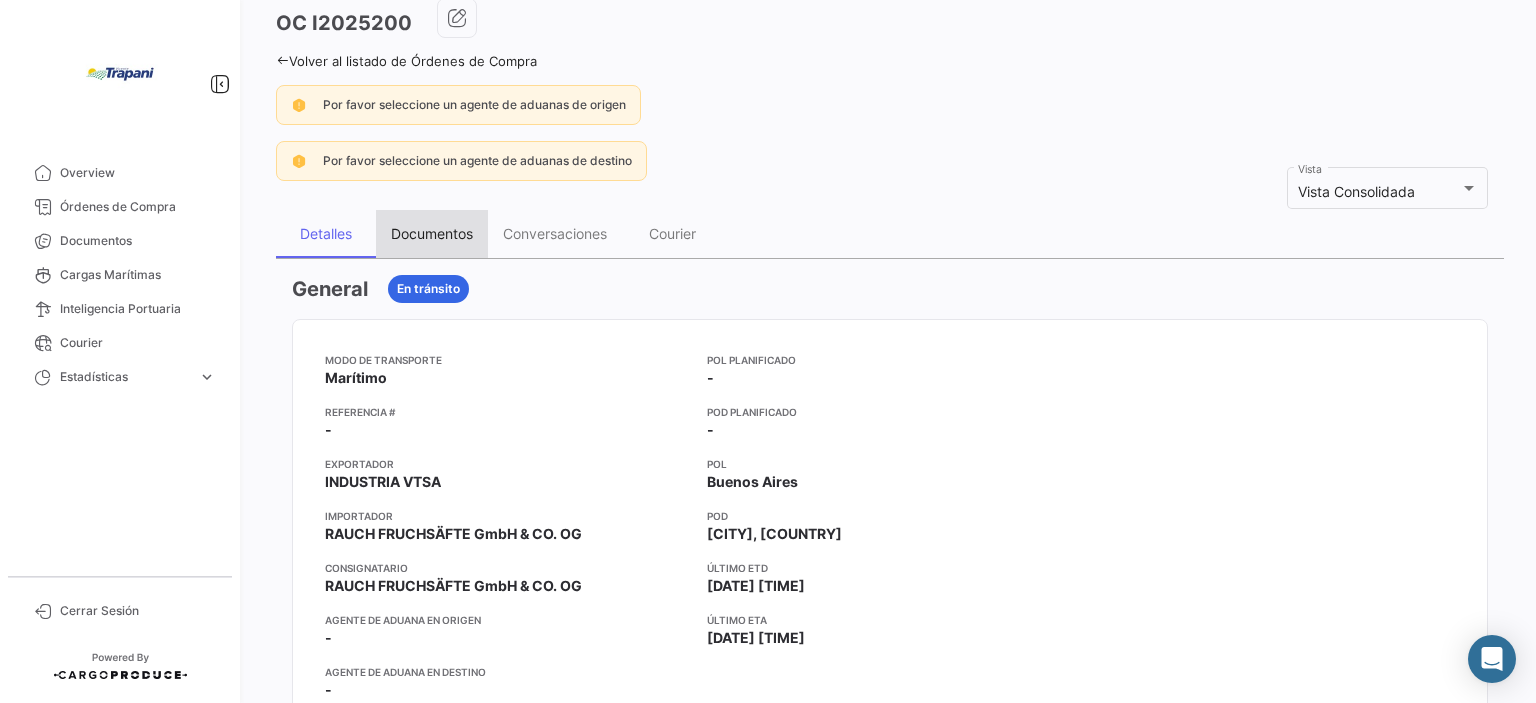 click on "Documentos" at bounding box center (432, 233) 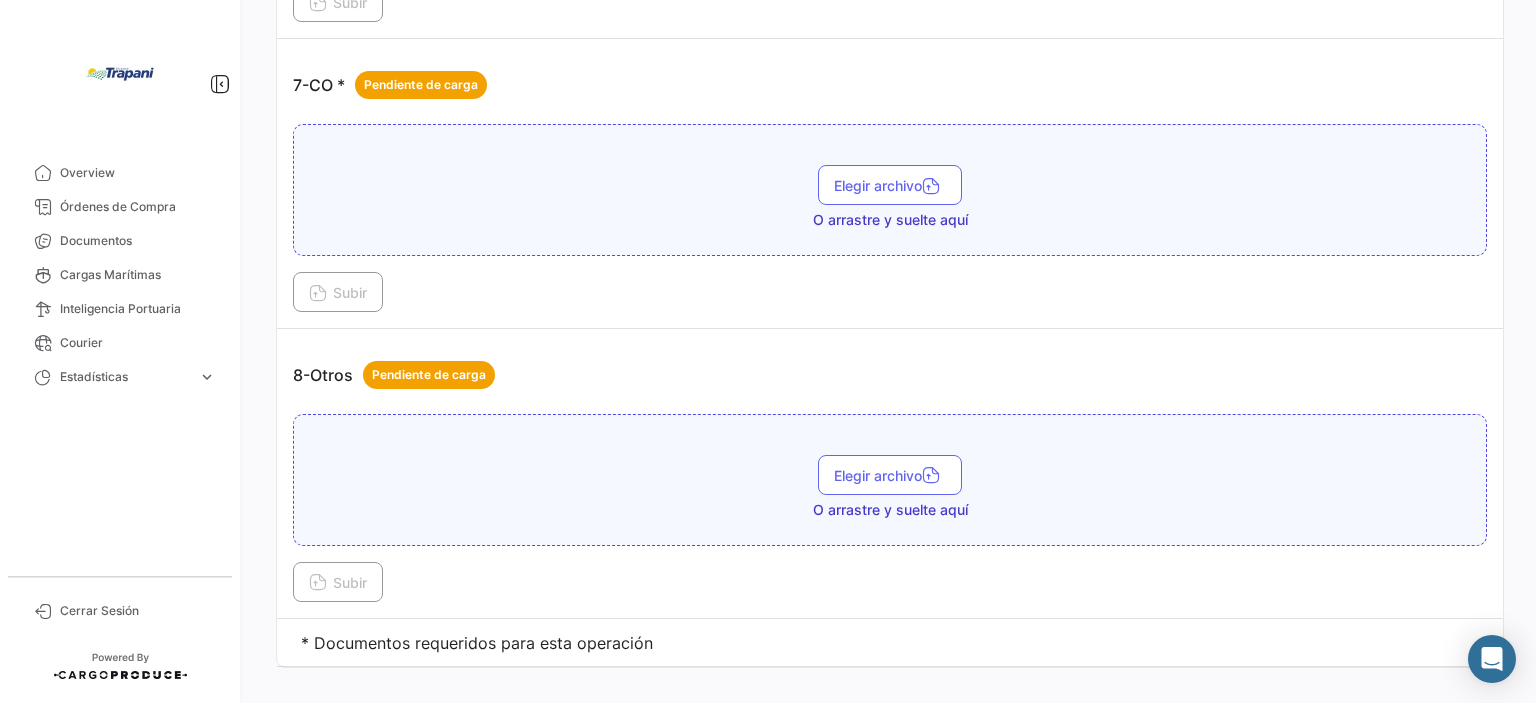 scroll, scrollTop: 2560, scrollLeft: 0, axis: vertical 